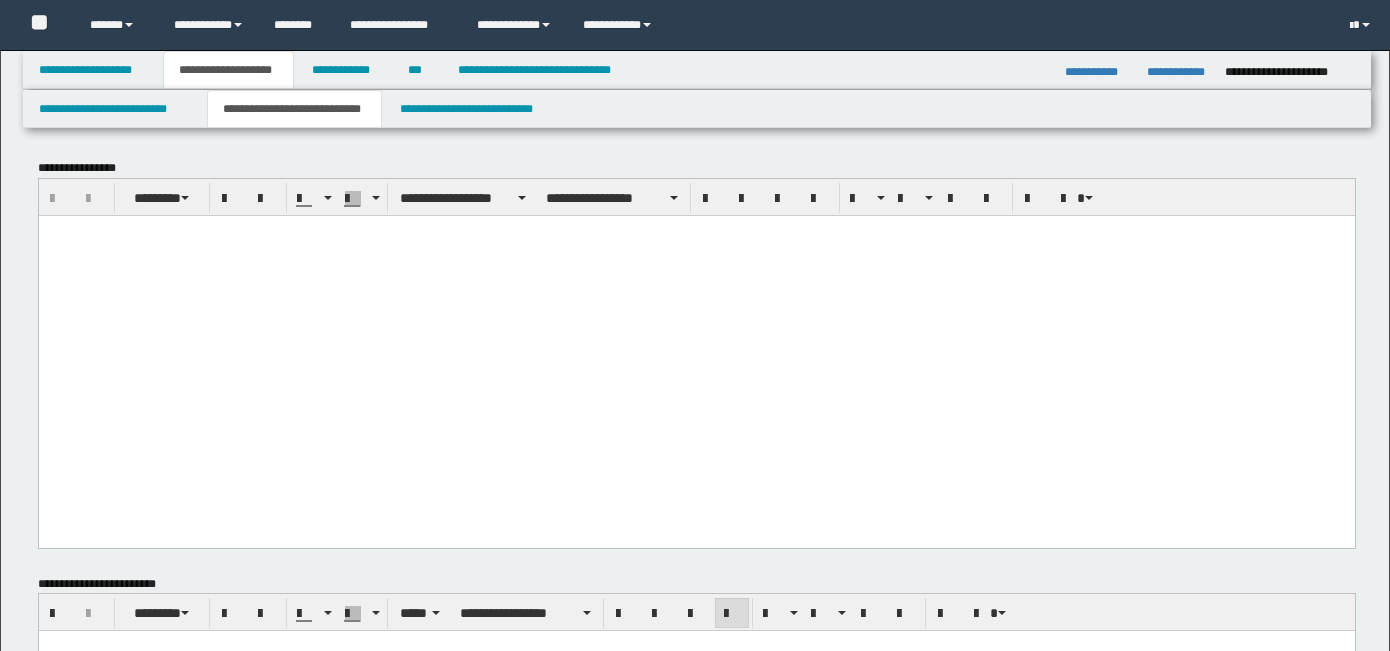 scroll, scrollTop: 448, scrollLeft: 0, axis: vertical 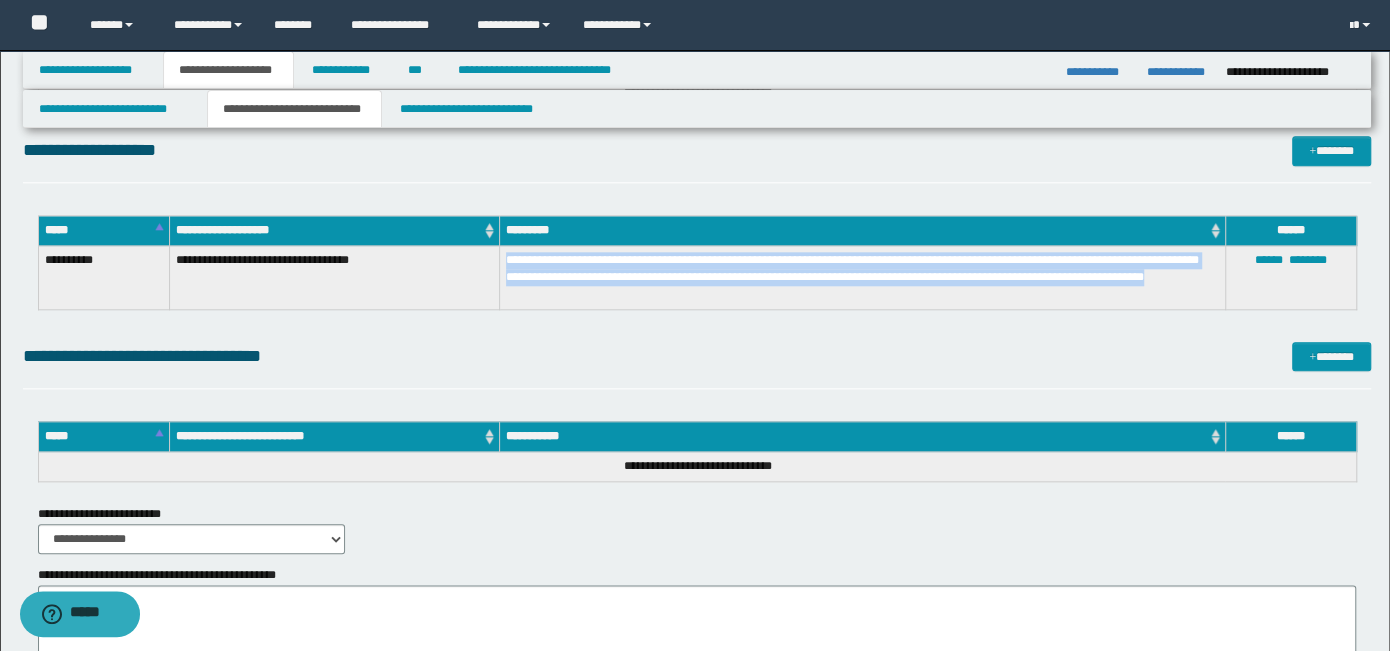 click on "**********" at bounding box center [697, -154] 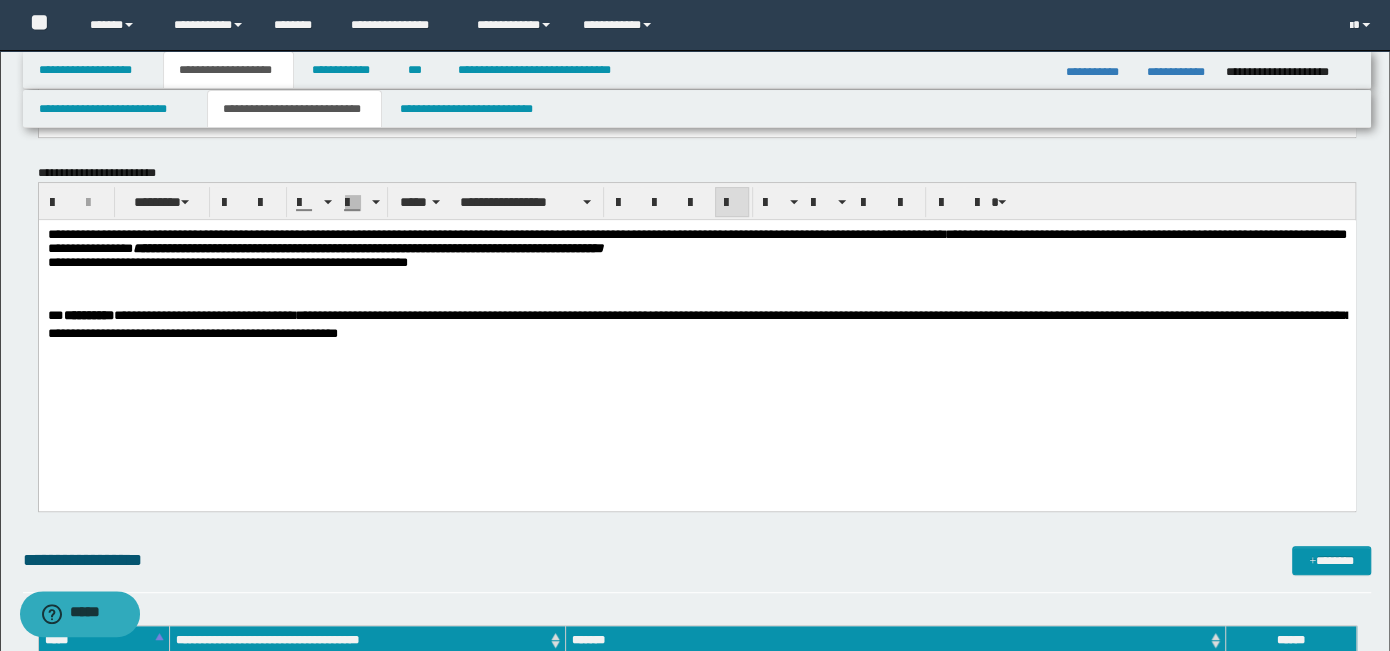 scroll, scrollTop: 211, scrollLeft: 0, axis: vertical 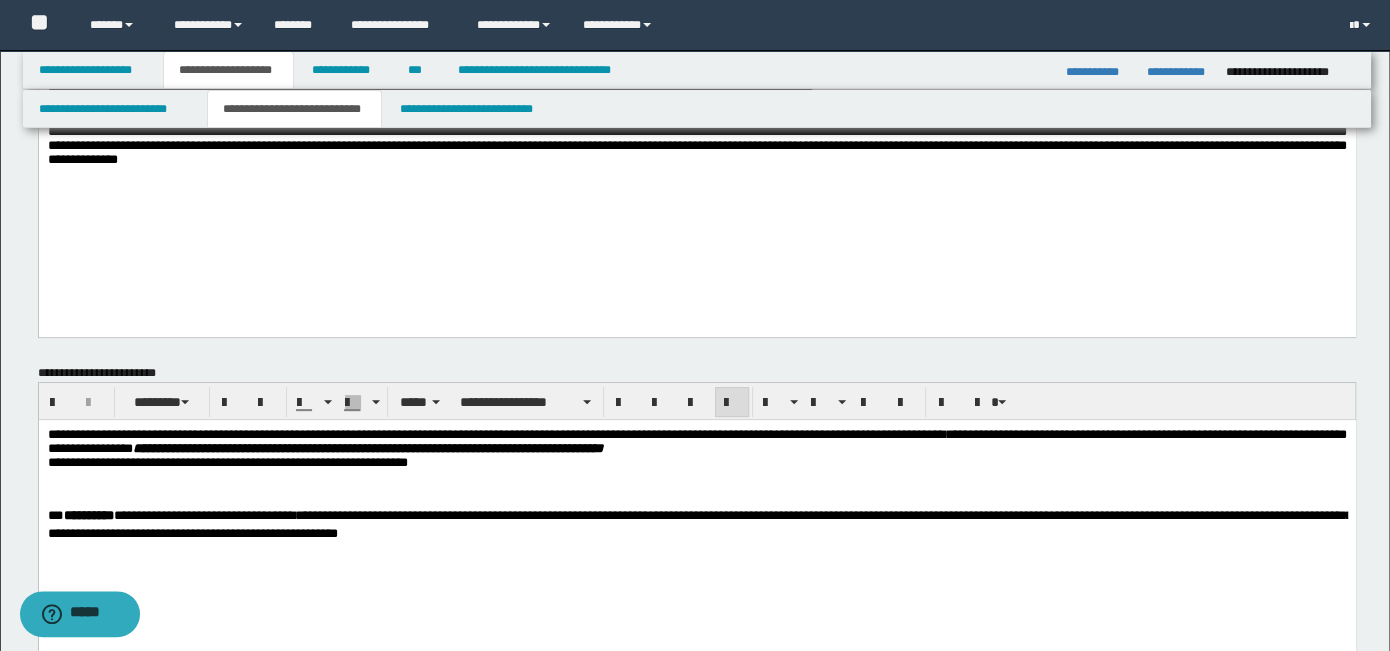 click on "**********" at bounding box center (696, 538) 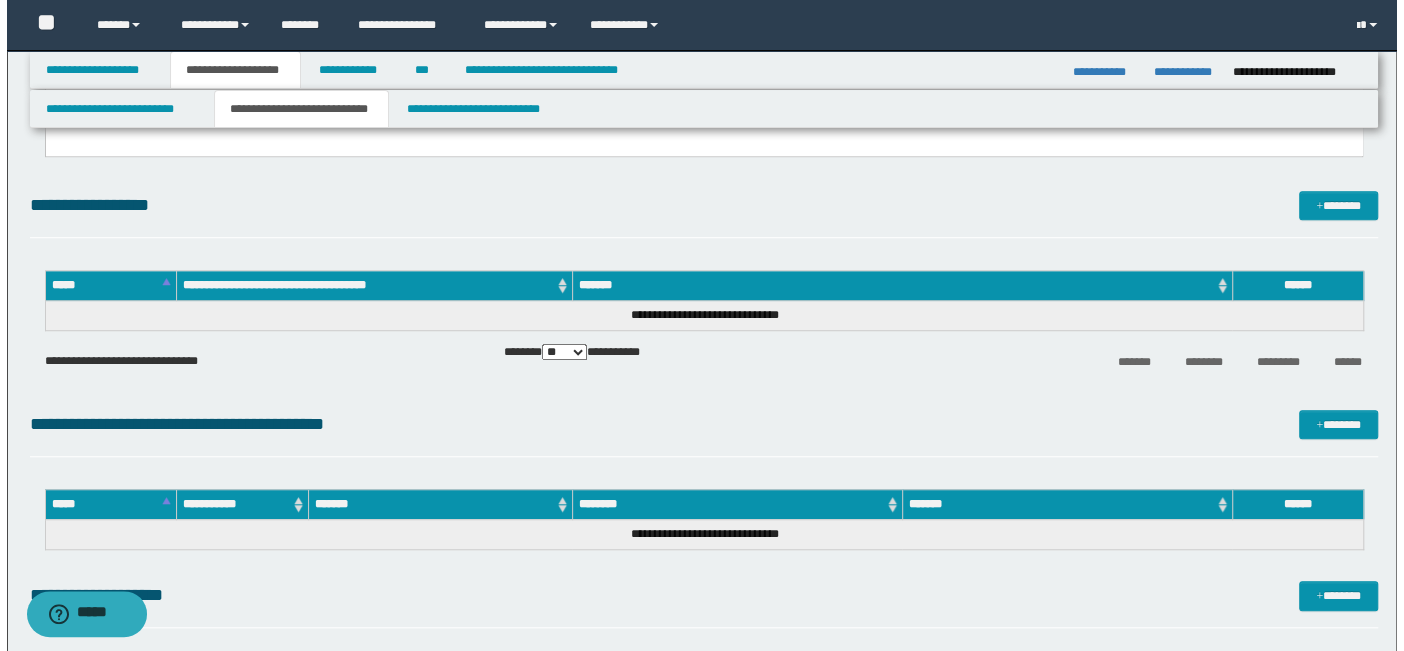 scroll, scrollTop: 771, scrollLeft: 0, axis: vertical 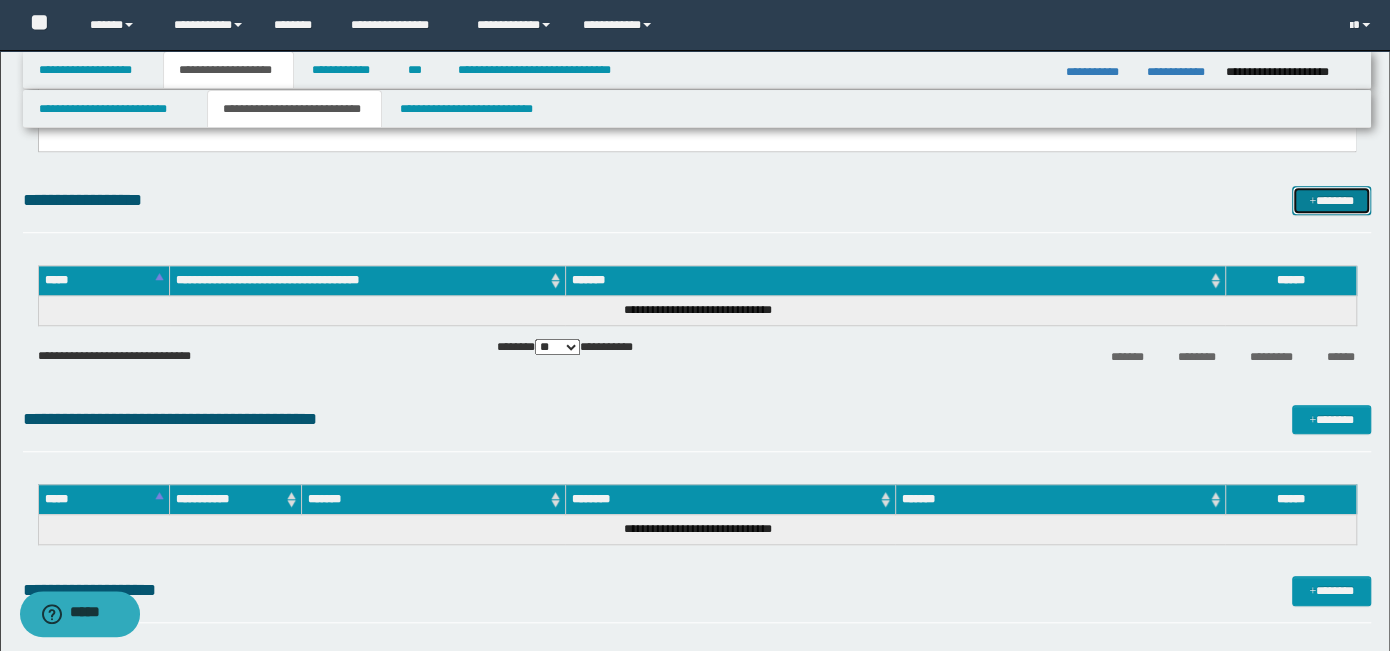 click on "*******" at bounding box center (1331, 200) 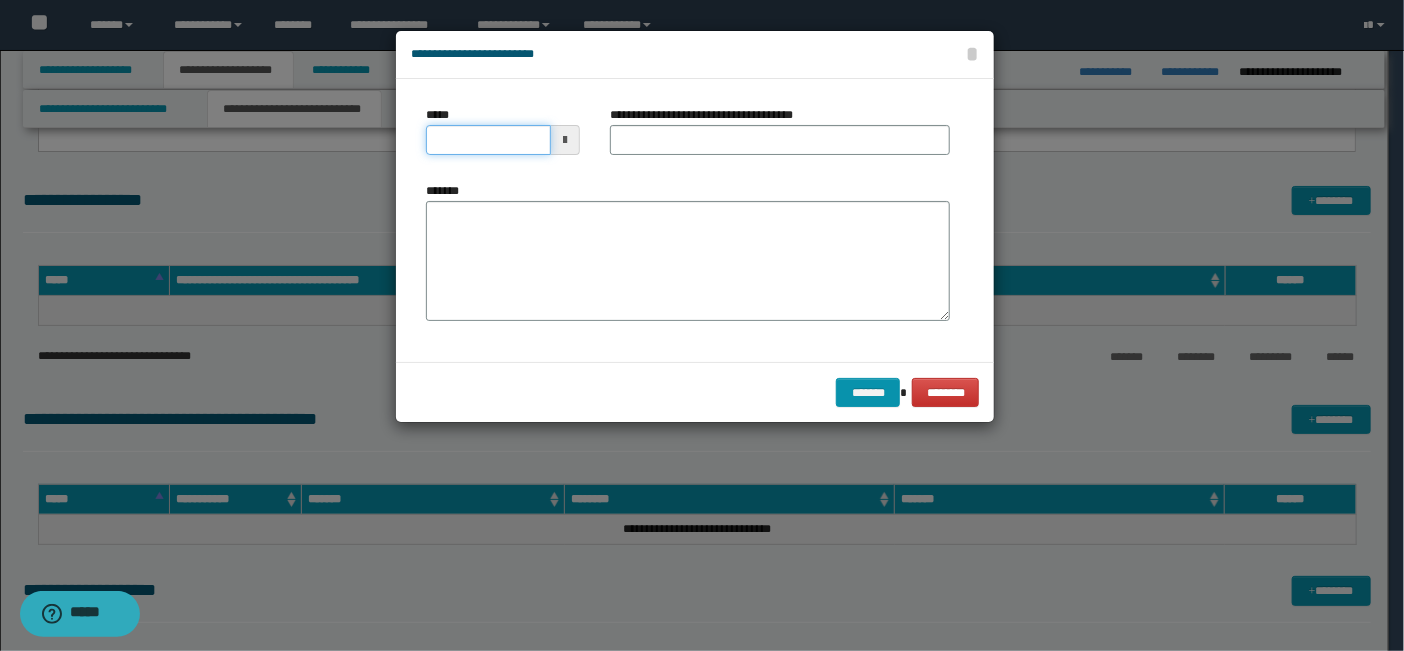 click on "*****" at bounding box center [489, 140] 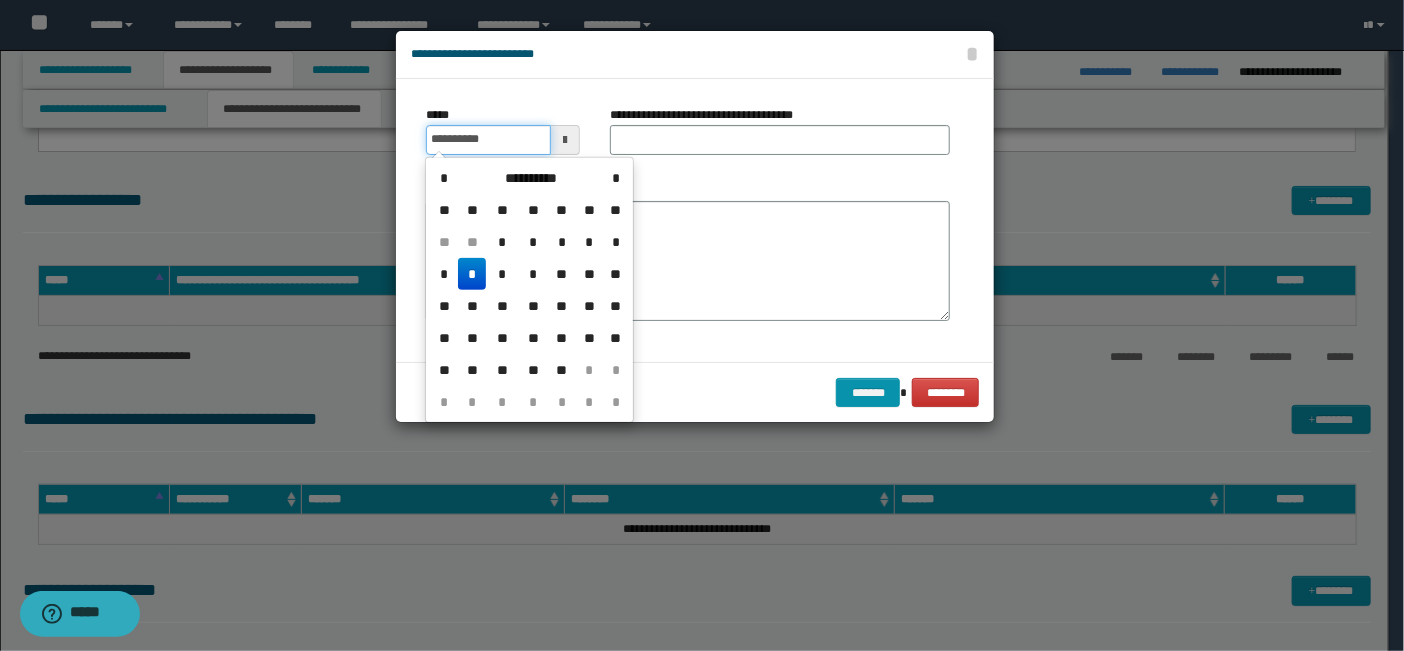 click on "**********" at bounding box center (489, 140) 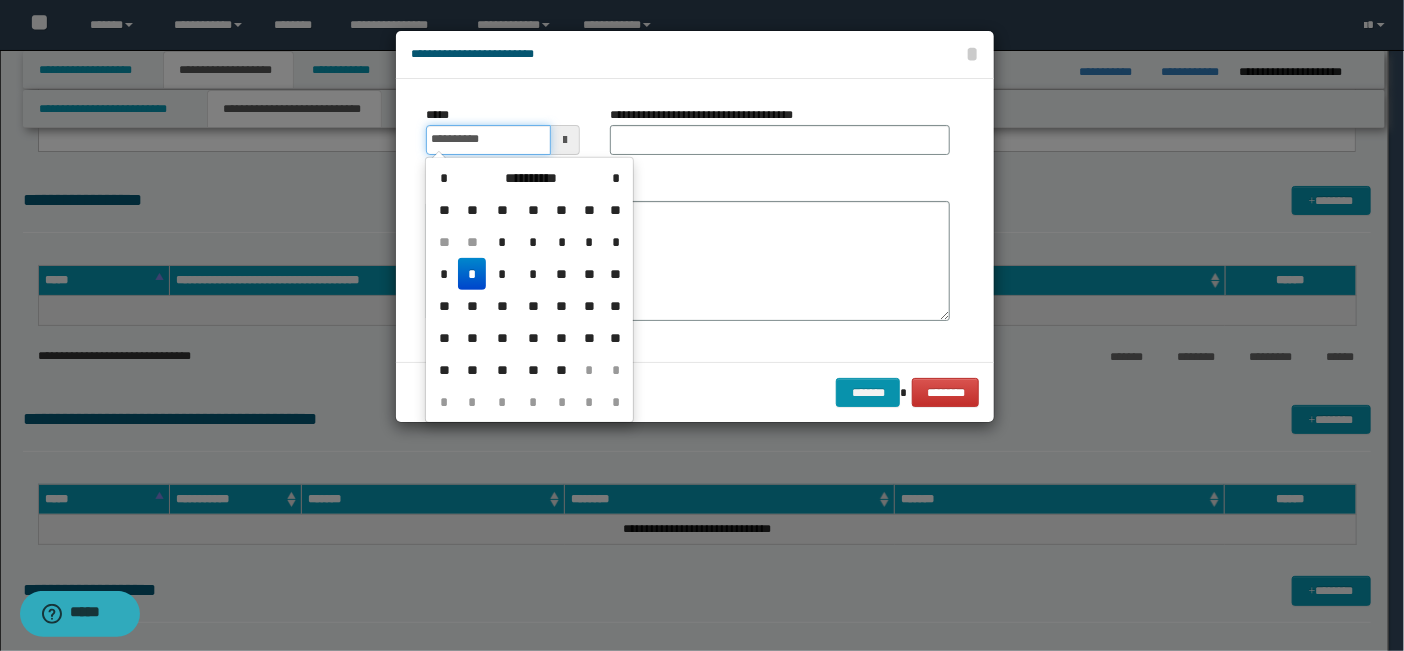 click on "**********" at bounding box center [489, 140] 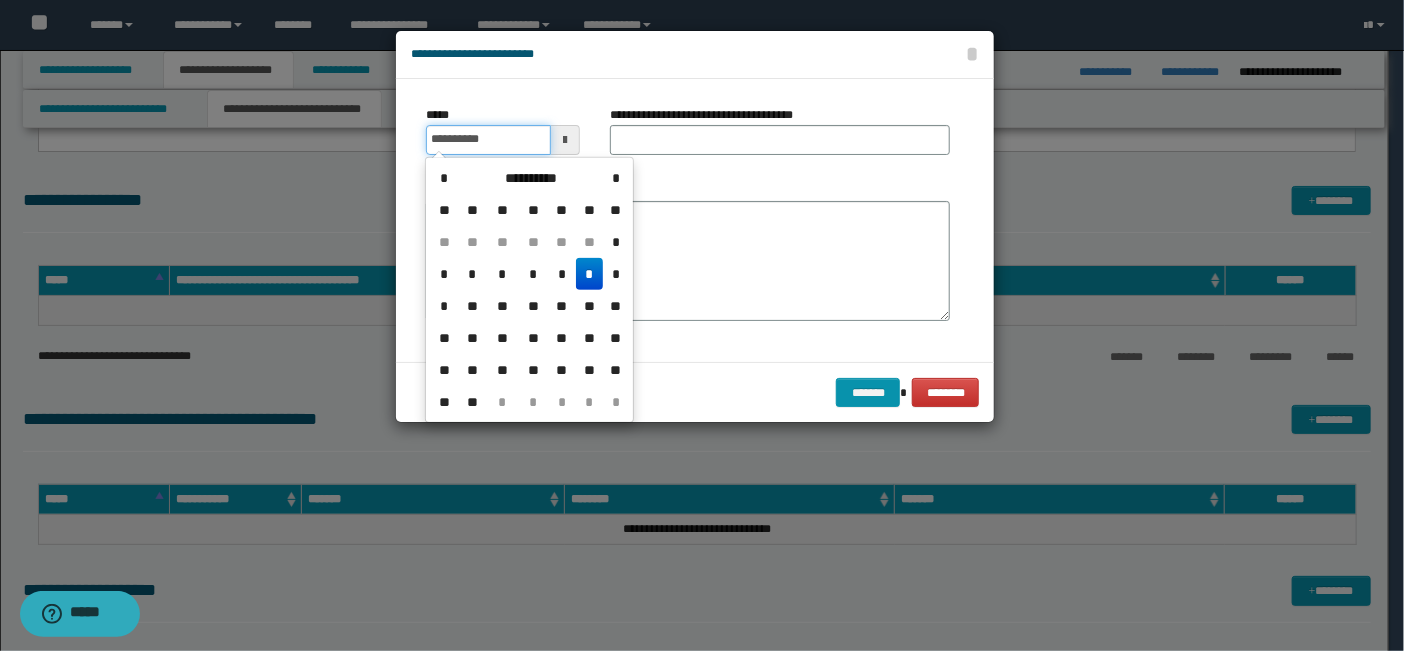 click on "**********" at bounding box center [489, 140] 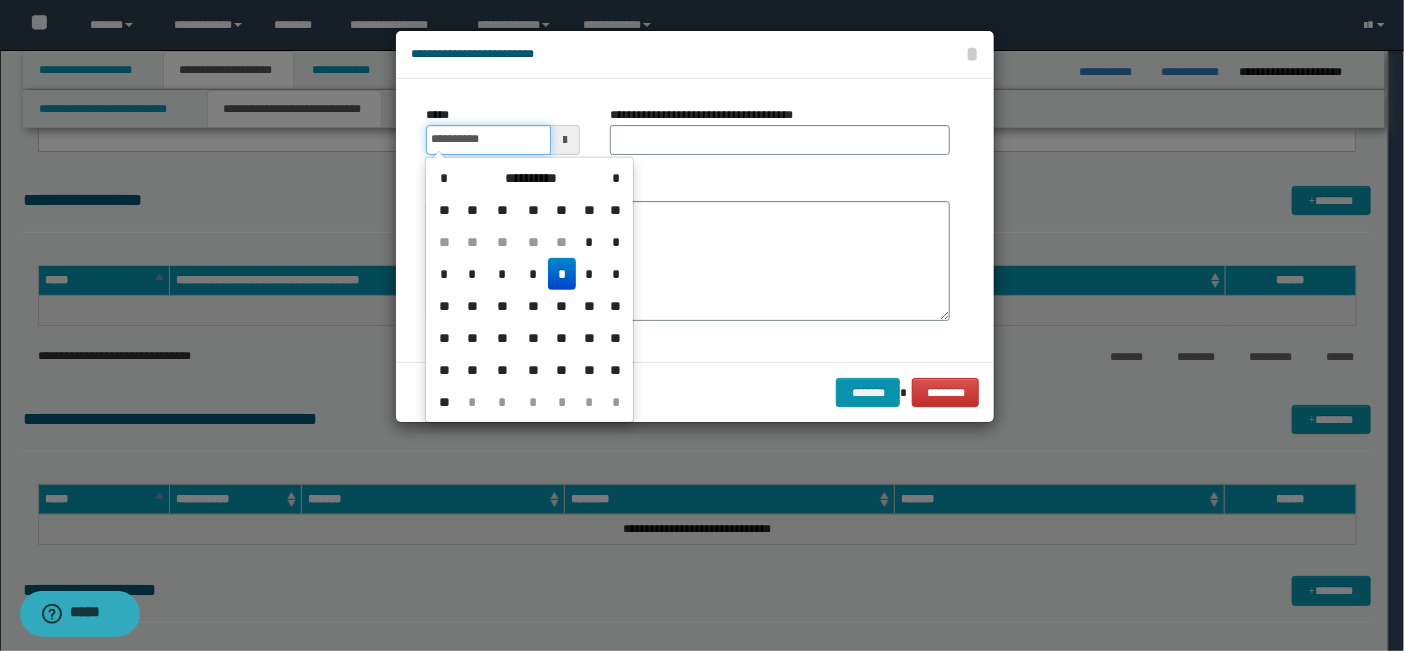 type on "**********" 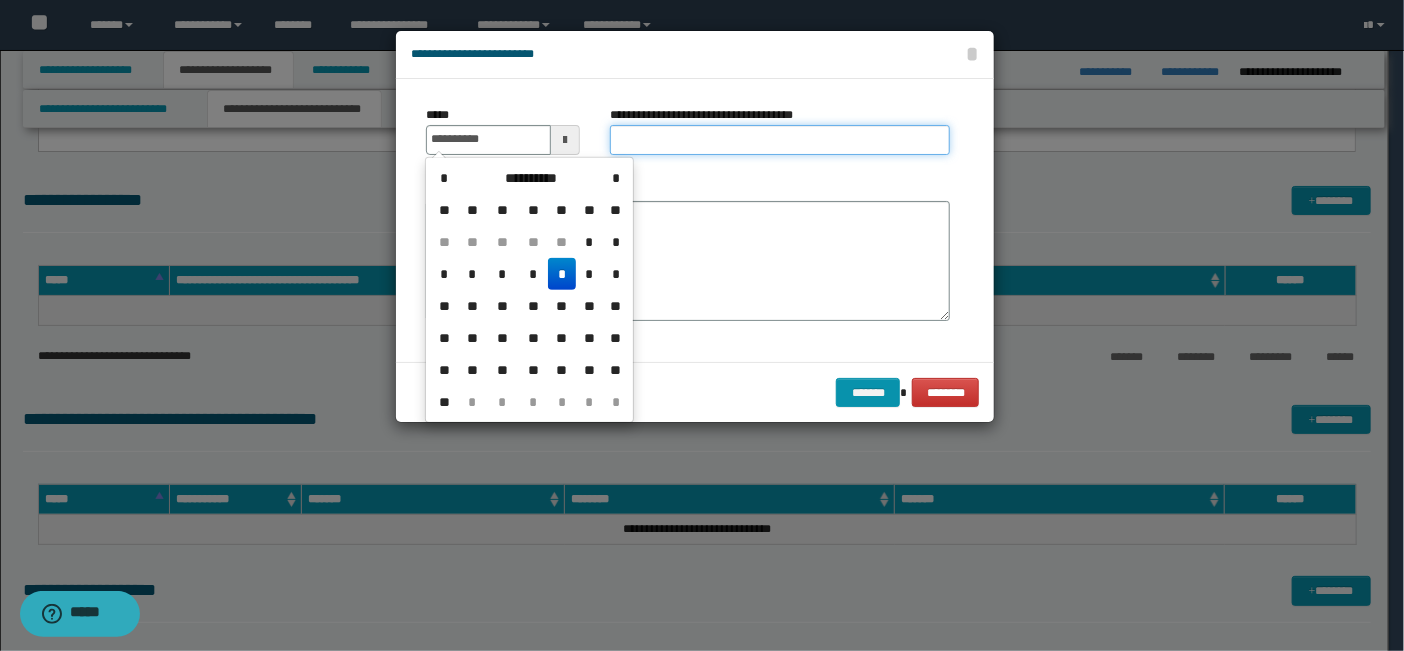 click on "**********" at bounding box center (779, 140) 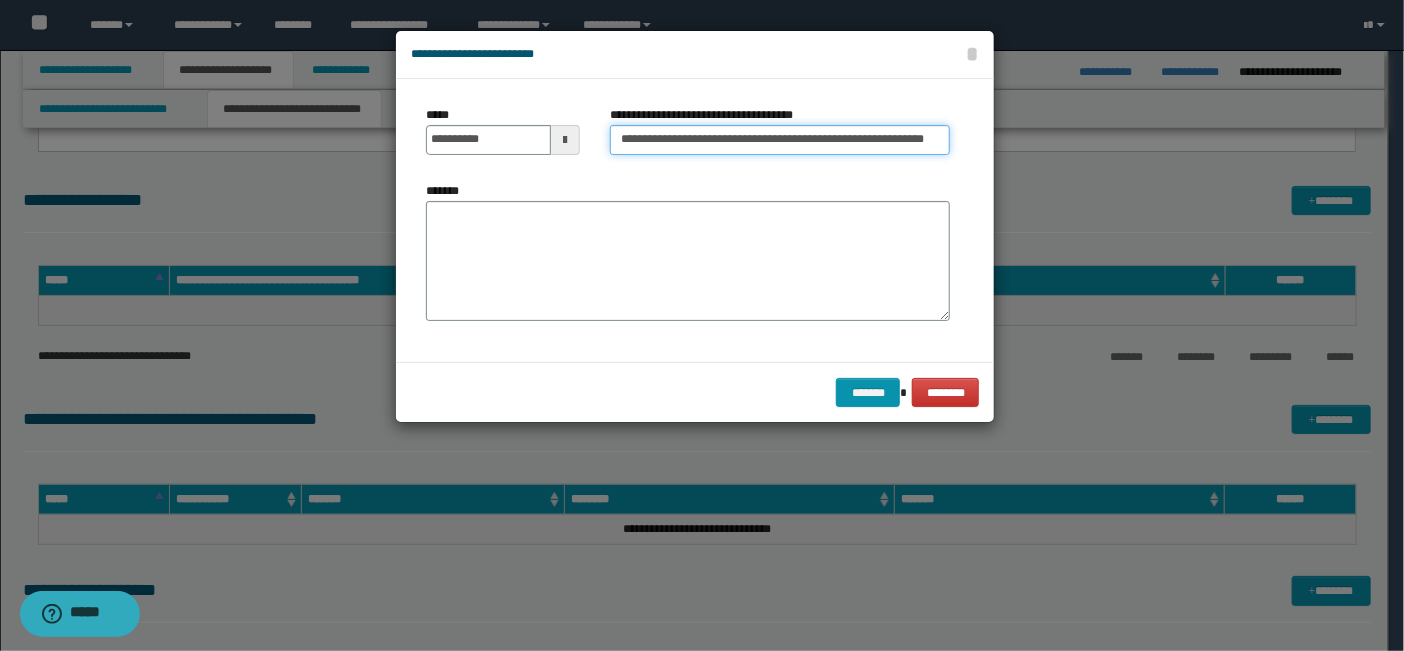scroll, scrollTop: 0, scrollLeft: 11, axis: horizontal 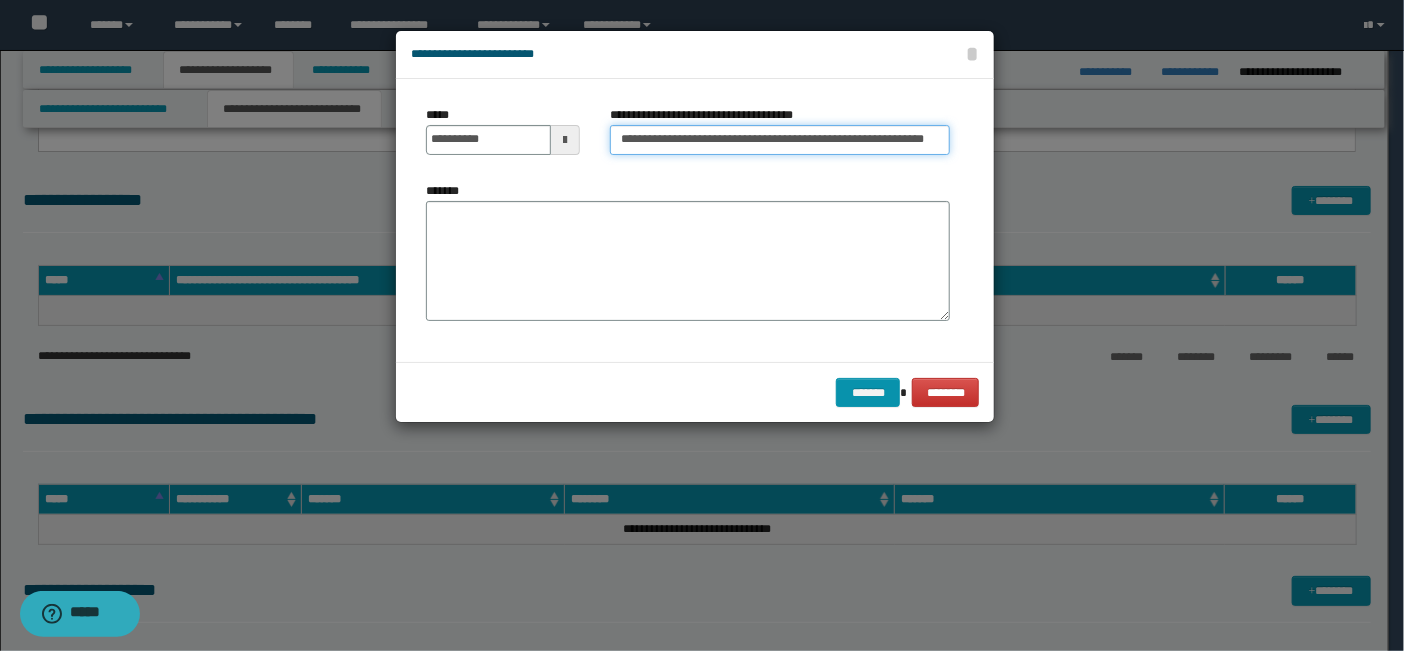 type on "**********" 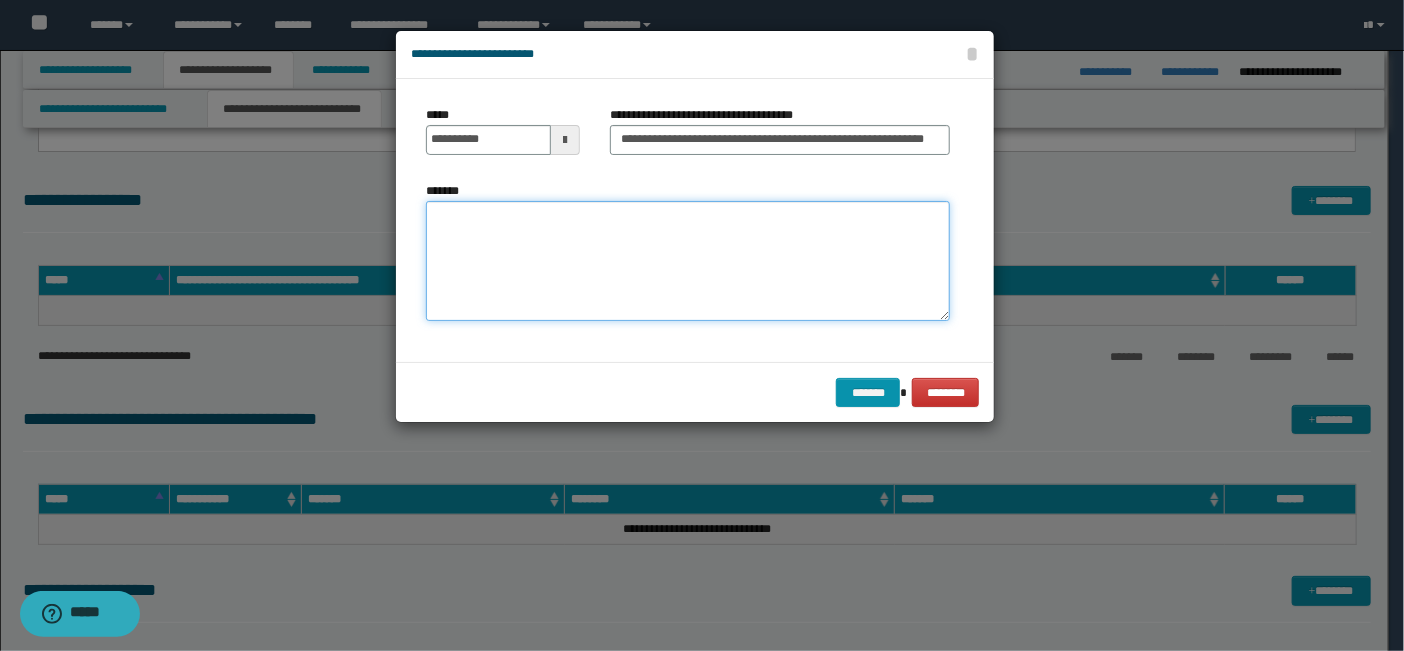 click on "*******" at bounding box center [688, 261] 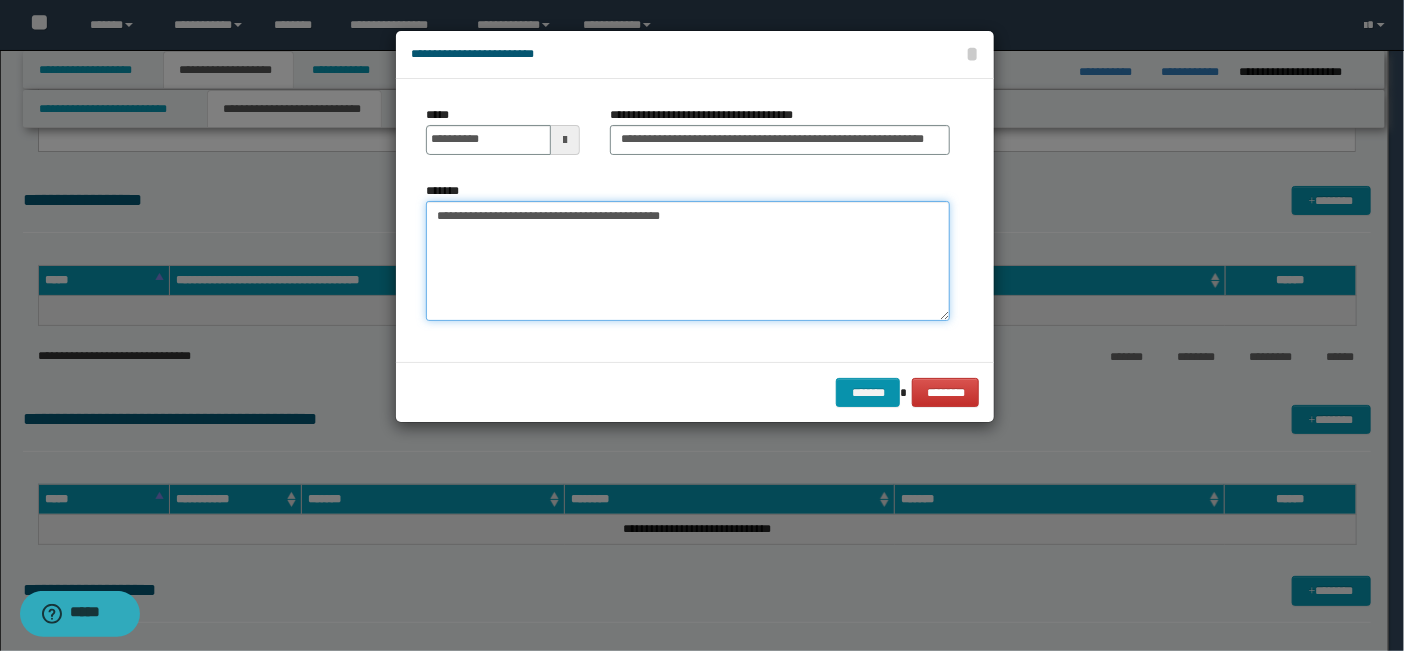 drag, startPoint x: 601, startPoint y: 209, endPoint x: 619, endPoint y: 218, distance: 20.12461 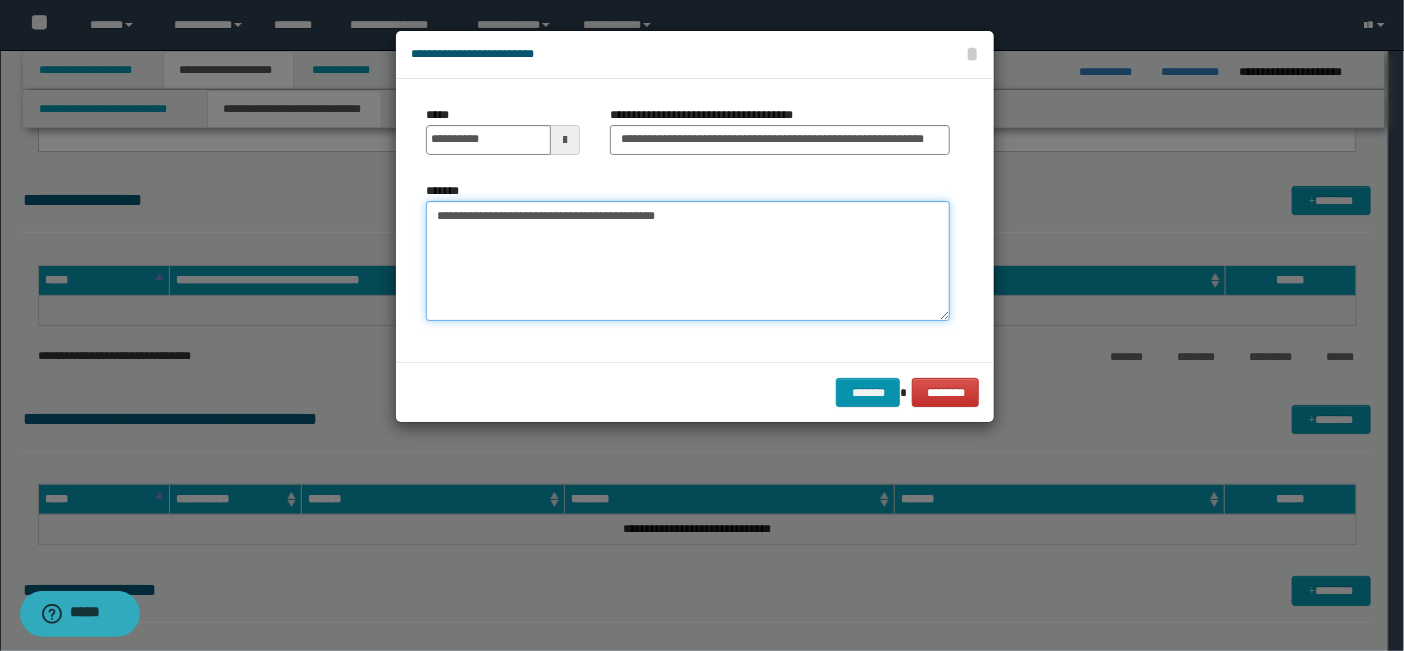 click on "**********" at bounding box center [688, 261] 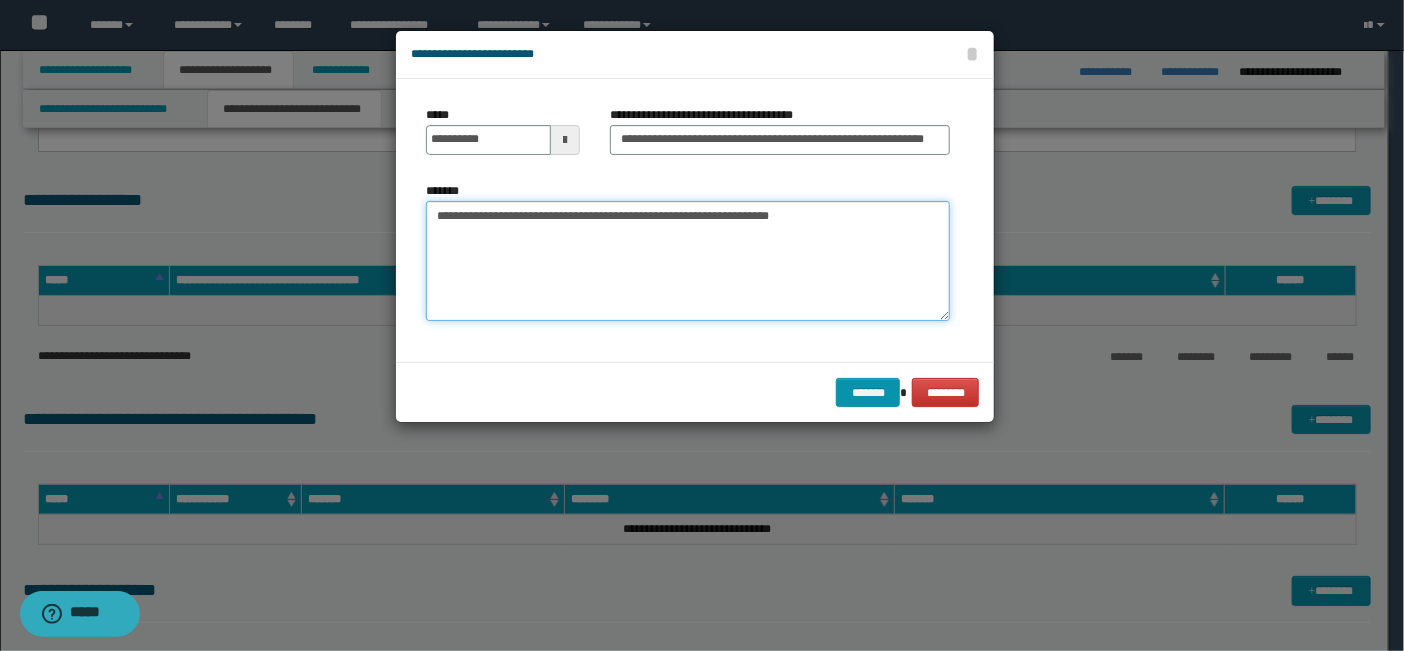 click on "**********" at bounding box center [688, 261] 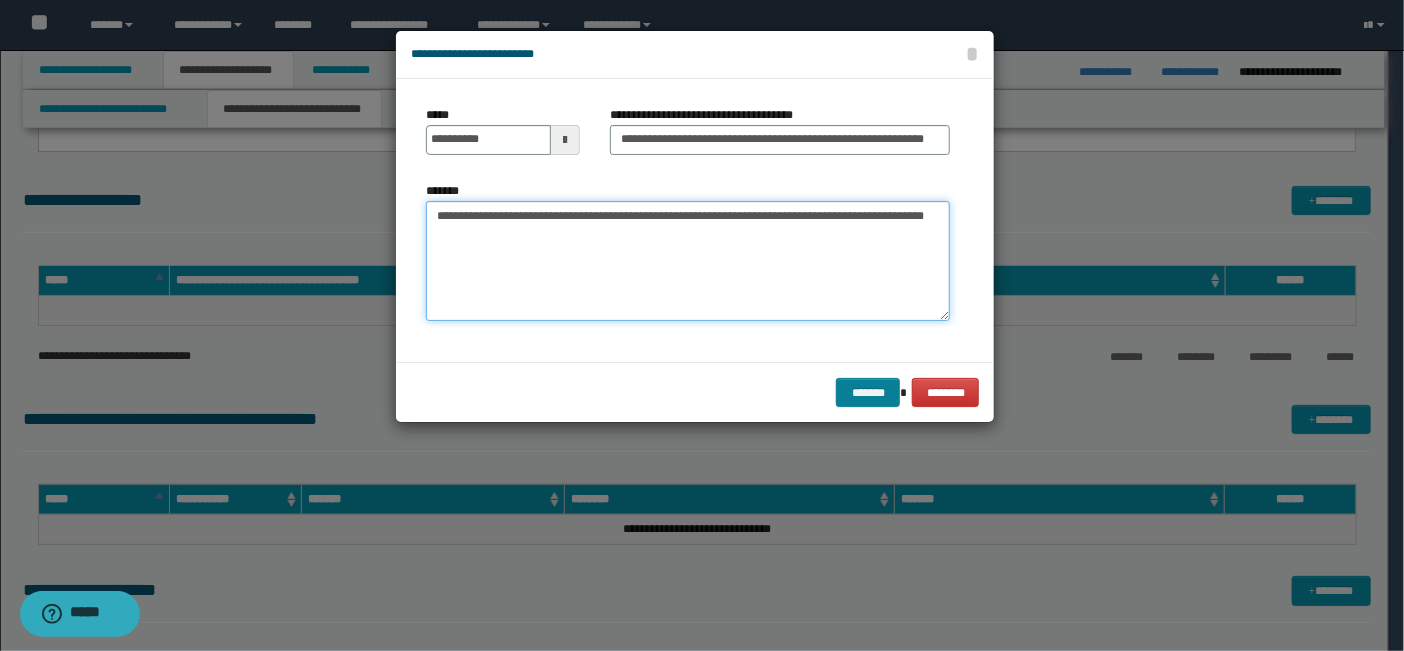 type on "**********" 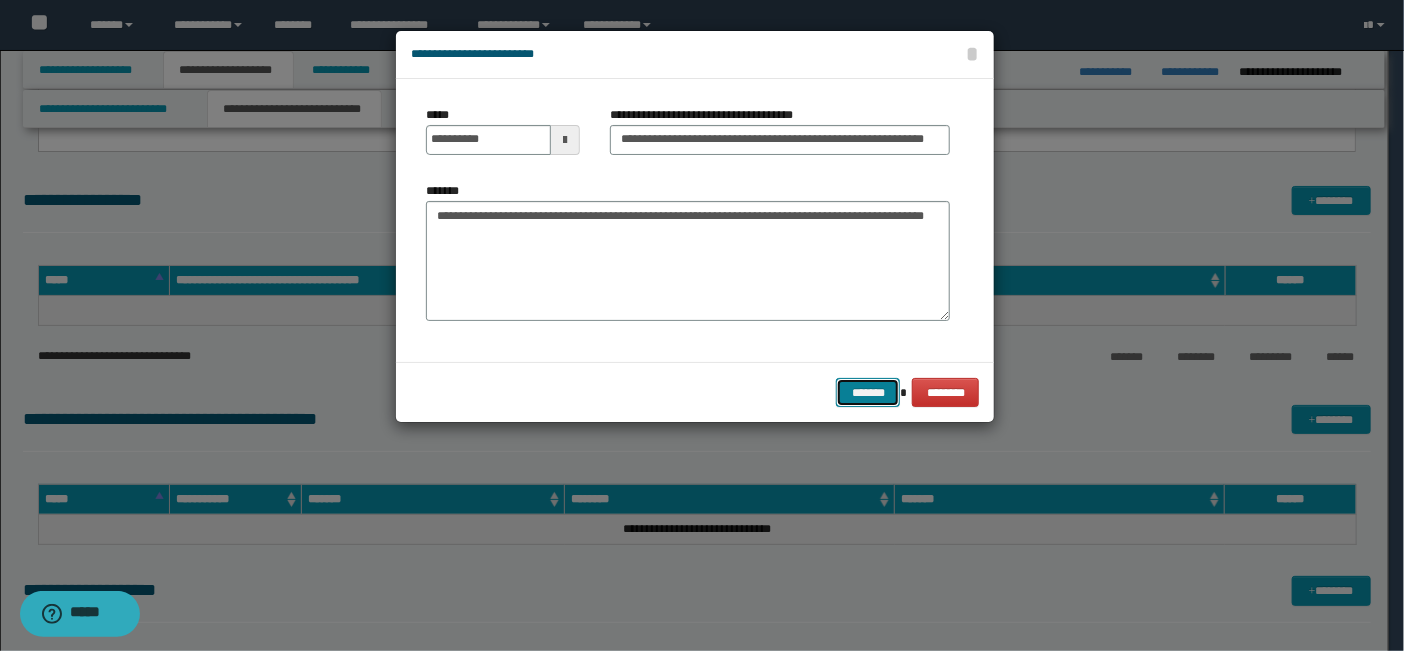 click on "*******" at bounding box center [868, 392] 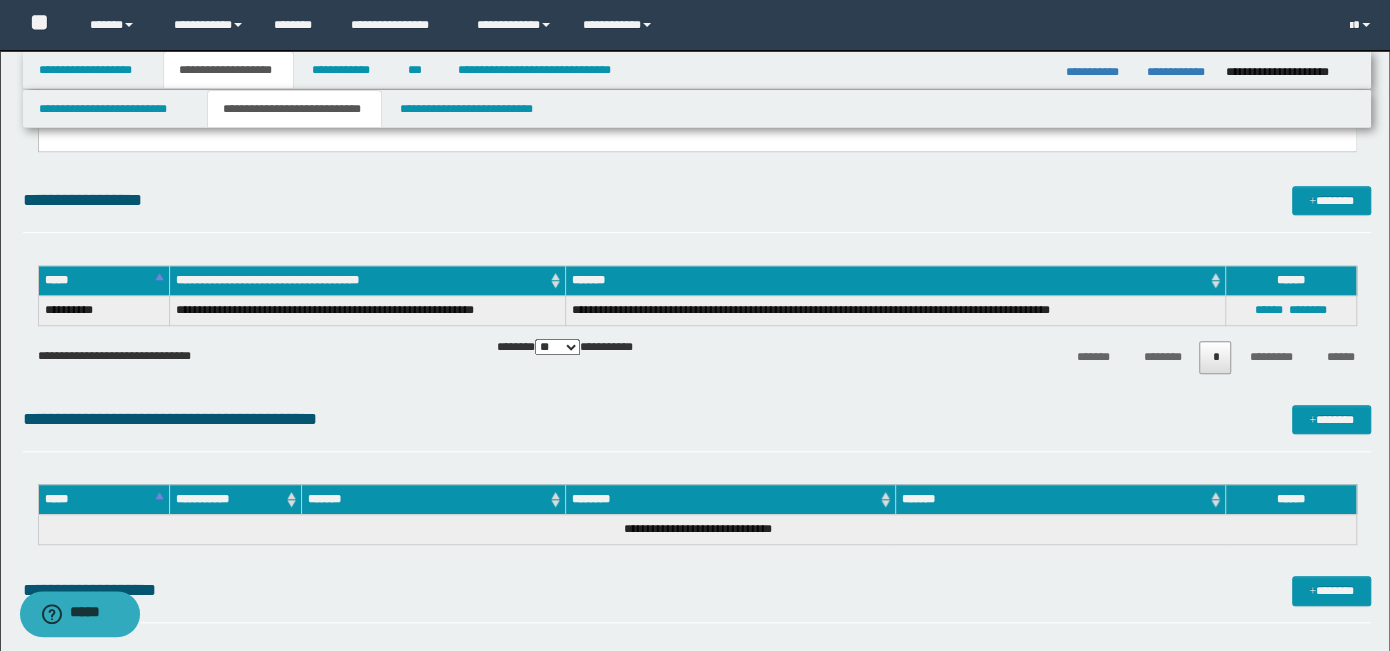 click on "**********" at bounding box center [697, 286] 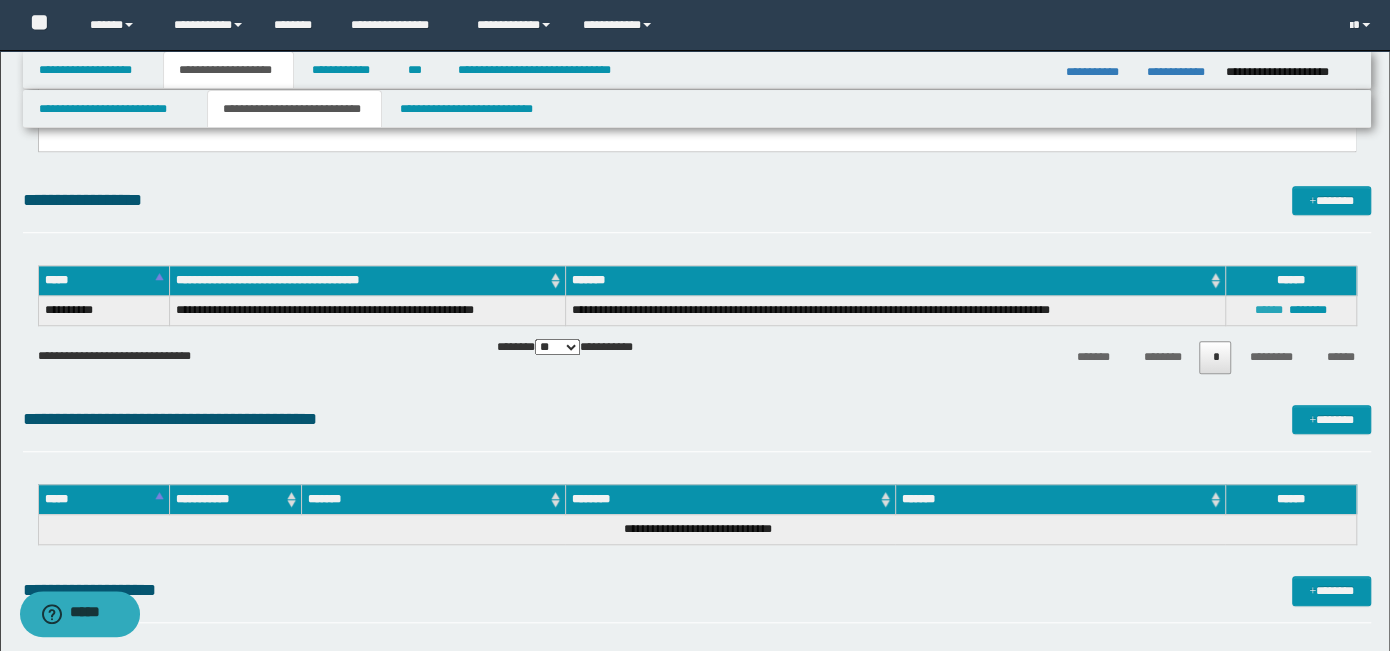 click on "******" at bounding box center [1269, 310] 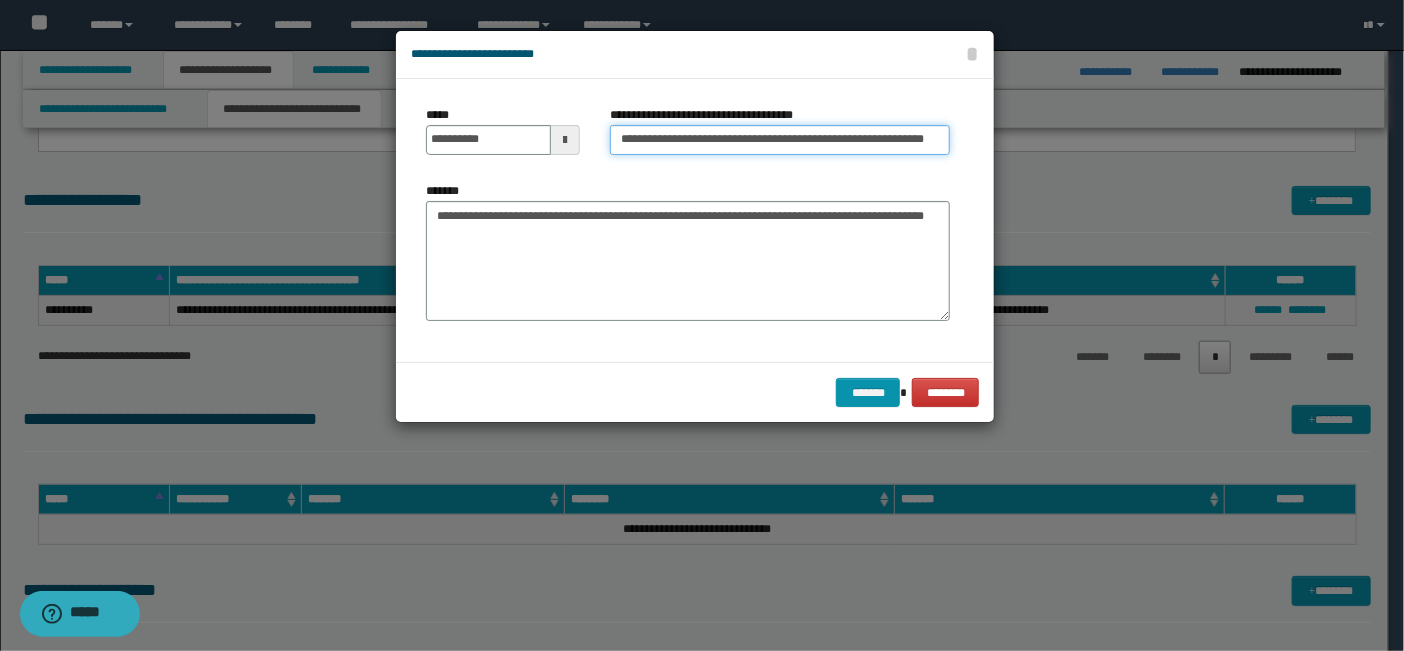 click on "**********" at bounding box center (779, 140) 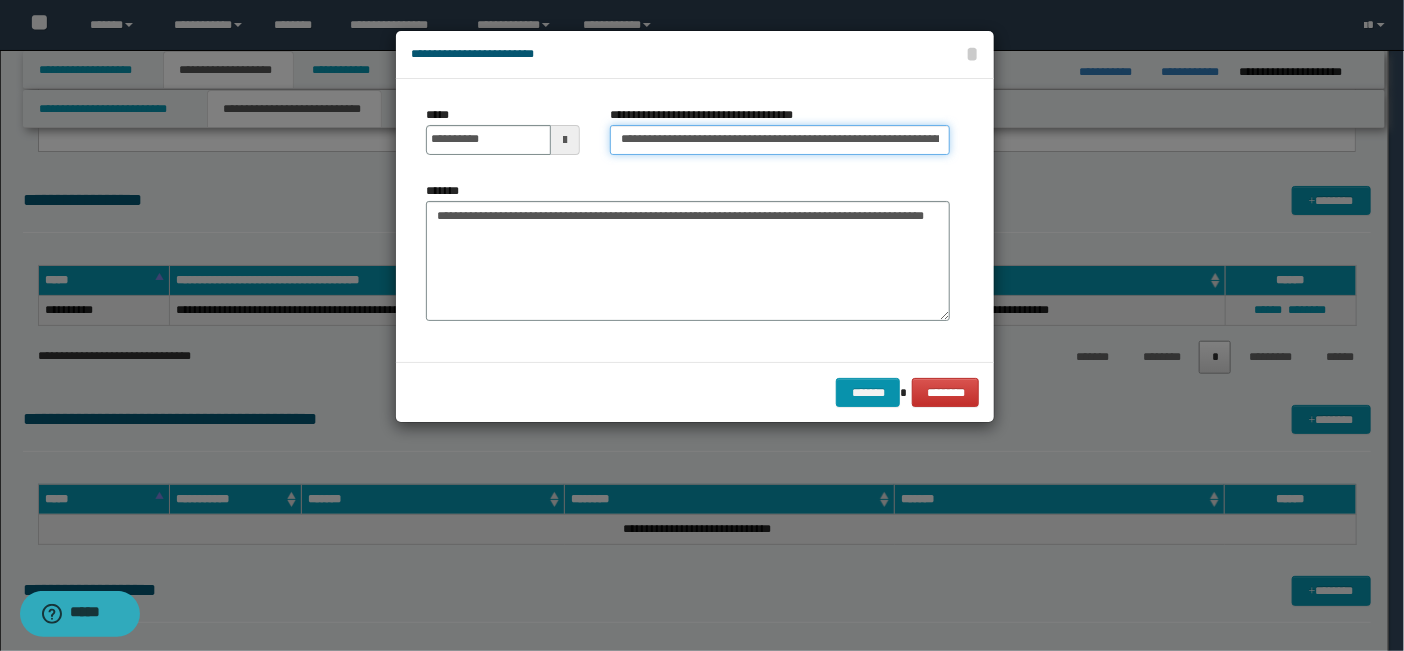 scroll, scrollTop: 0, scrollLeft: 68, axis: horizontal 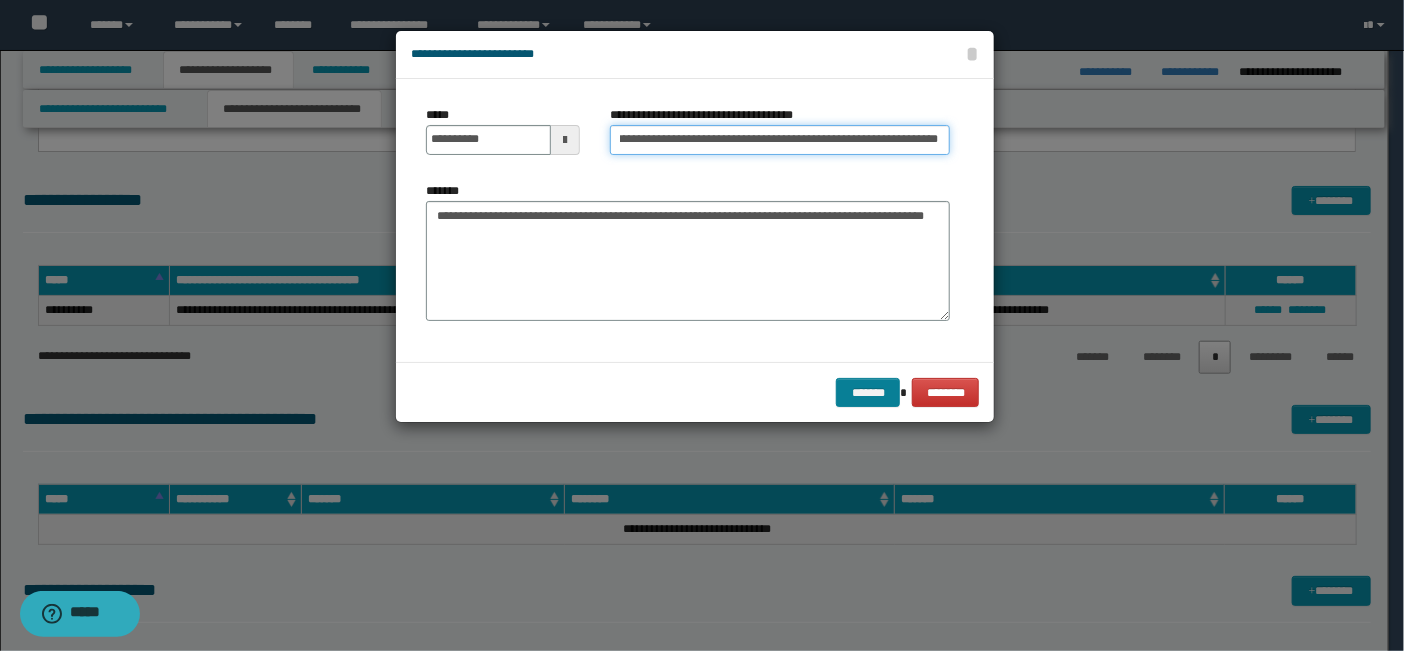 type on "**********" 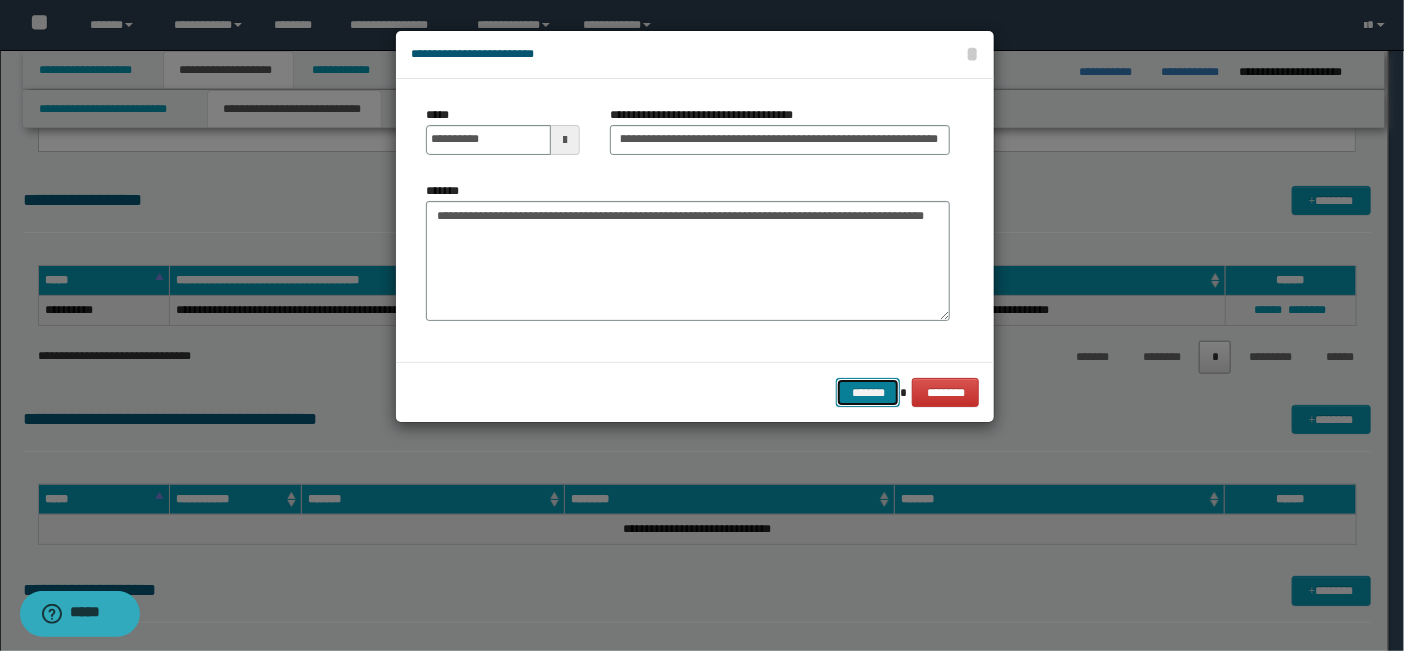 click on "*******" at bounding box center [868, 392] 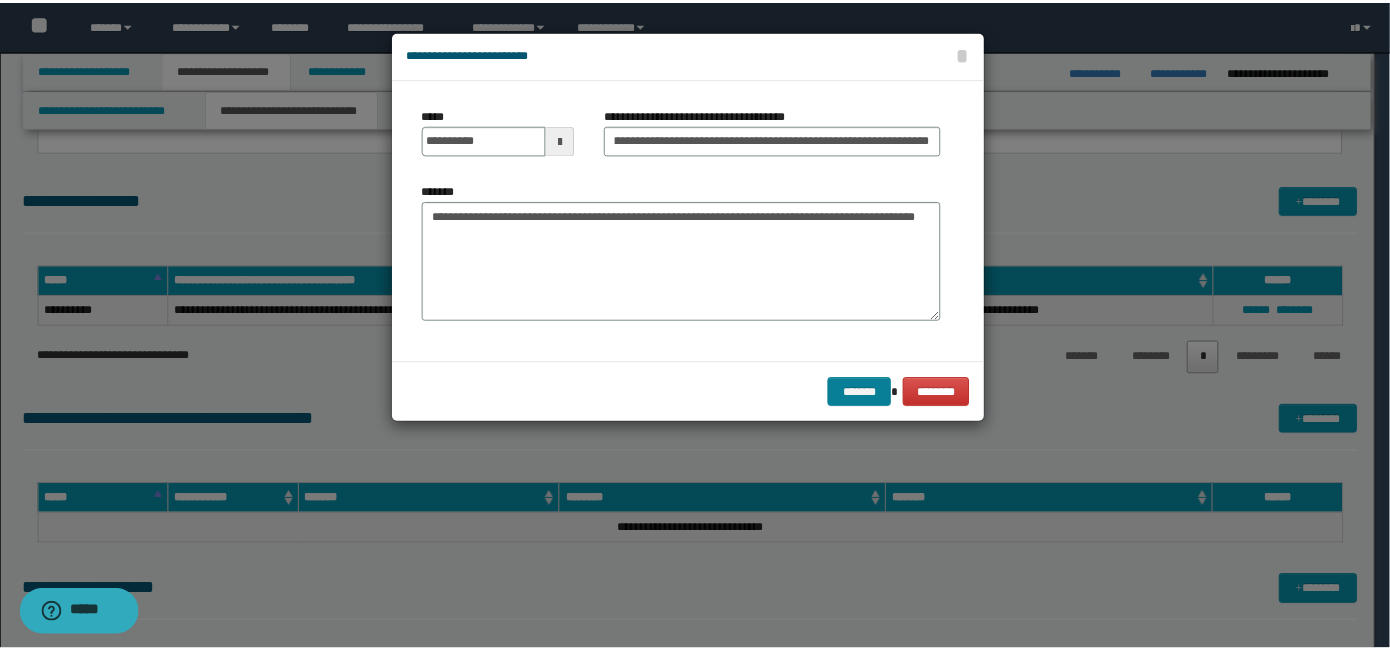 scroll, scrollTop: 0, scrollLeft: 0, axis: both 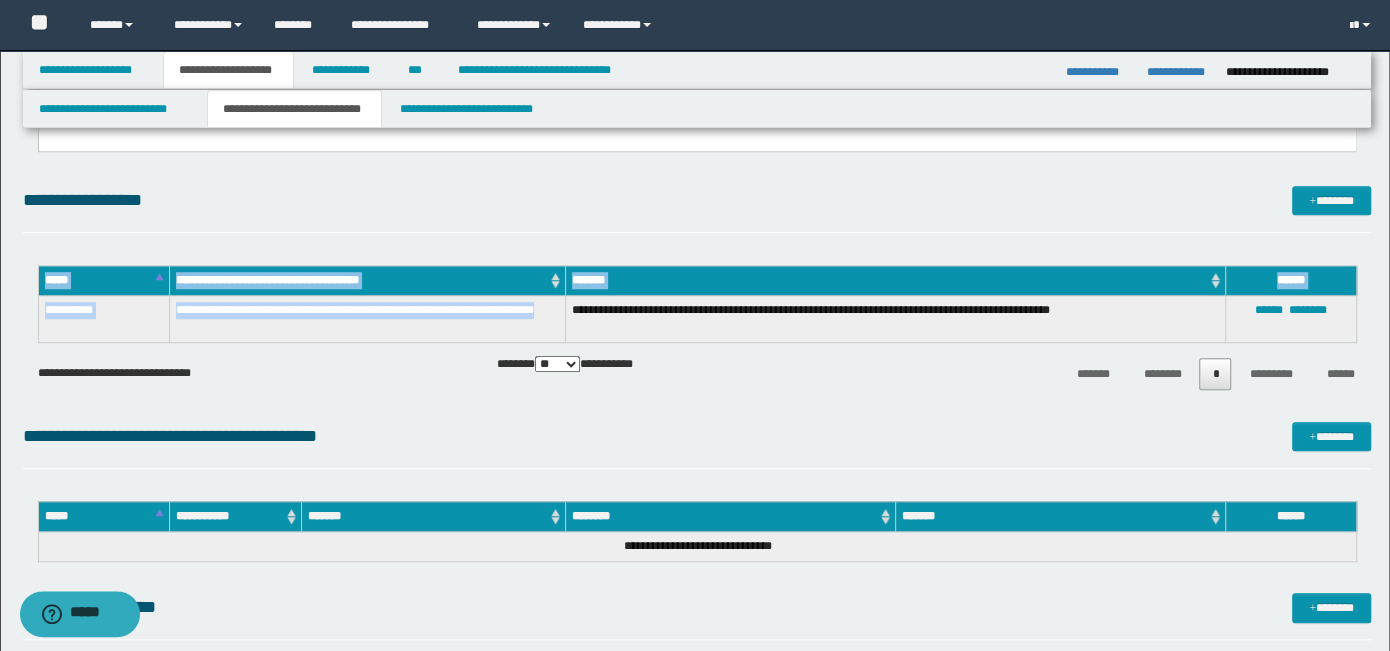 drag, startPoint x: 246, startPoint y: 329, endPoint x: 35, endPoint y: 325, distance: 211.03792 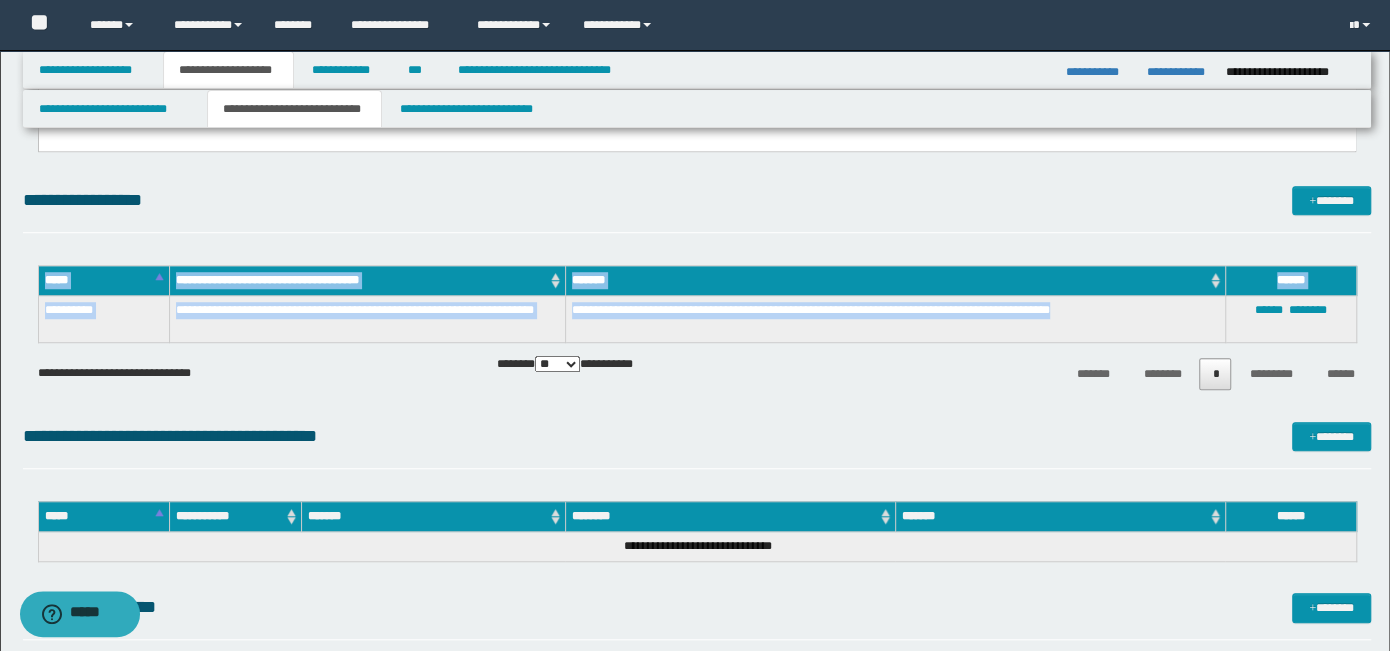 drag, startPoint x: 1076, startPoint y: 316, endPoint x: -4, endPoint y: 337, distance: 1080.2041 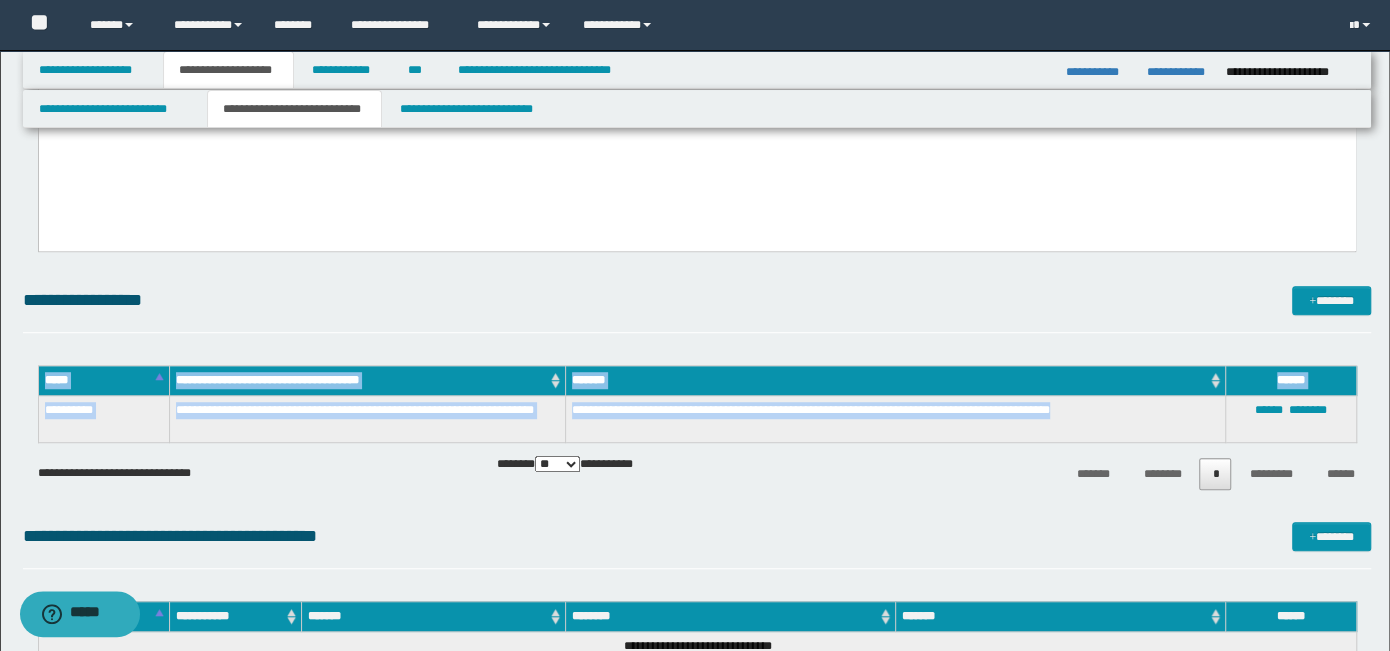 scroll, scrollTop: 471, scrollLeft: 0, axis: vertical 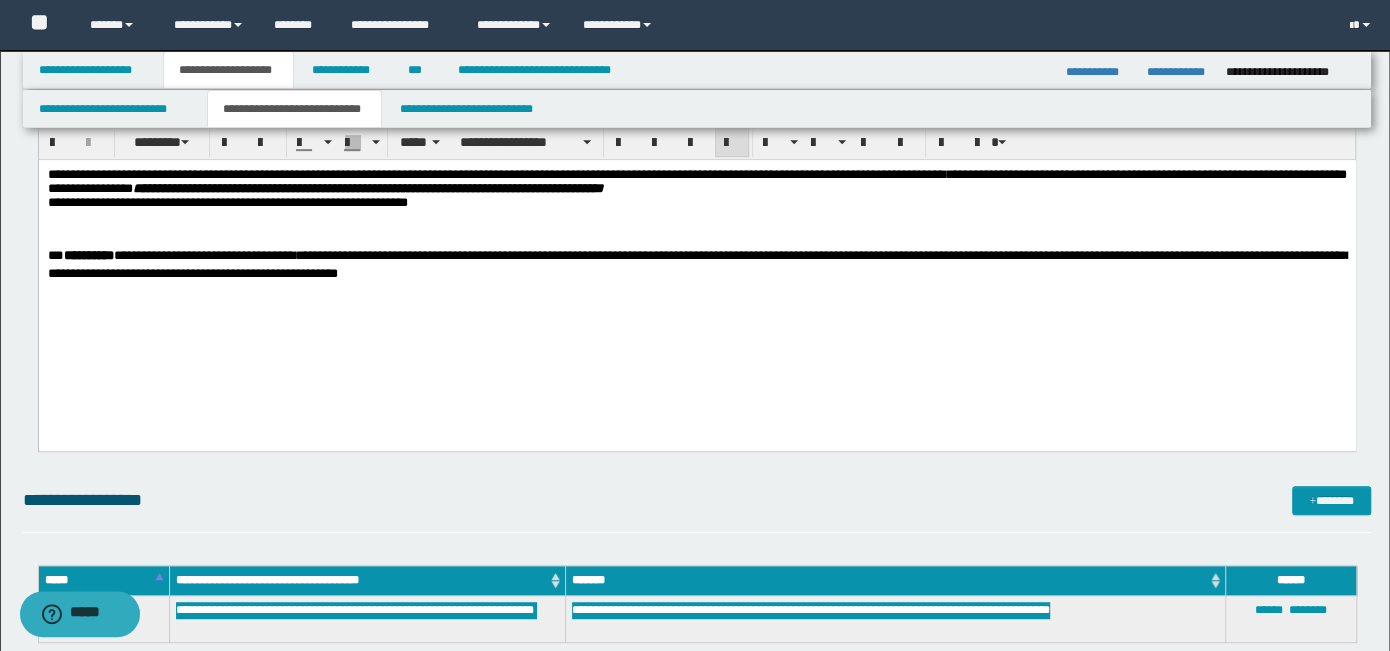 click on "**********" at bounding box center (699, 264) 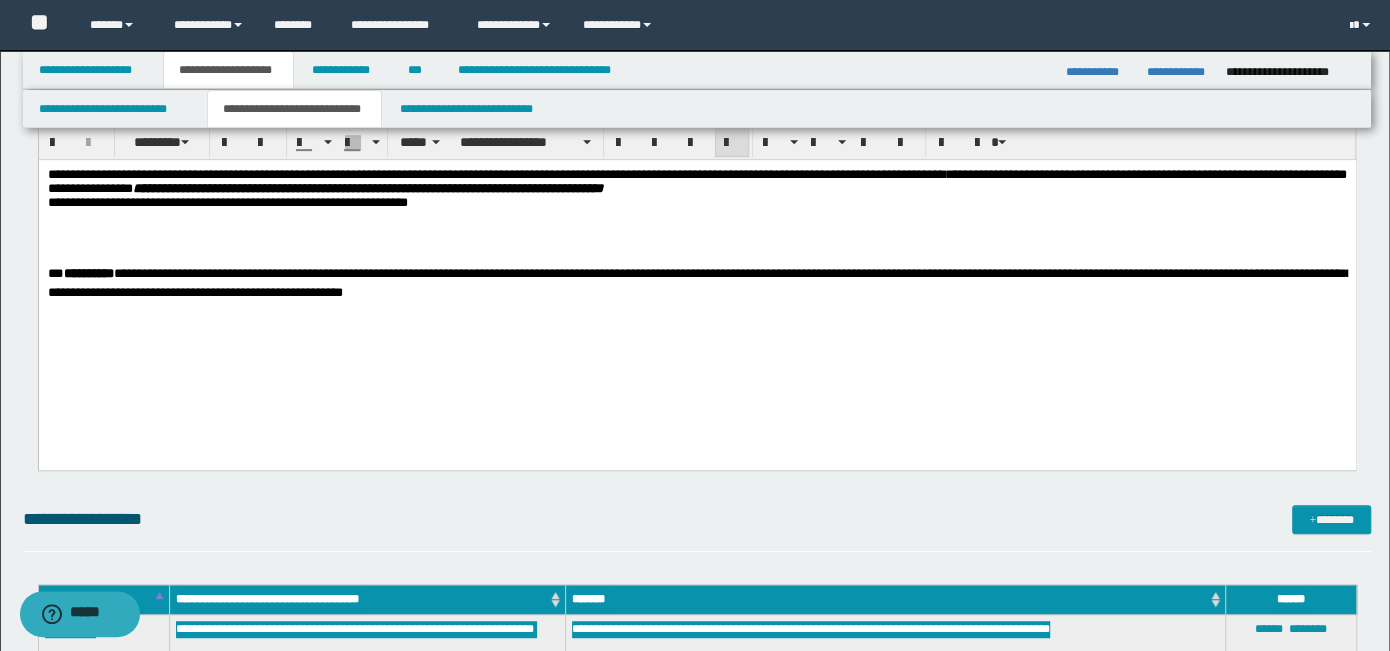 paste 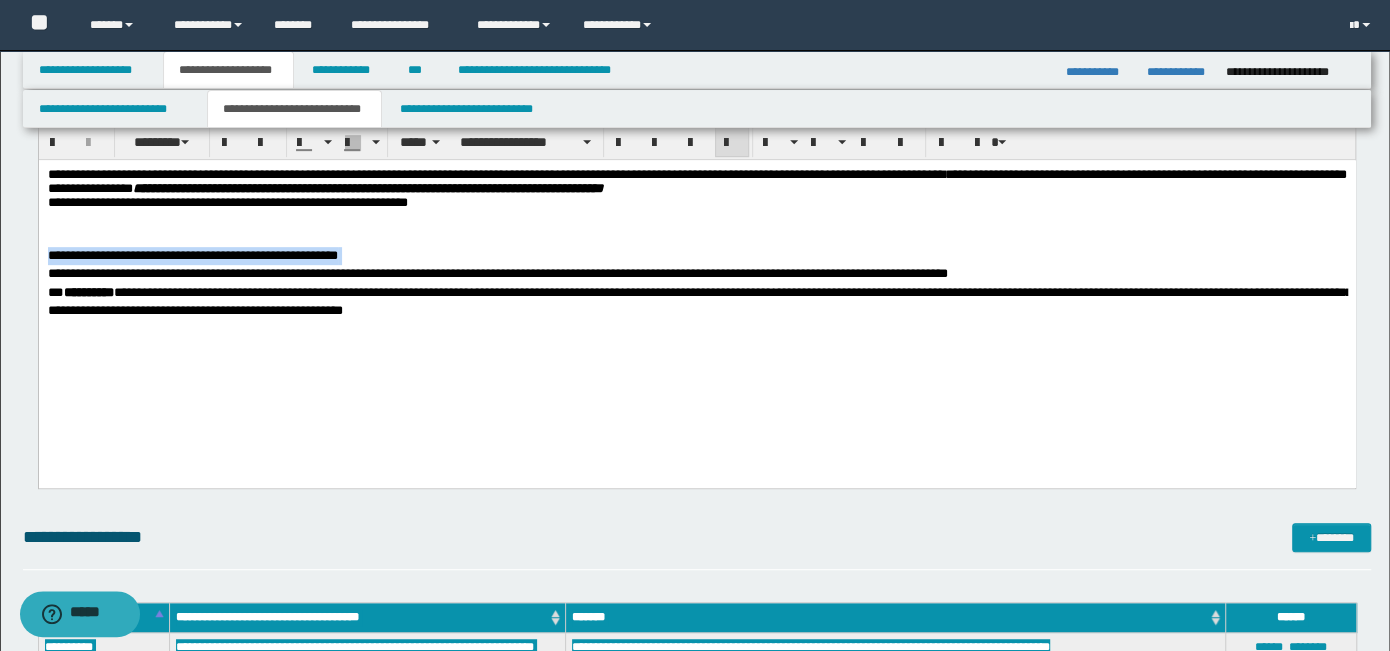 drag, startPoint x: 425, startPoint y: 259, endPoint x: 0, endPoint y: 270, distance: 425.14233 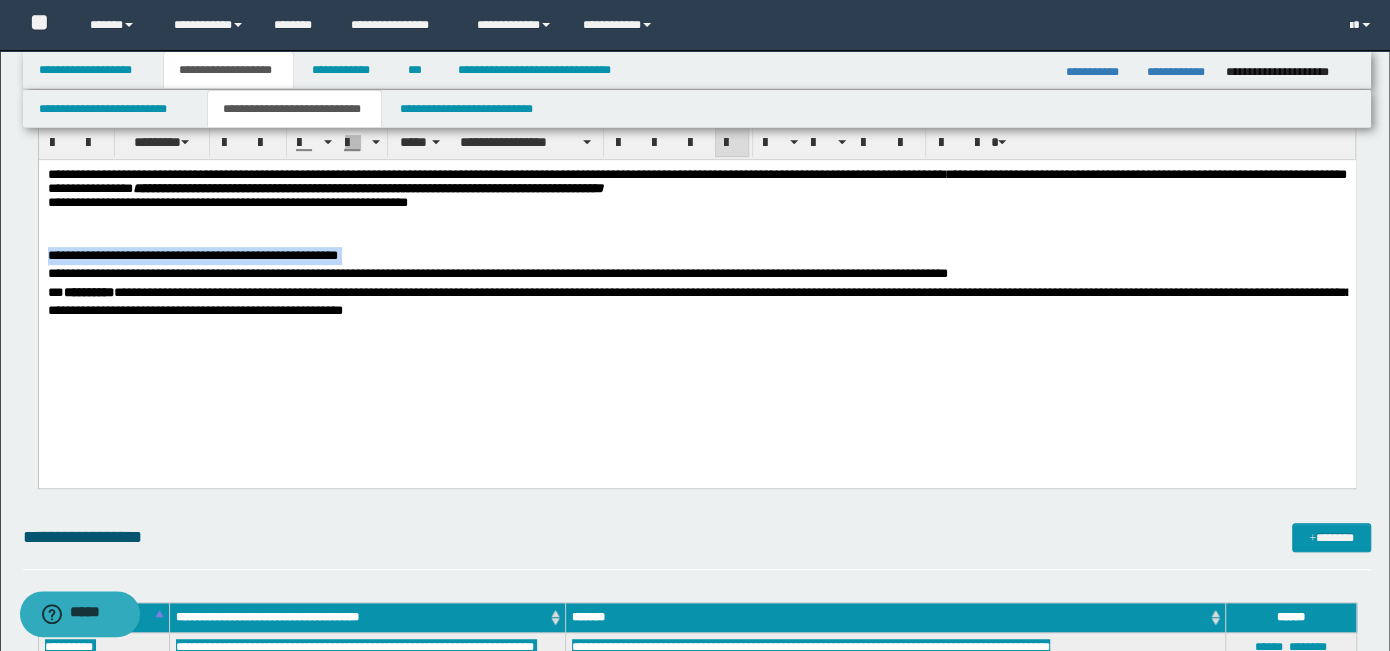 click on "**********" at bounding box center [696, 265] 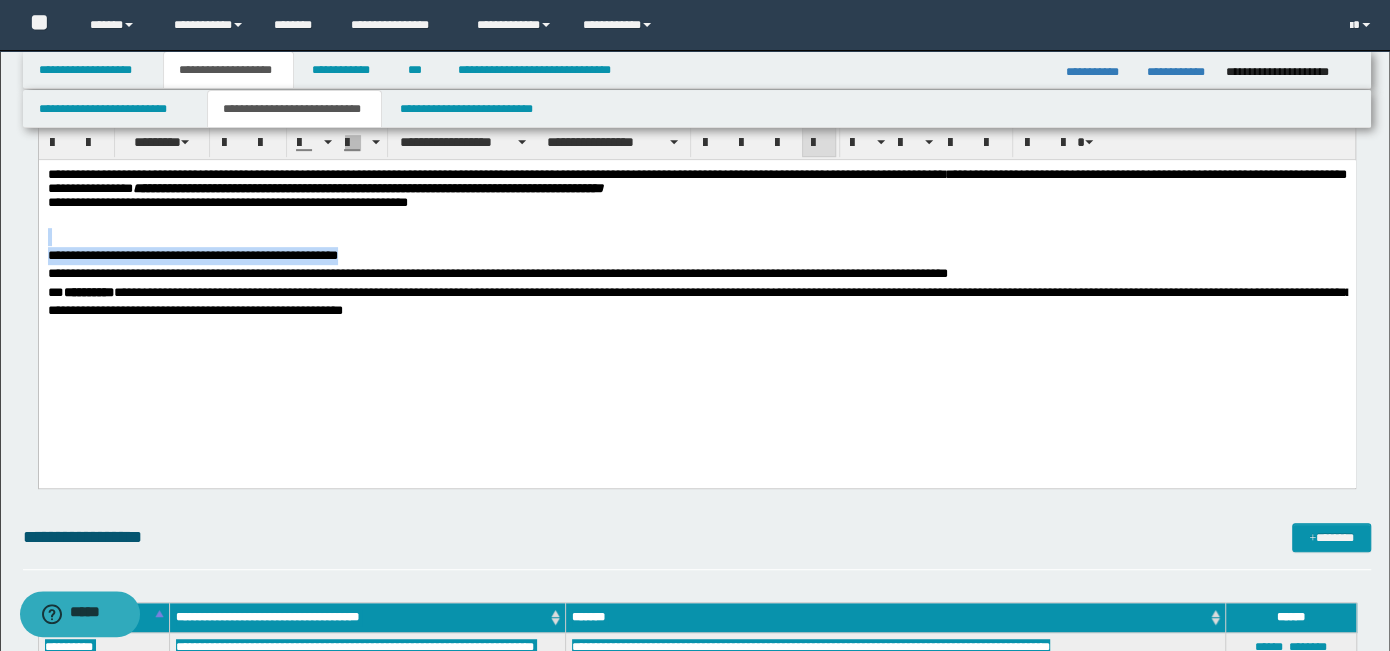 drag, startPoint x: 415, startPoint y: 257, endPoint x: 38, endPoint y: 403, distance: 404.28333 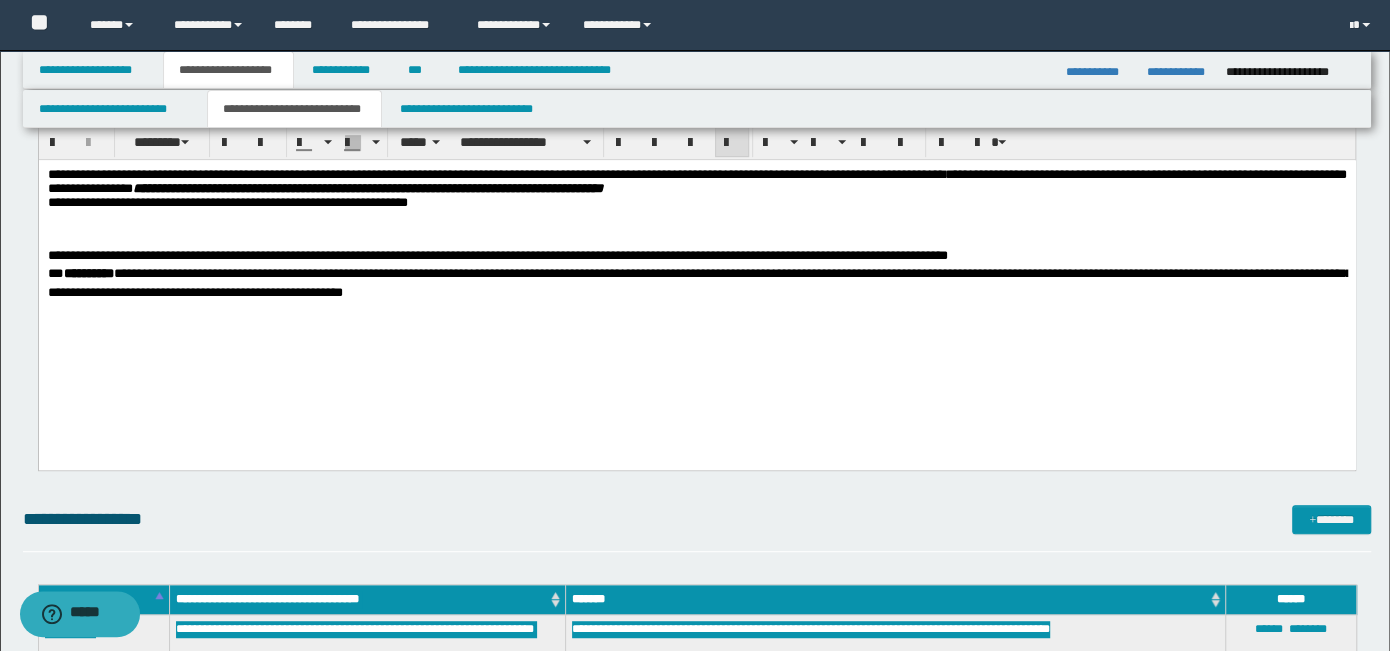 click on "**********" at bounding box center [497, 255] 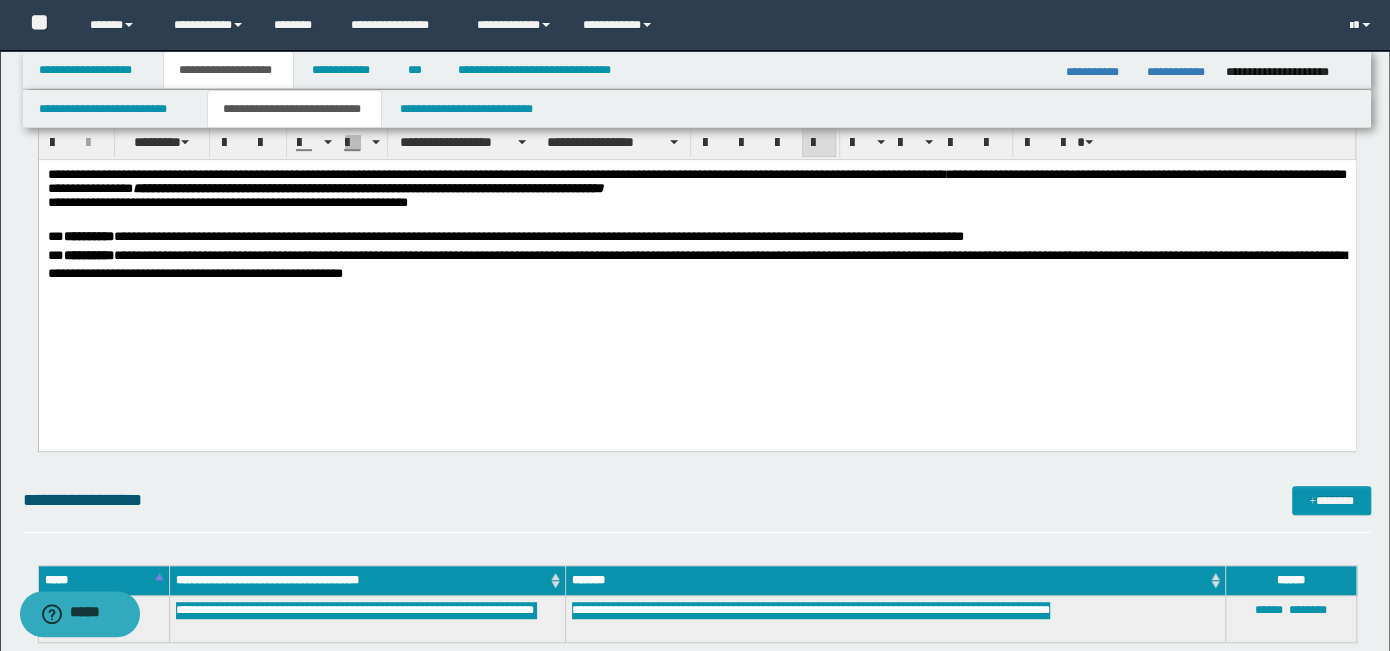 click on "**********" at bounding box center [696, 278] 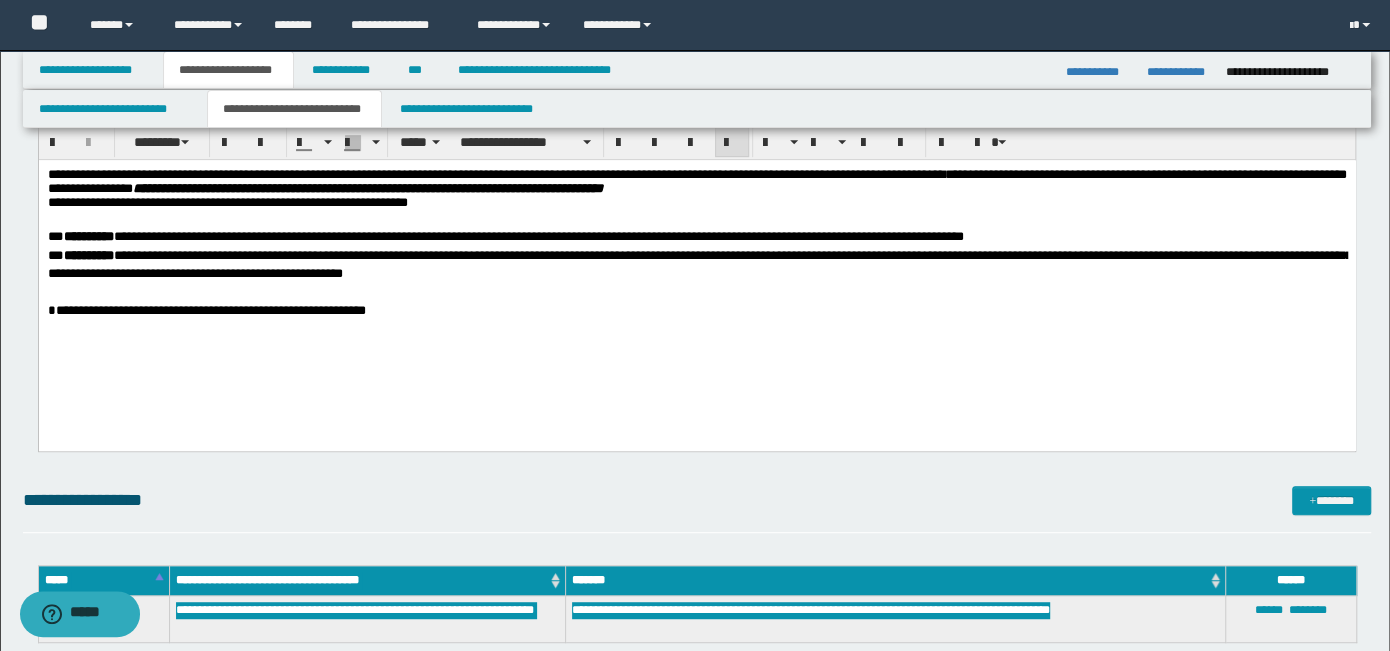 click at bounding box center [696, 329] 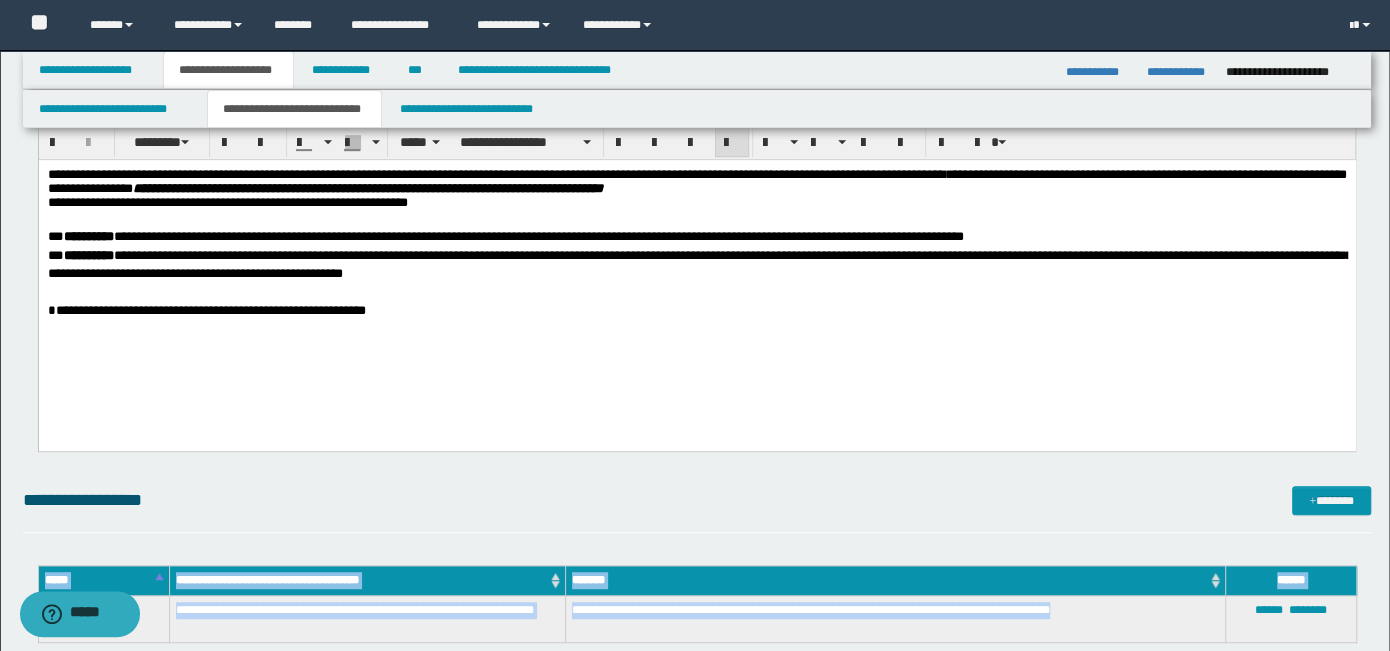 click on "**********" at bounding box center [895, 619] 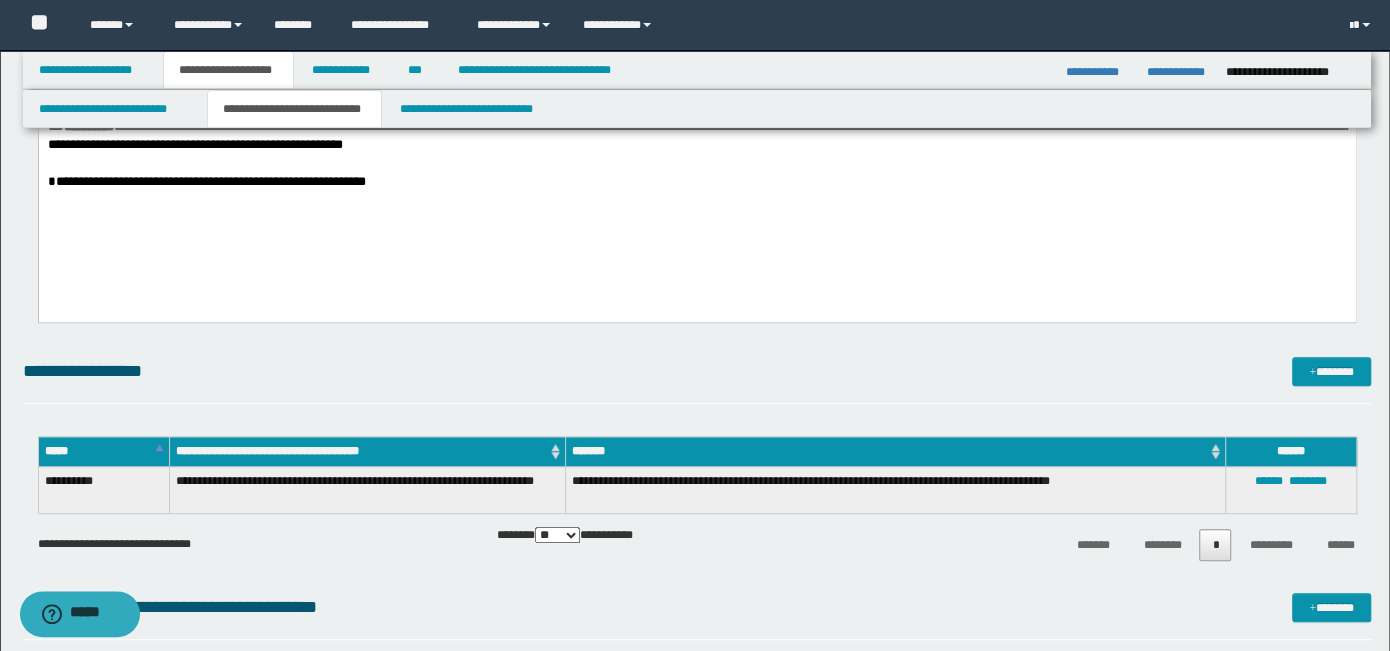 scroll, scrollTop: 500, scrollLeft: 0, axis: vertical 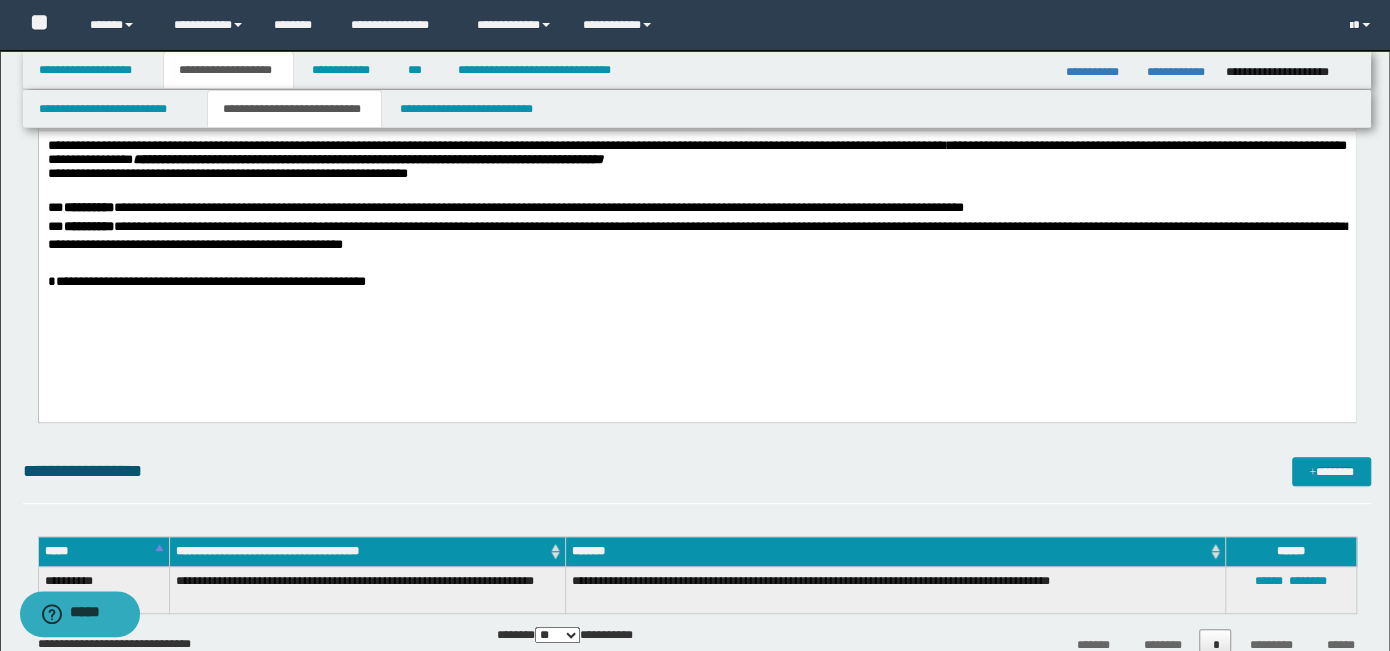 click at bounding box center (696, 300) 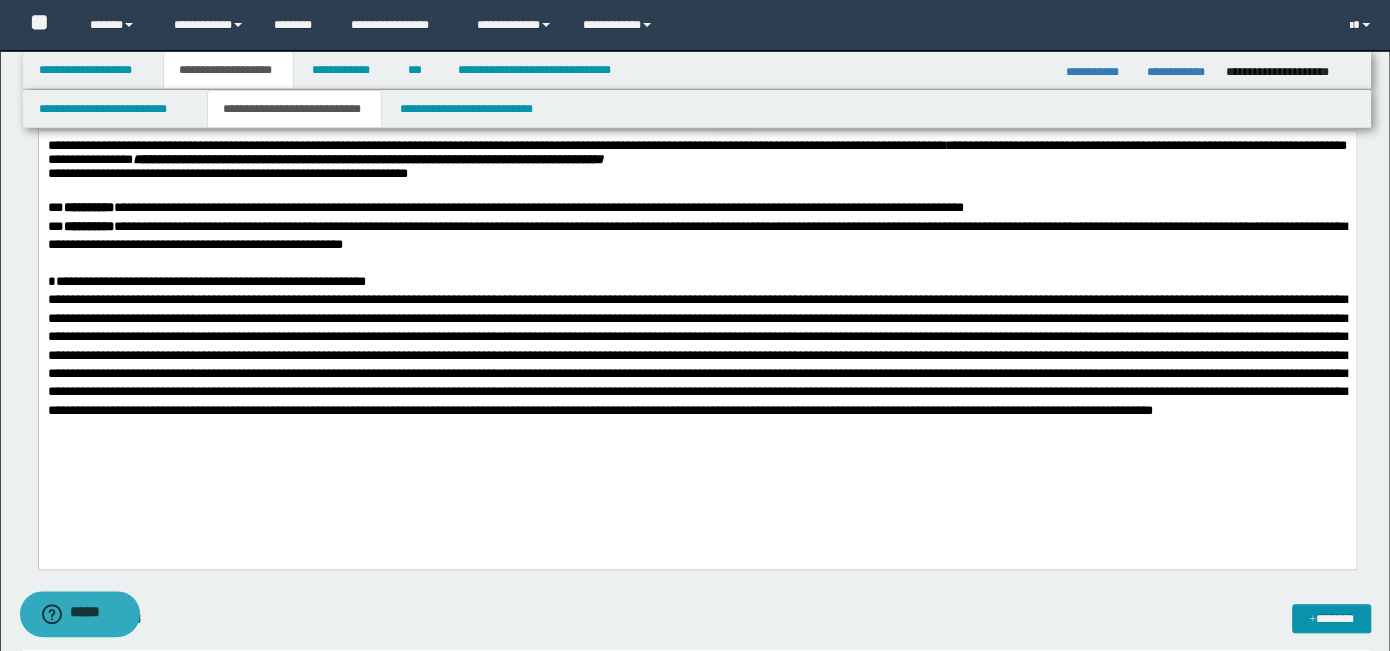 click at bounding box center (699, 354) 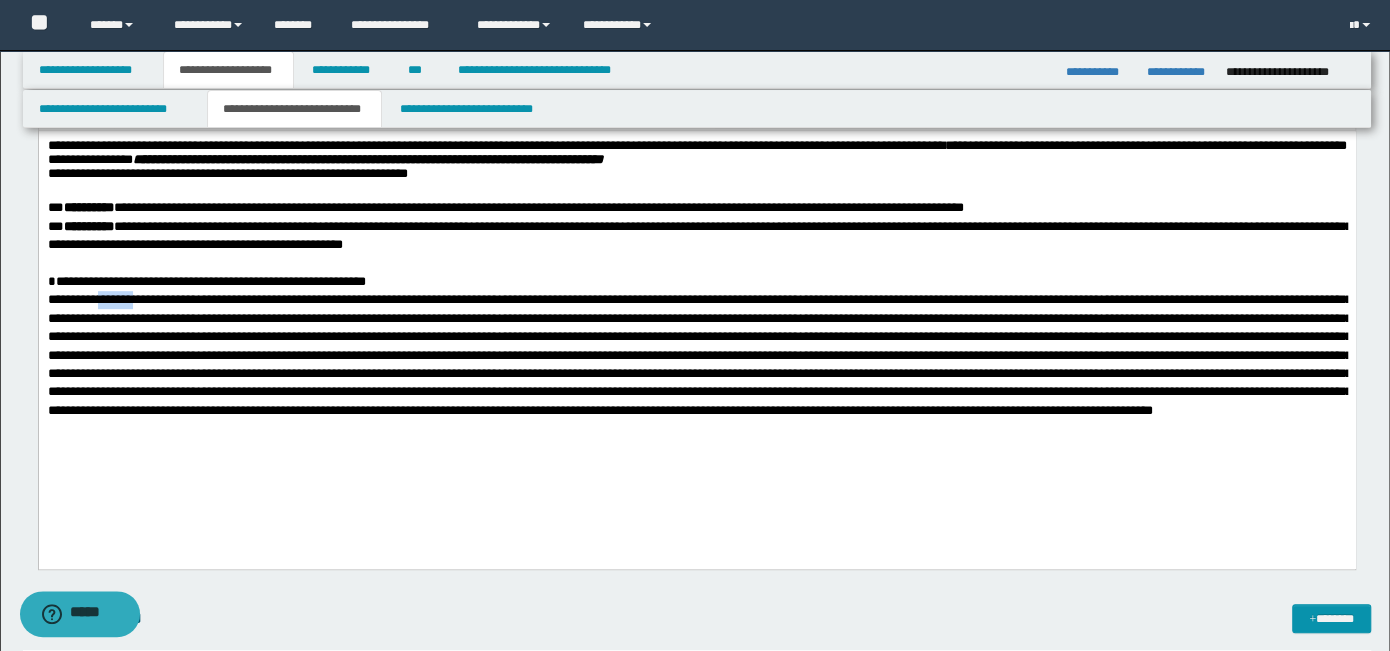 click at bounding box center (699, 354) 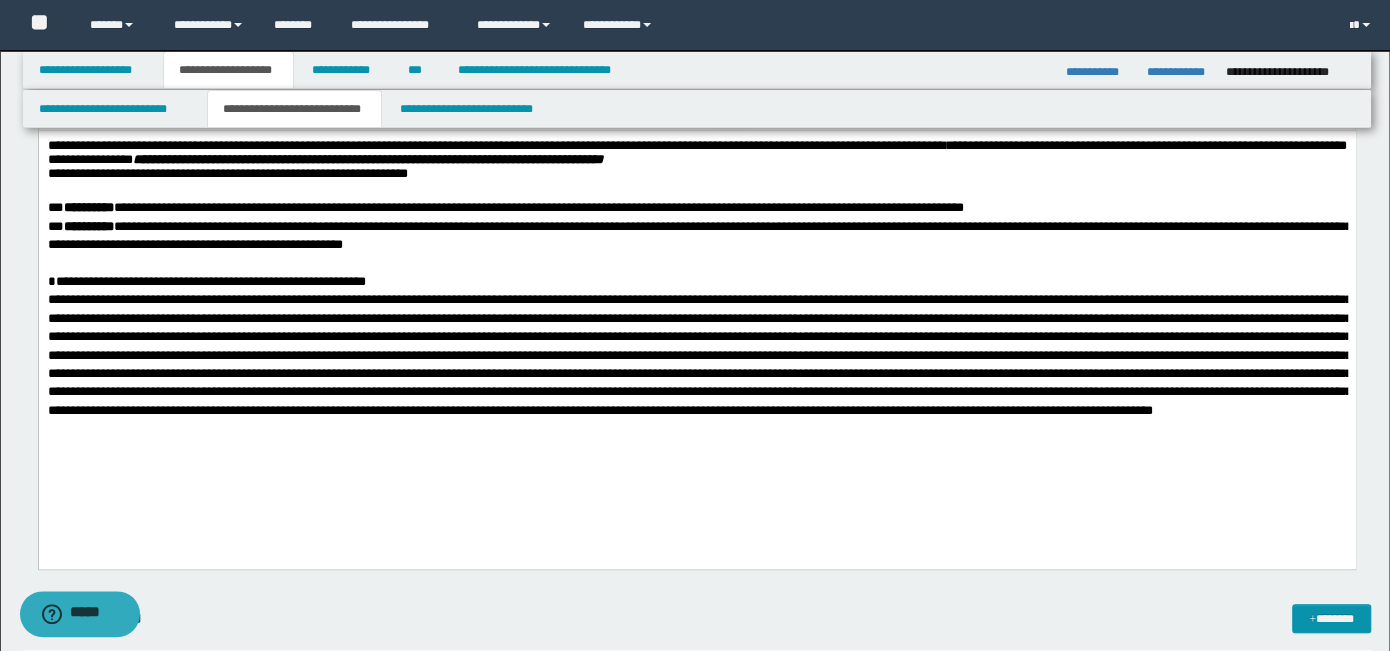 click on "**********" at bounding box center (696, 304) 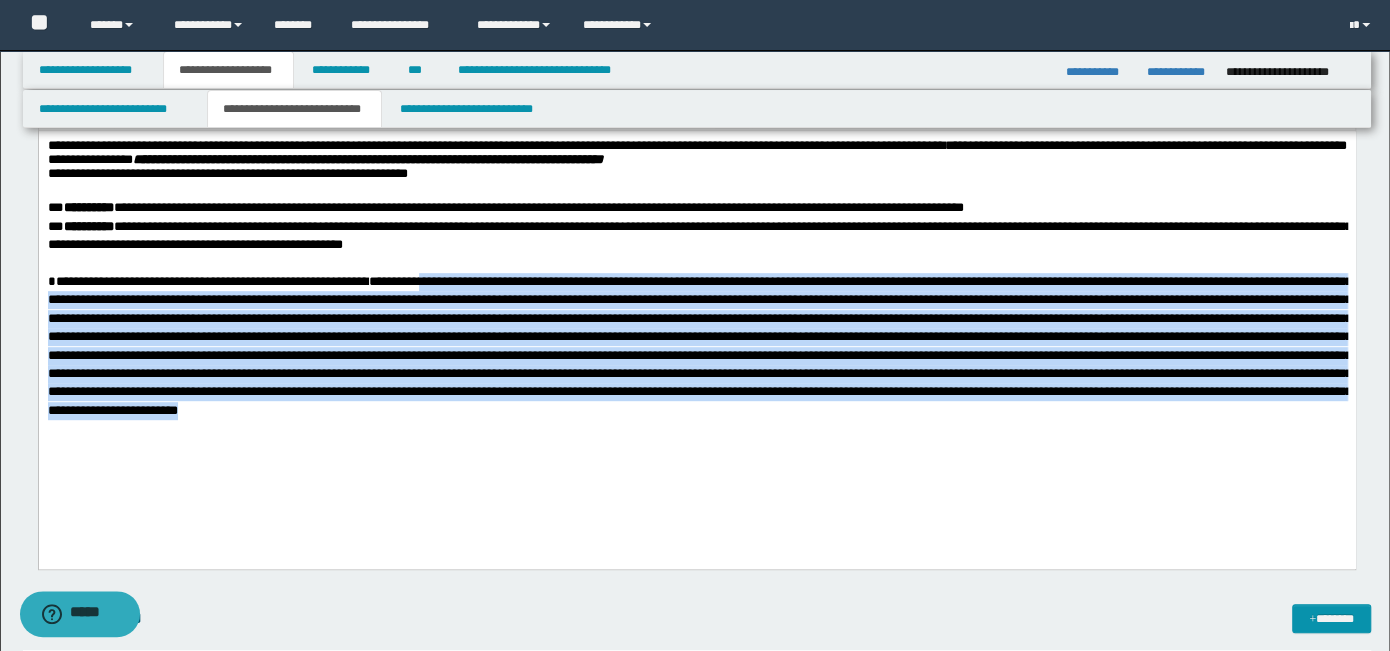 drag, startPoint x: 500, startPoint y: 280, endPoint x: 434, endPoint y: 510, distance: 239.28226 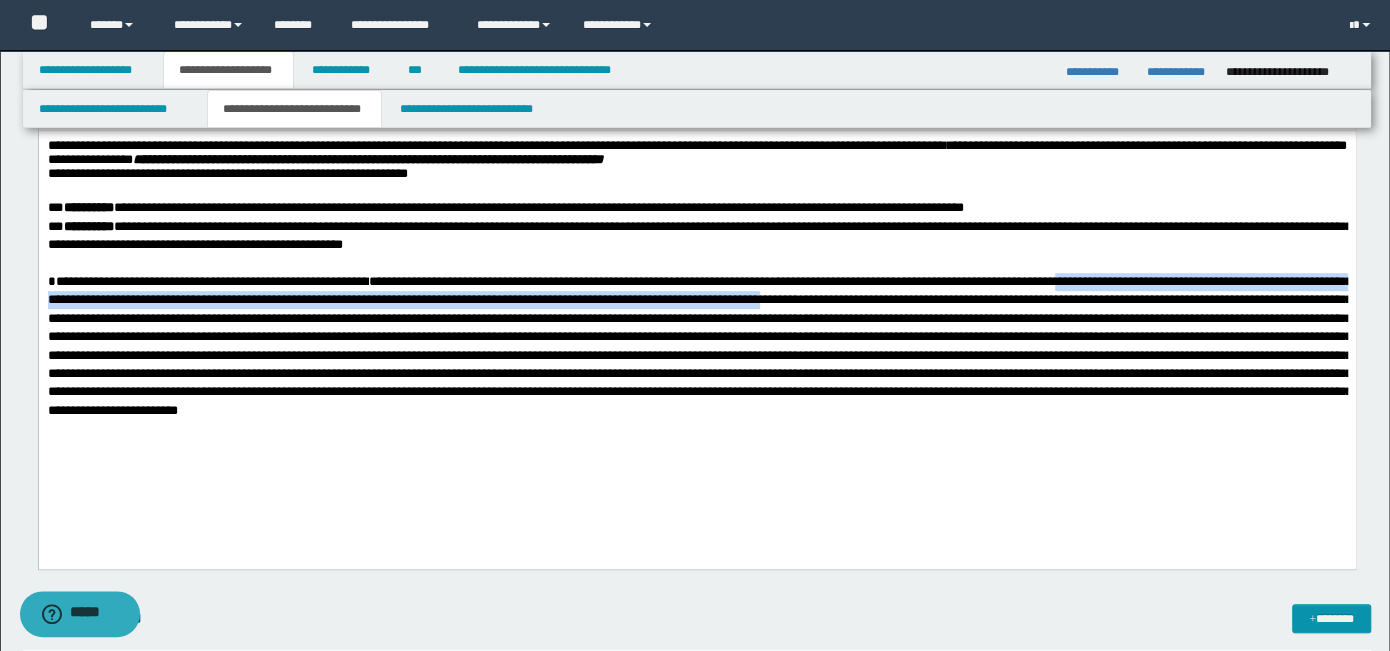 drag, startPoint x: 46, startPoint y: 314, endPoint x: 71, endPoint y: 454, distance: 142.21463 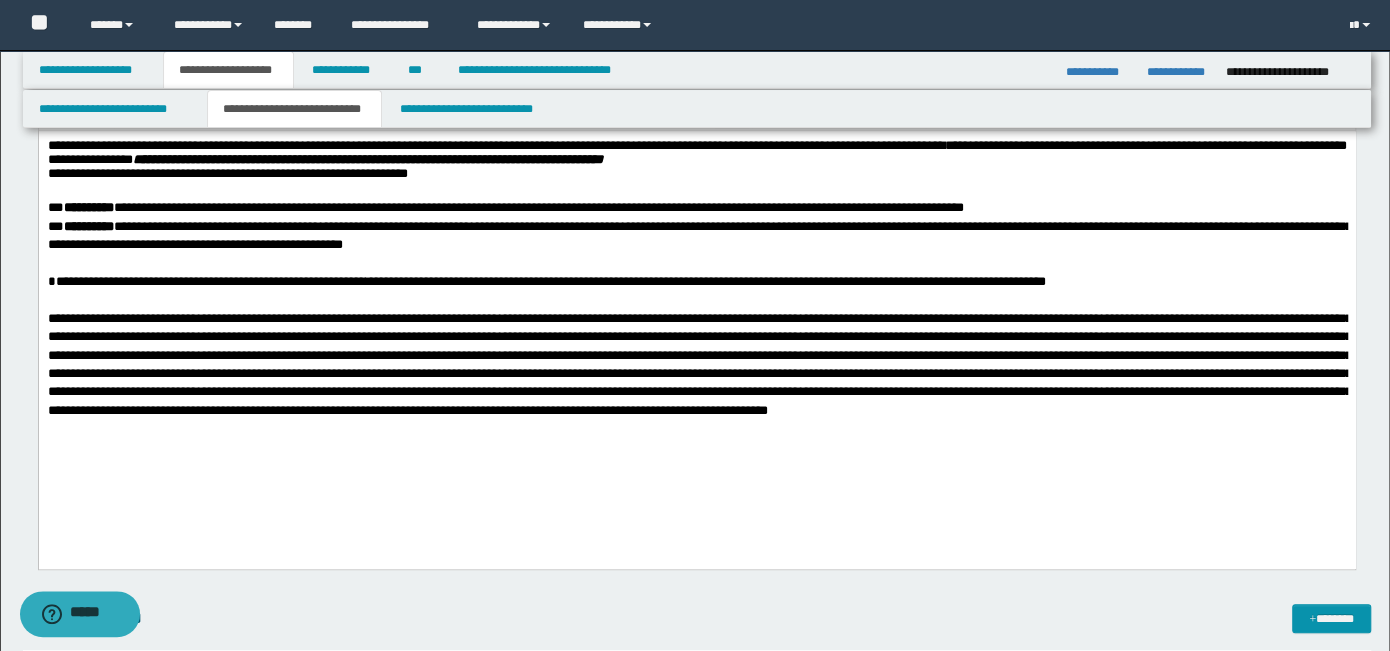 drag, startPoint x: 498, startPoint y: 283, endPoint x: 513, endPoint y: 297, distance: 20.518284 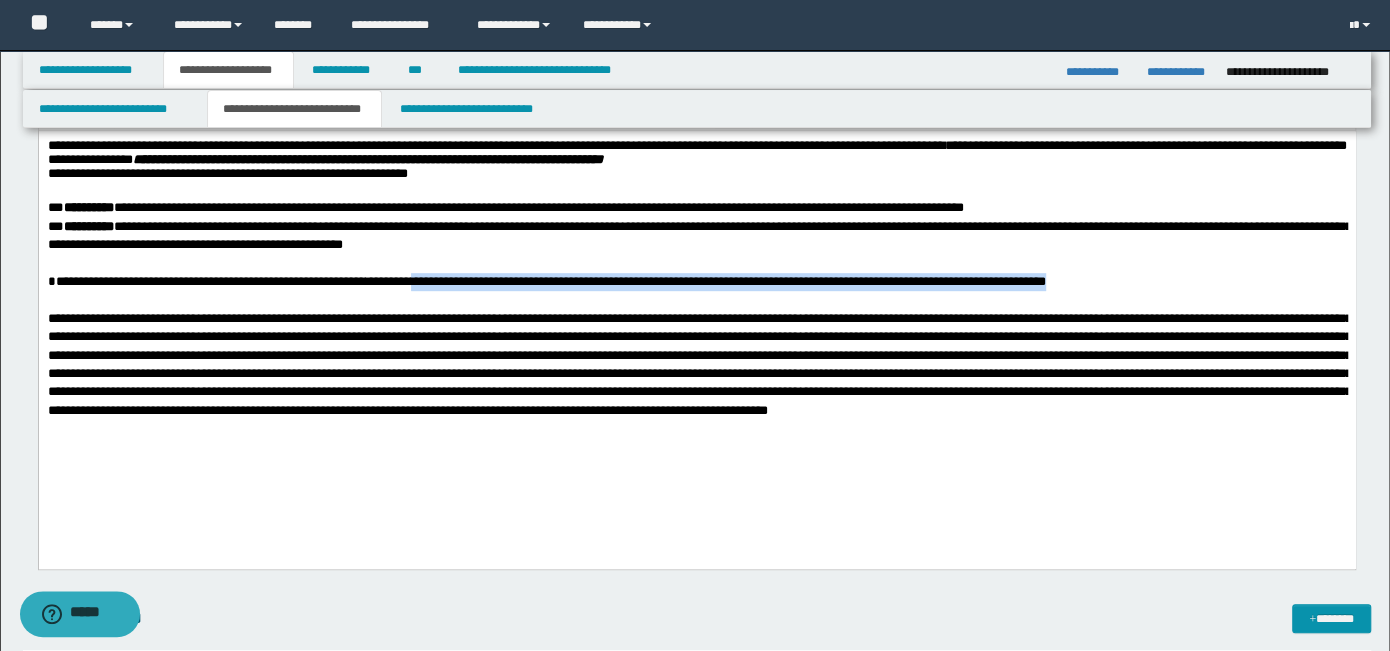 drag, startPoint x: 495, startPoint y: 283, endPoint x: 509, endPoint y: 306, distance: 26.925823 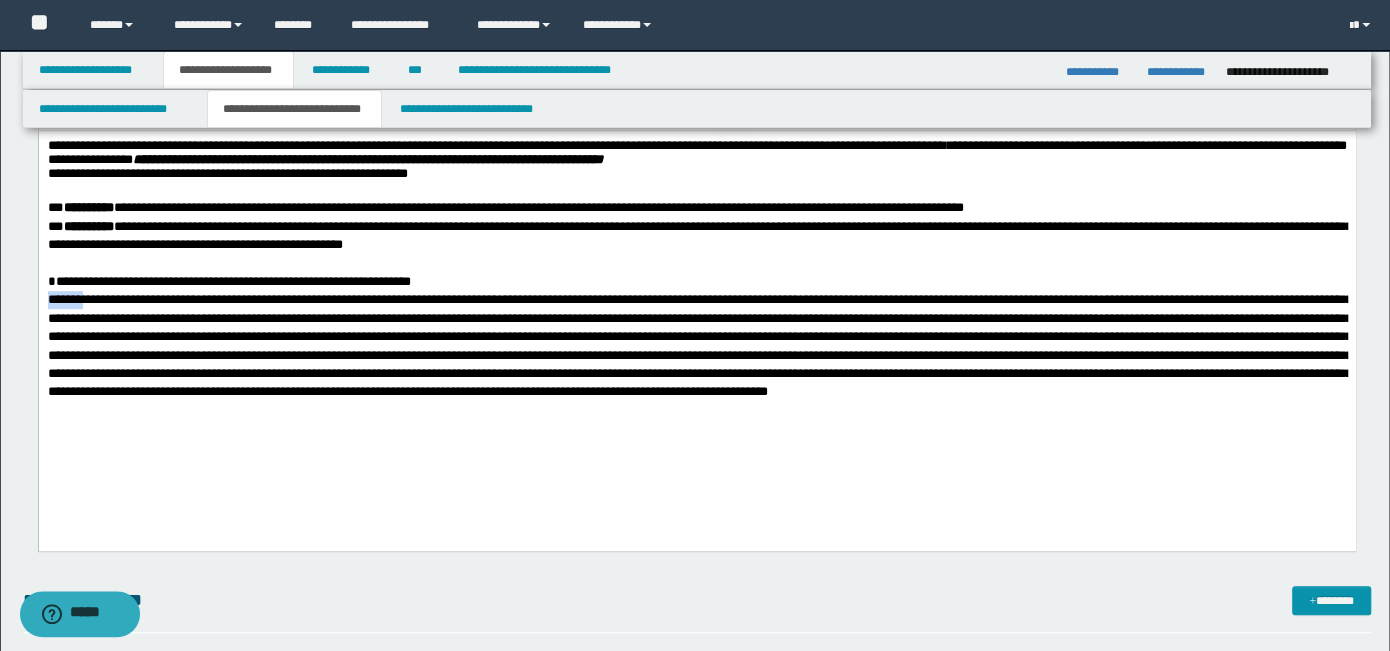 drag, startPoint x: 115, startPoint y: 304, endPoint x: -2, endPoint y: 311, distance: 117.20921 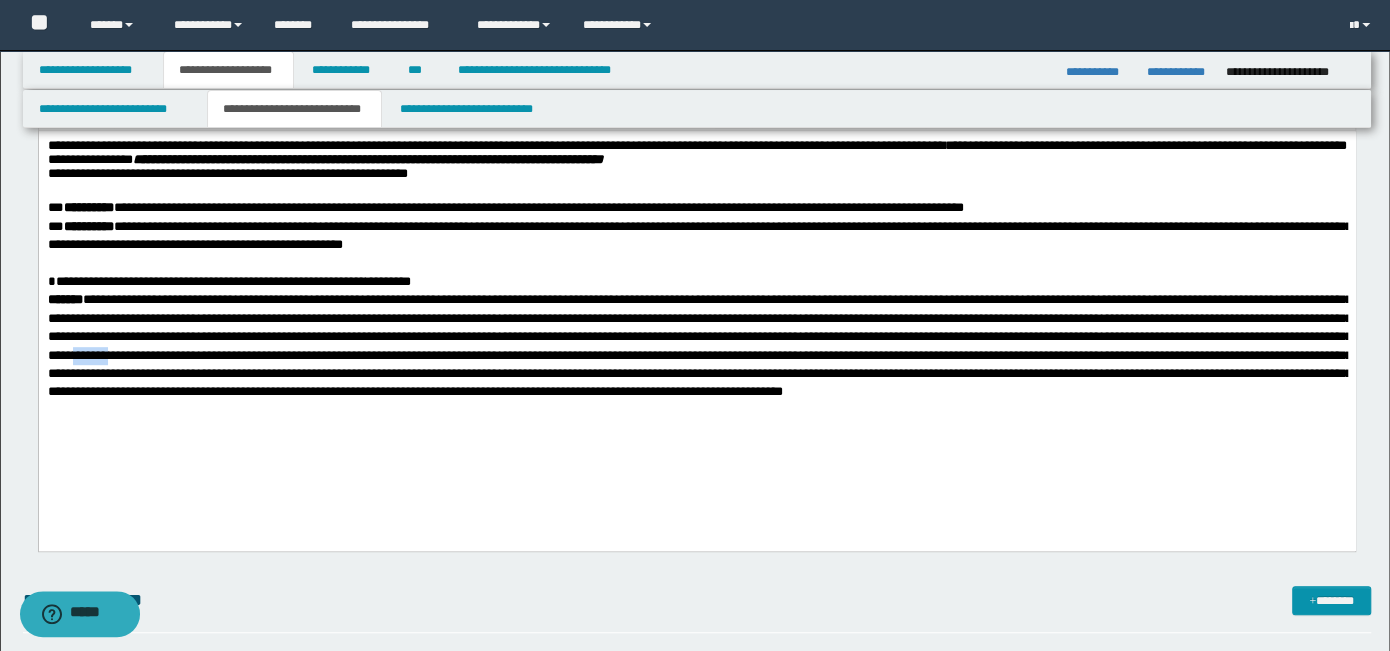 drag, startPoint x: 113, startPoint y: 374, endPoint x: 19, endPoint y: 376, distance: 94.02127 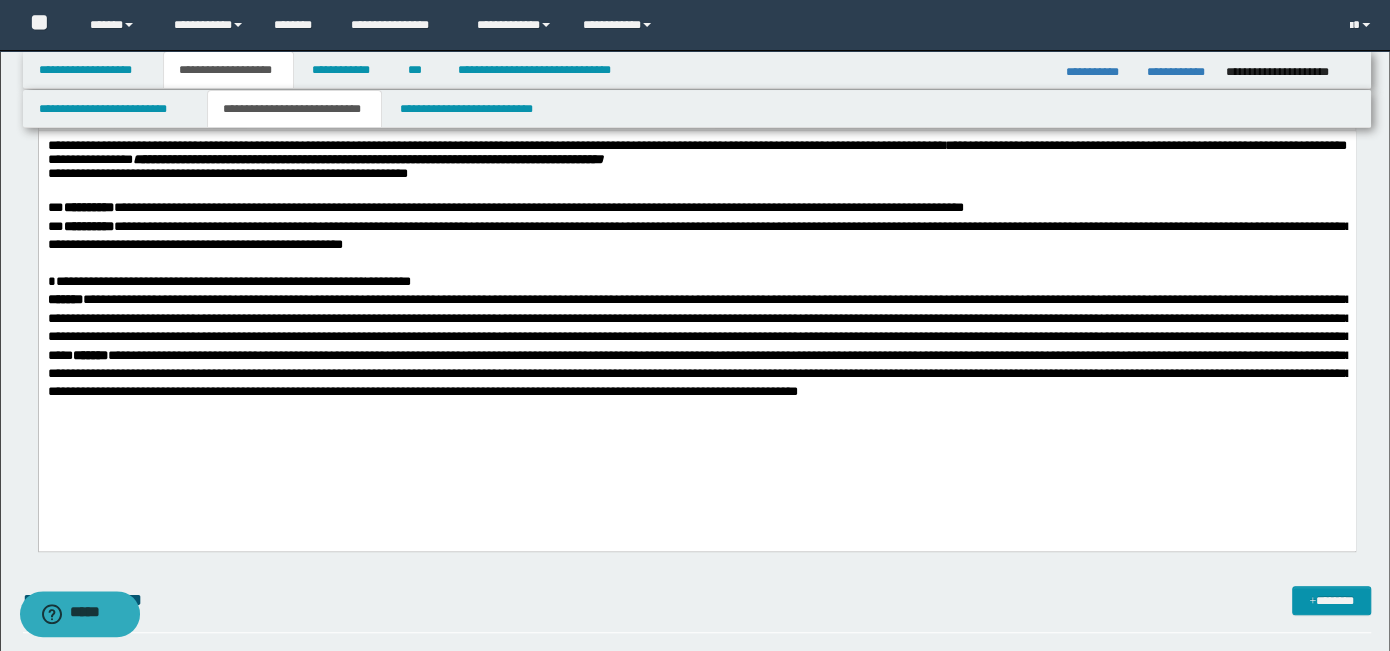 click on "**********" at bounding box center [696, 295] 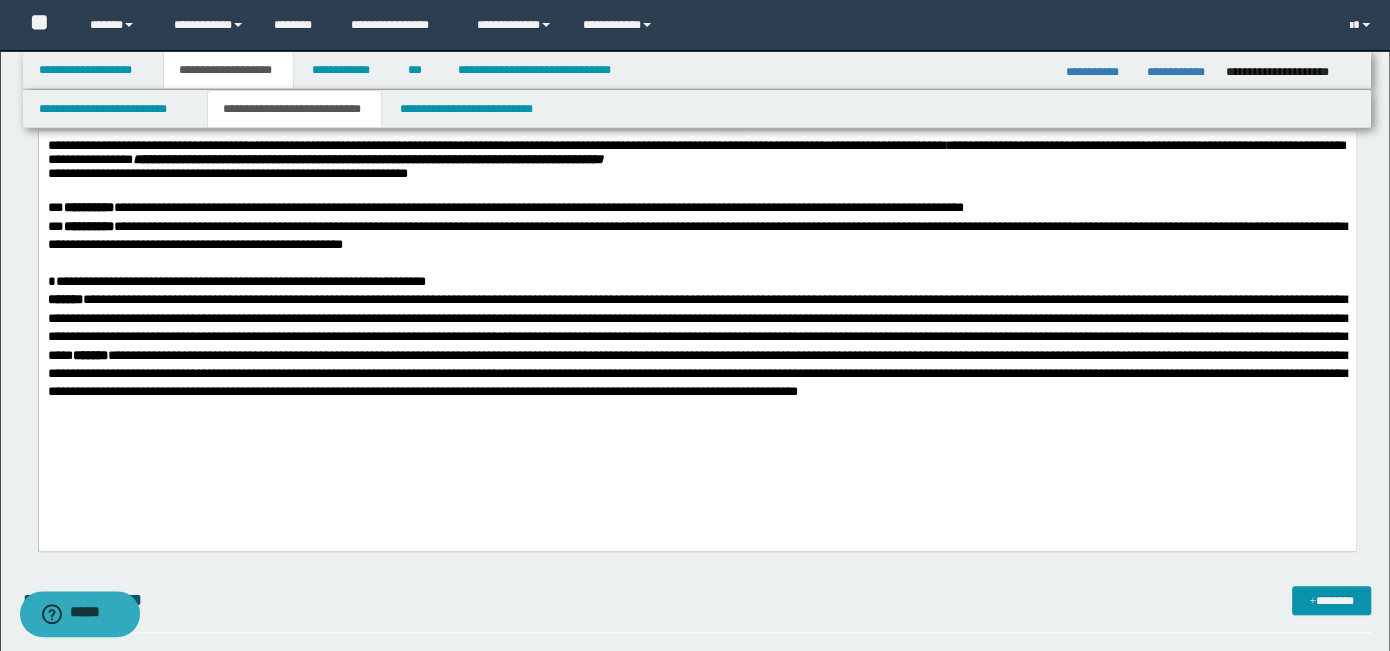 click on "**********" at bounding box center (696, 282) 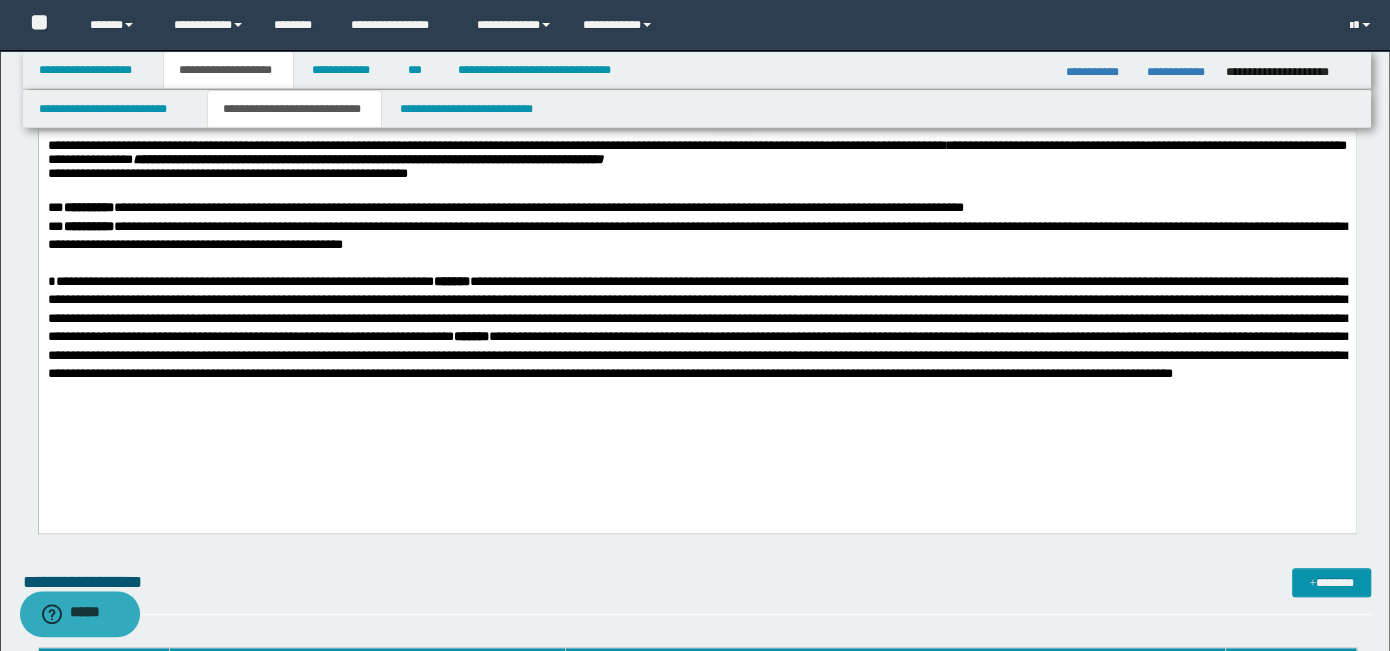click on "**********" at bounding box center (696, 286) 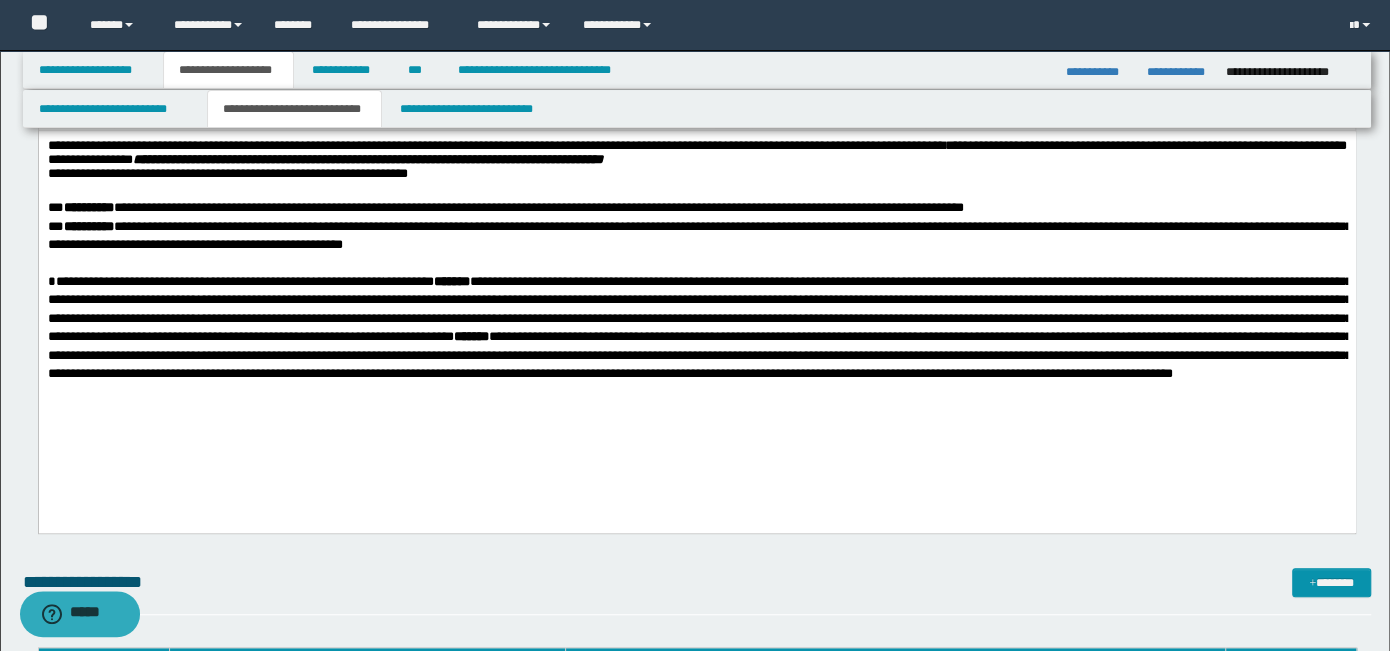 drag, startPoint x: 691, startPoint y: 478, endPoint x: 670, endPoint y: 469, distance: 22.847319 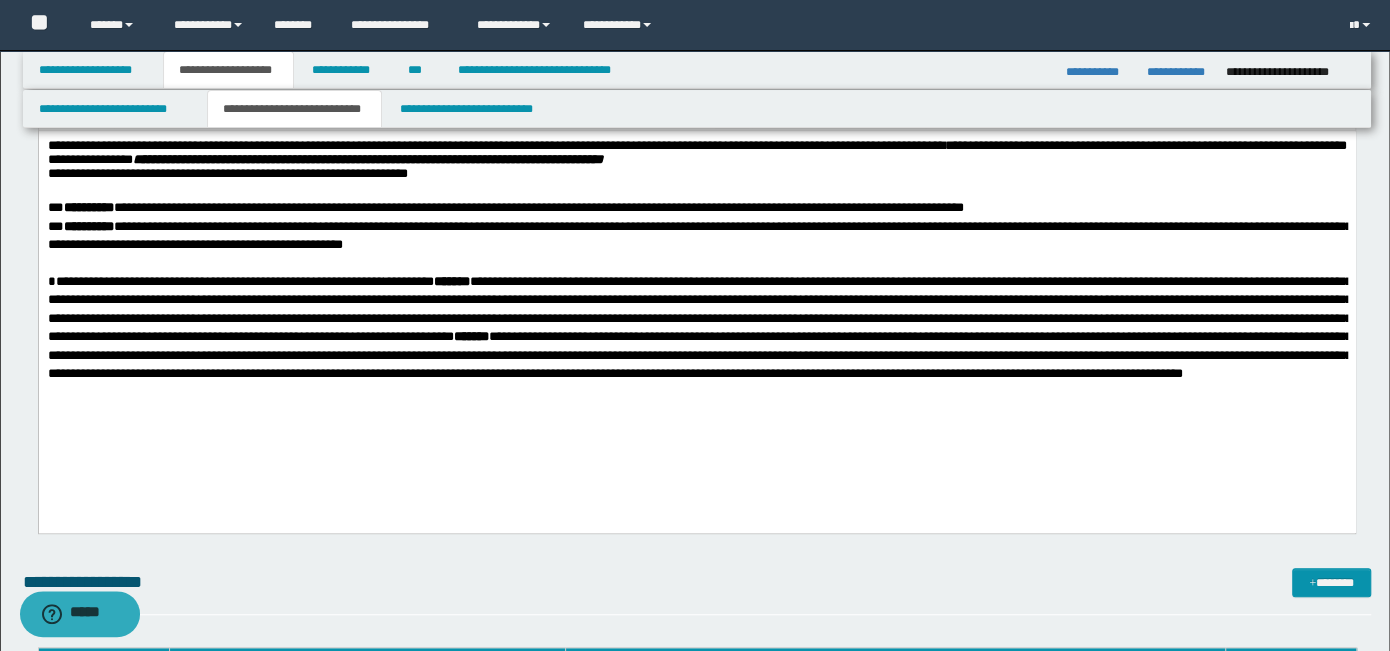 click on "**********" at bounding box center [408, 281] 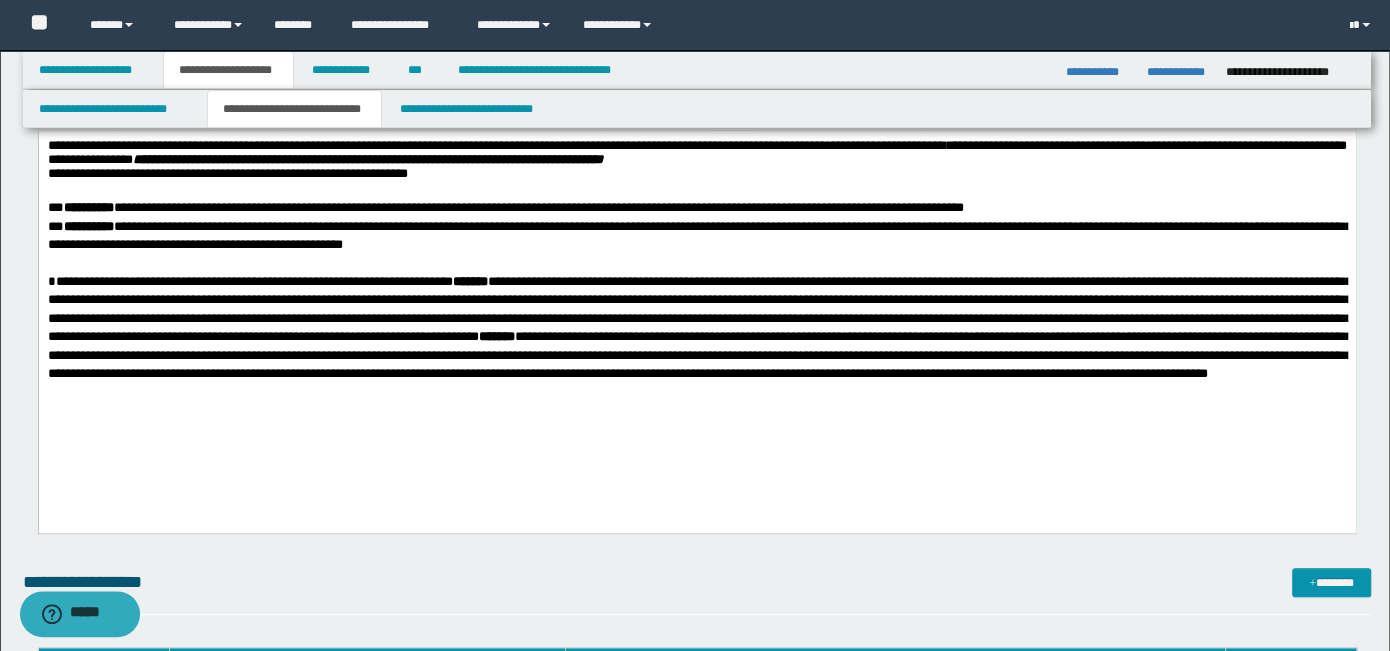 click on "**********" at bounding box center (697, 582) 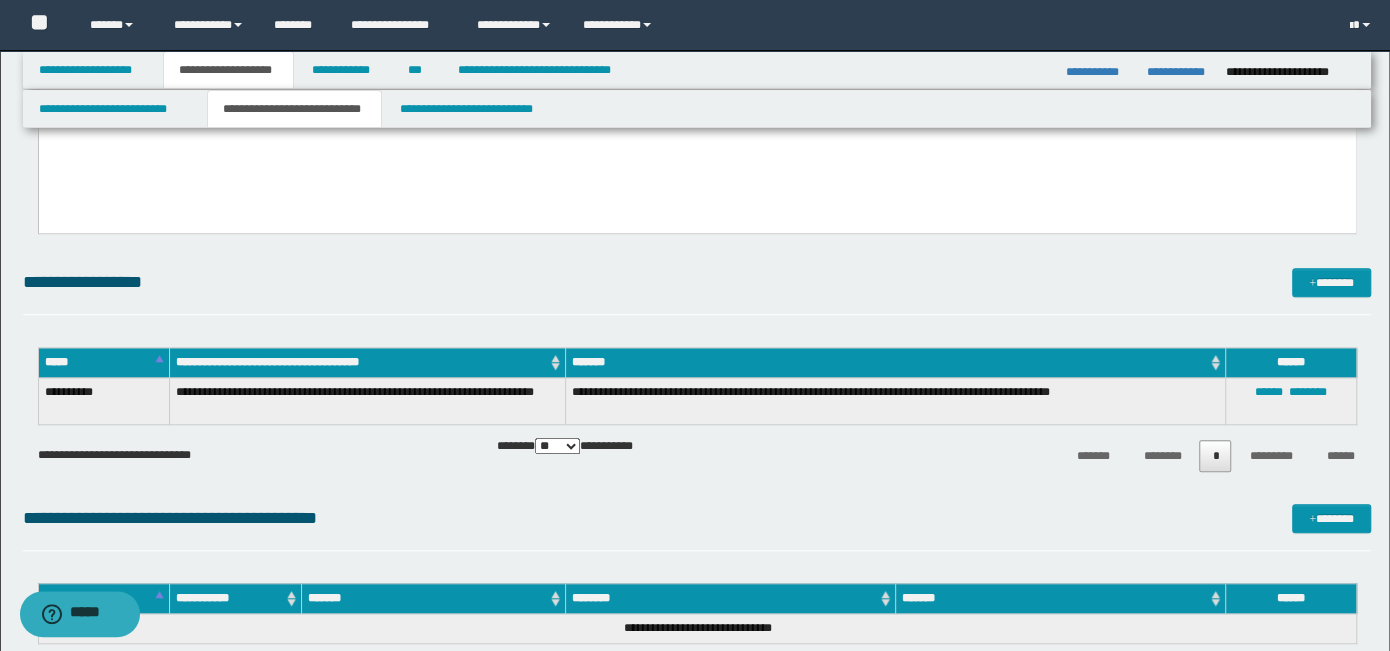 scroll, scrollTop: 1200, scrollLeft: 0, axis: vertical 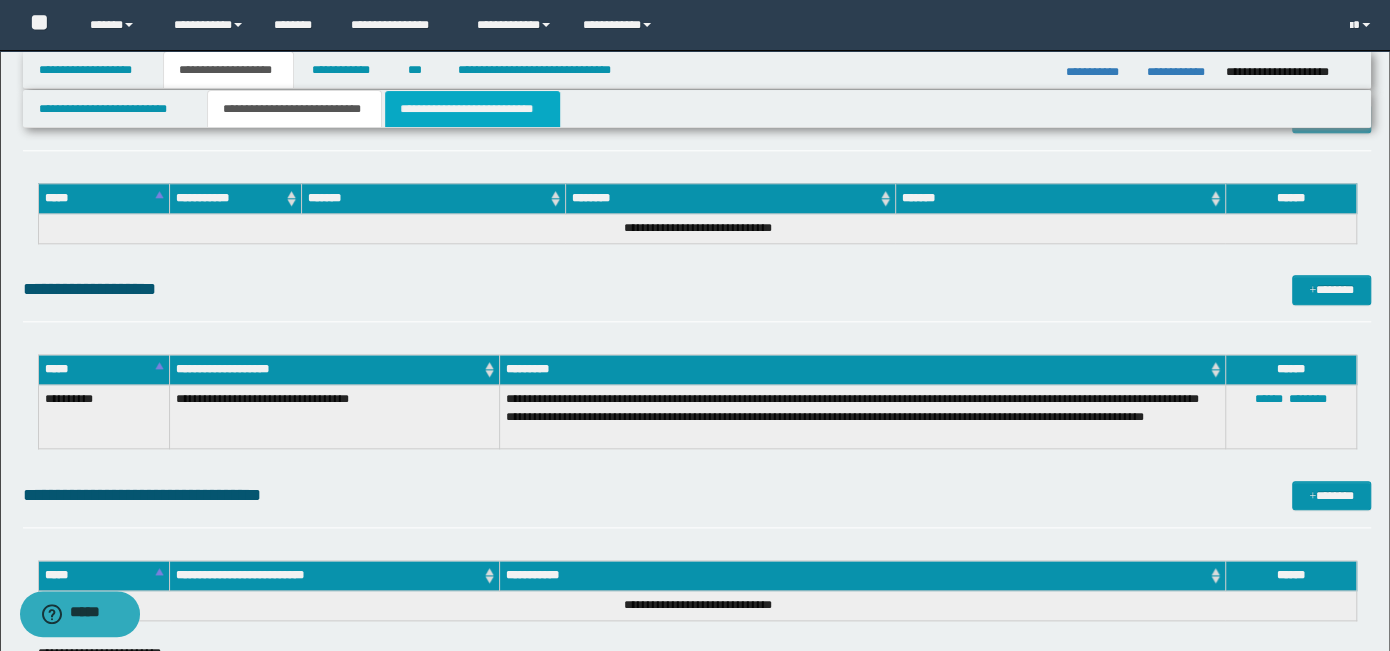 click on "**********" at bounding box center (472, 109) 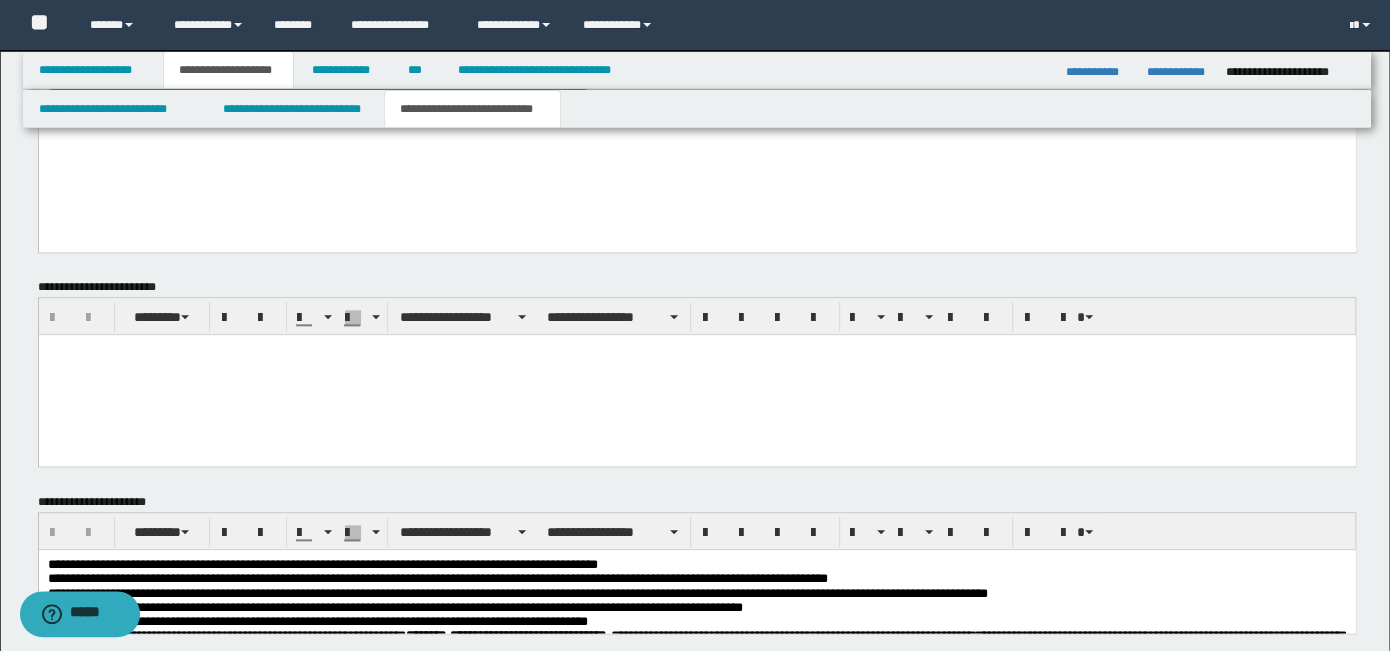 scroll, scrollTop: 1000, scrollLeft: 0, axis: vertical 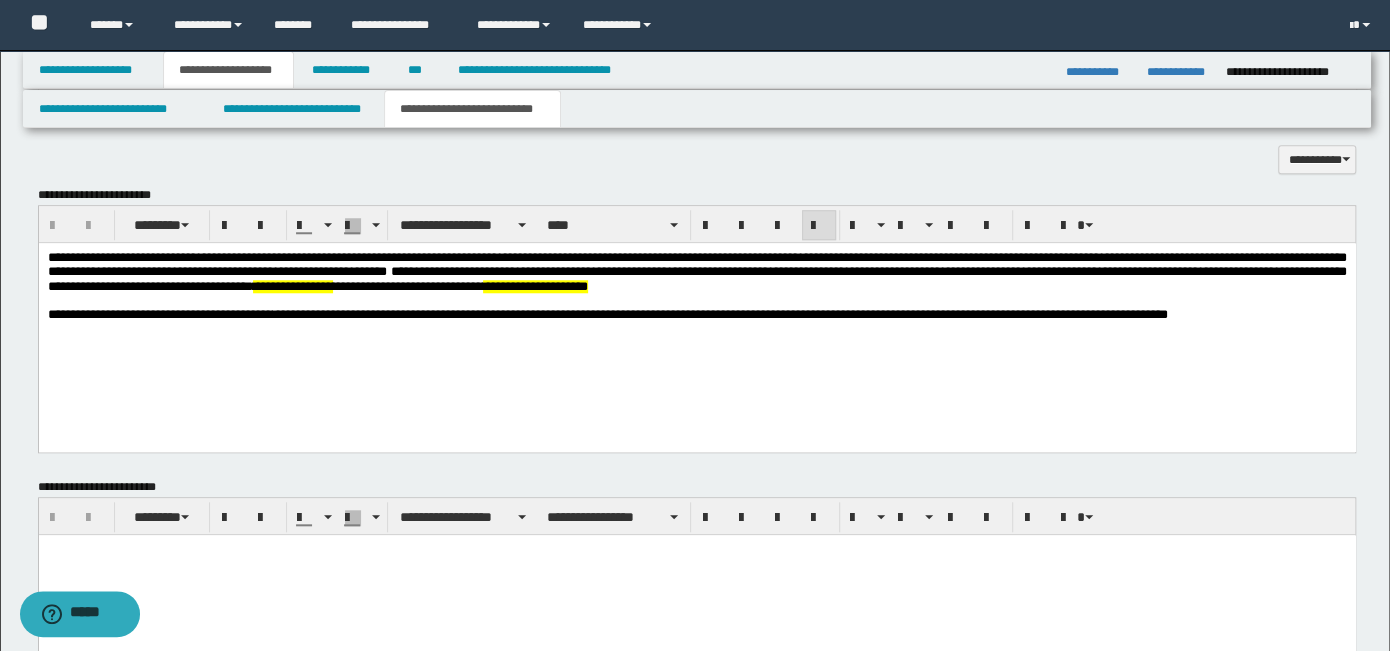 click on "**********" at bounding box center [494, 313] 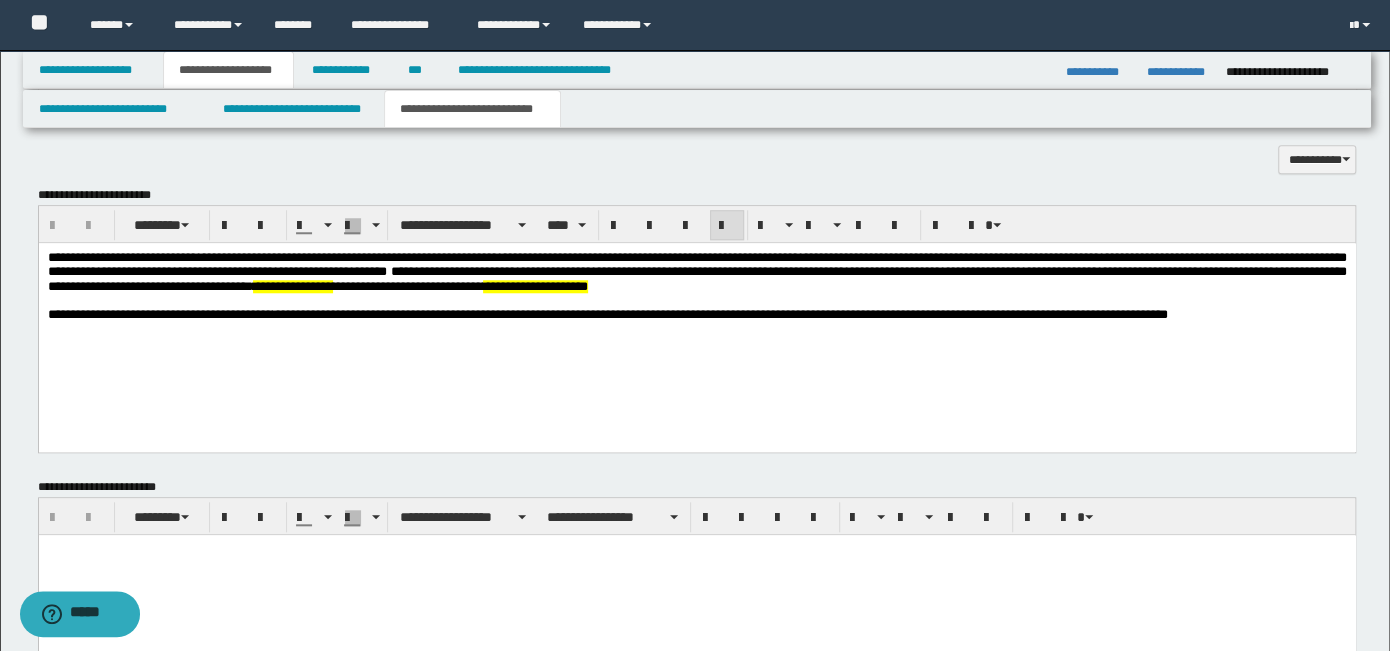 type 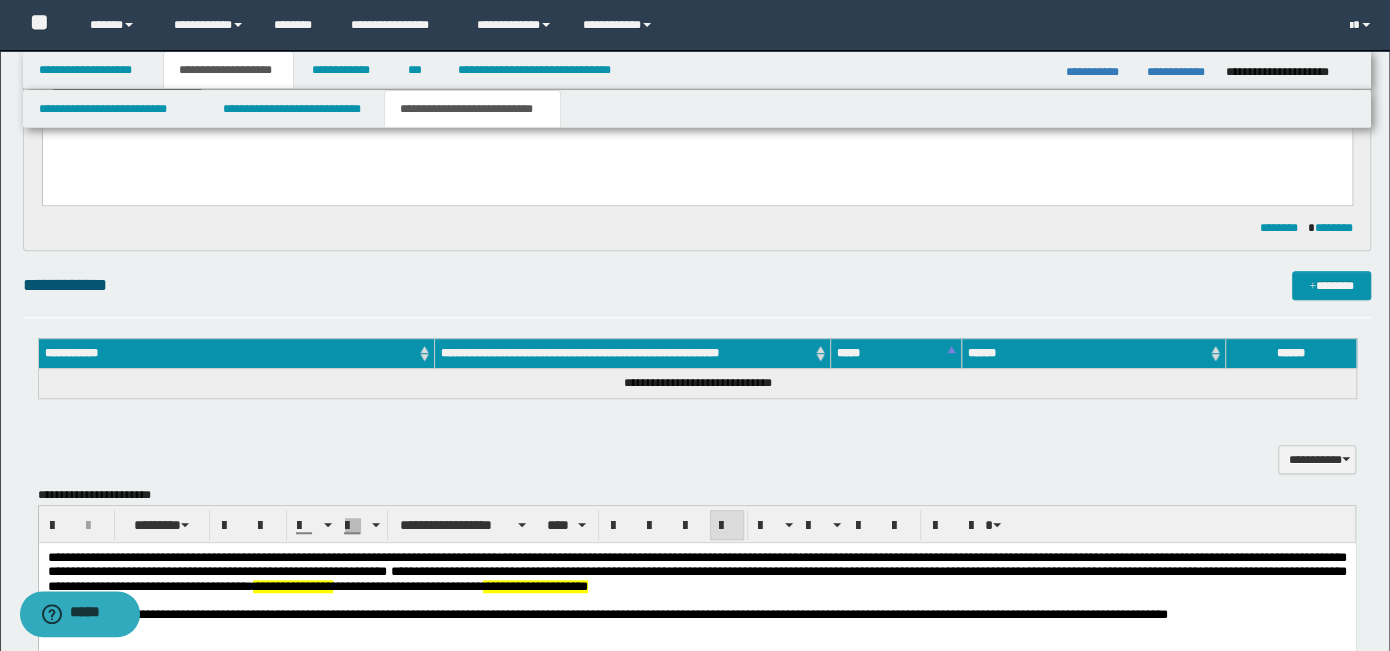 scroll, scrollTop: 400, scrollLeft: 0, axis: vertical 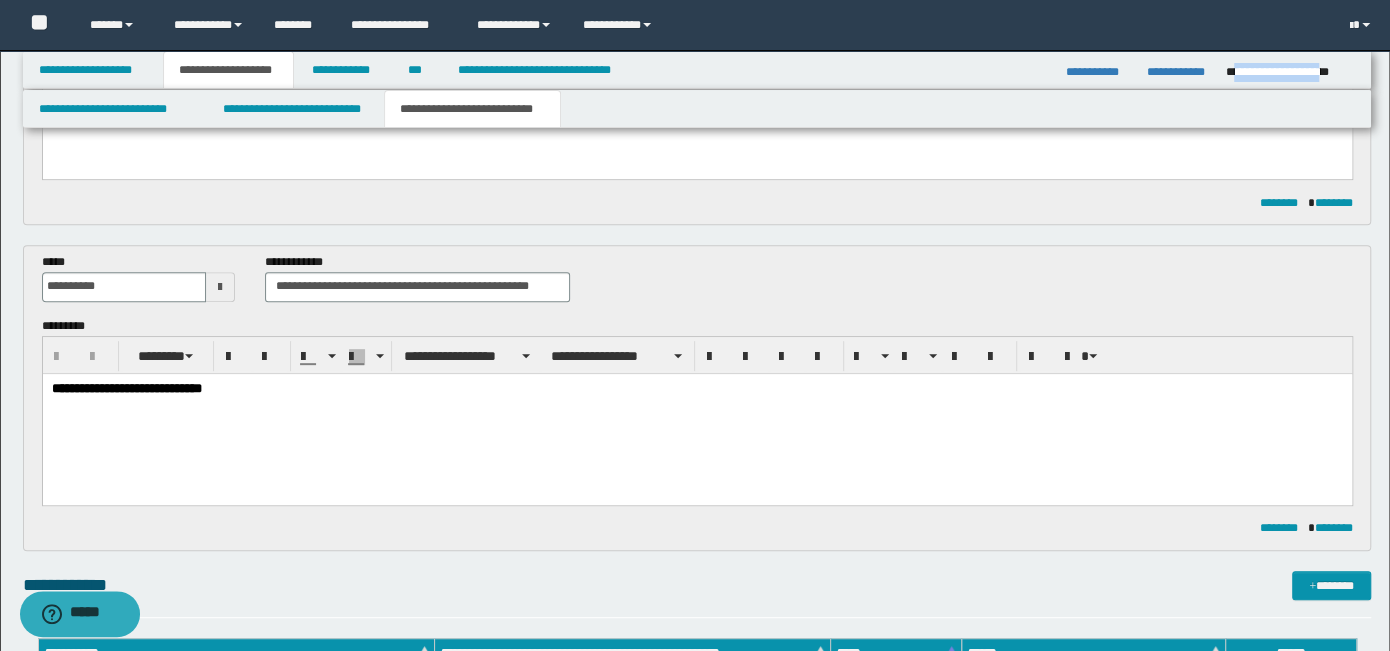 drag, startPoint x: 1231, startPoint y: 71, endPoint x: 1350, endPoint y: 77, distance: 119.15116 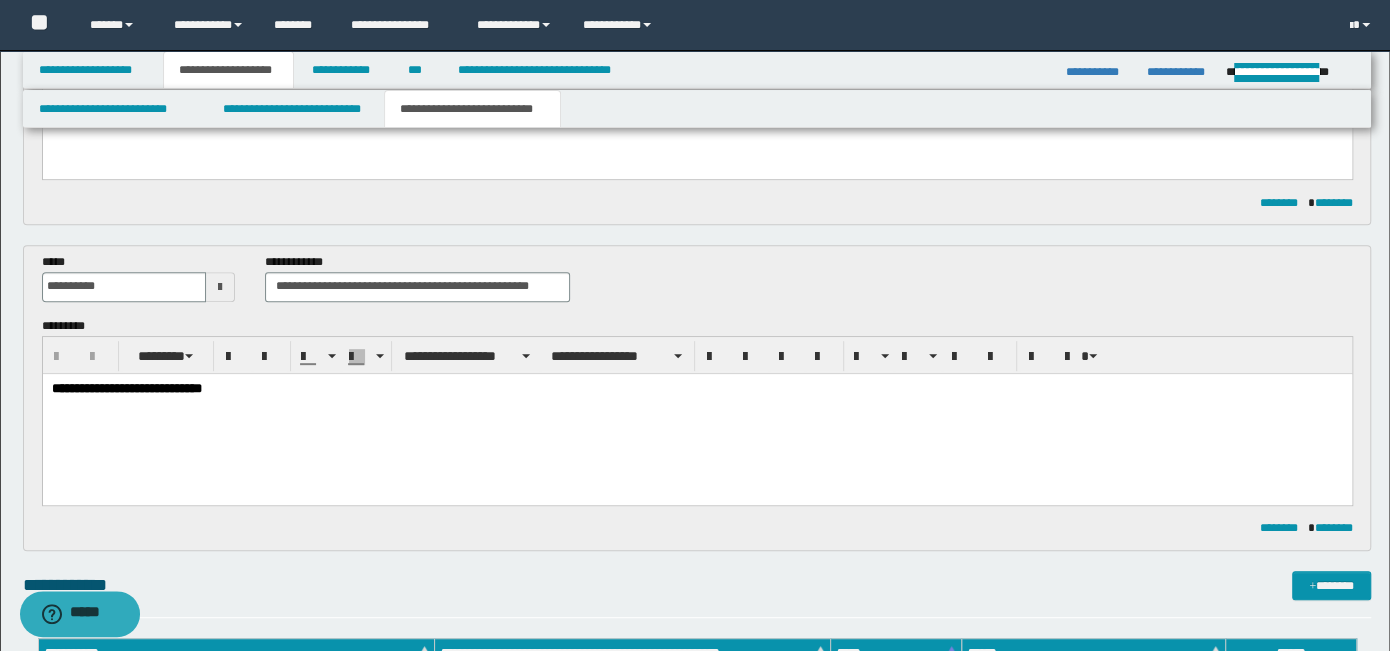 click on "**********" at bounding box center [696, 413] 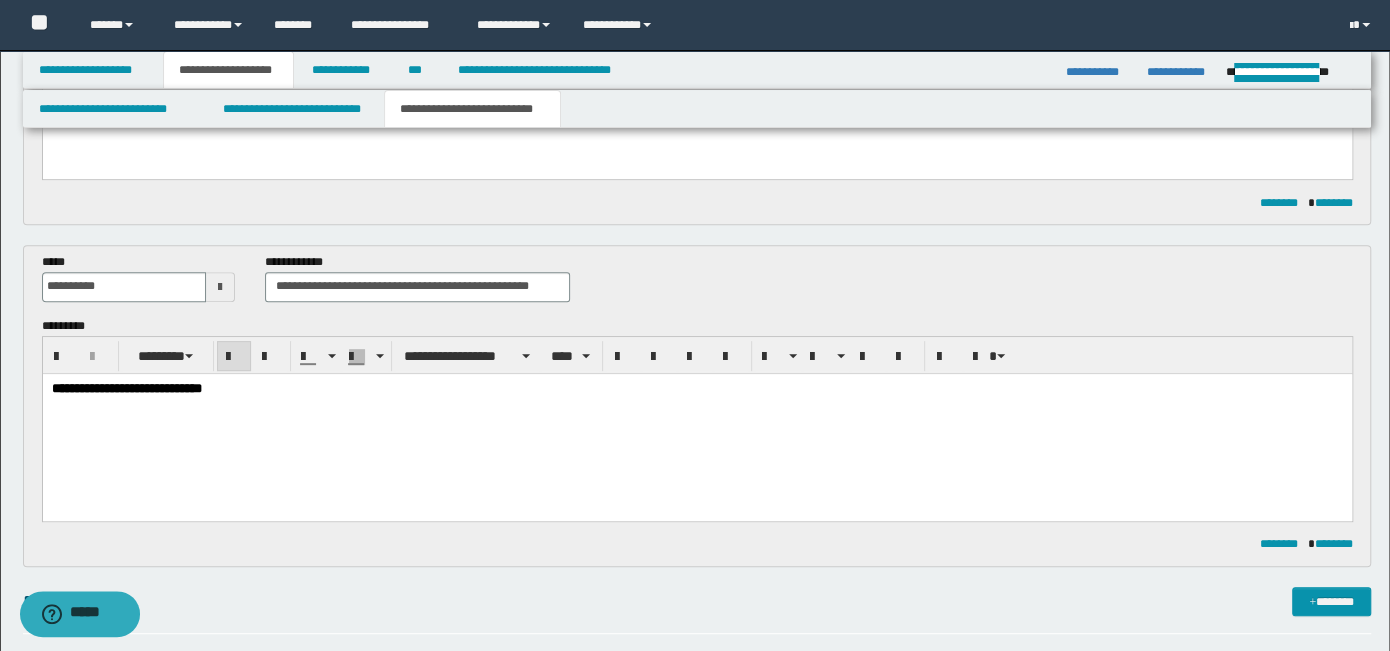 paste 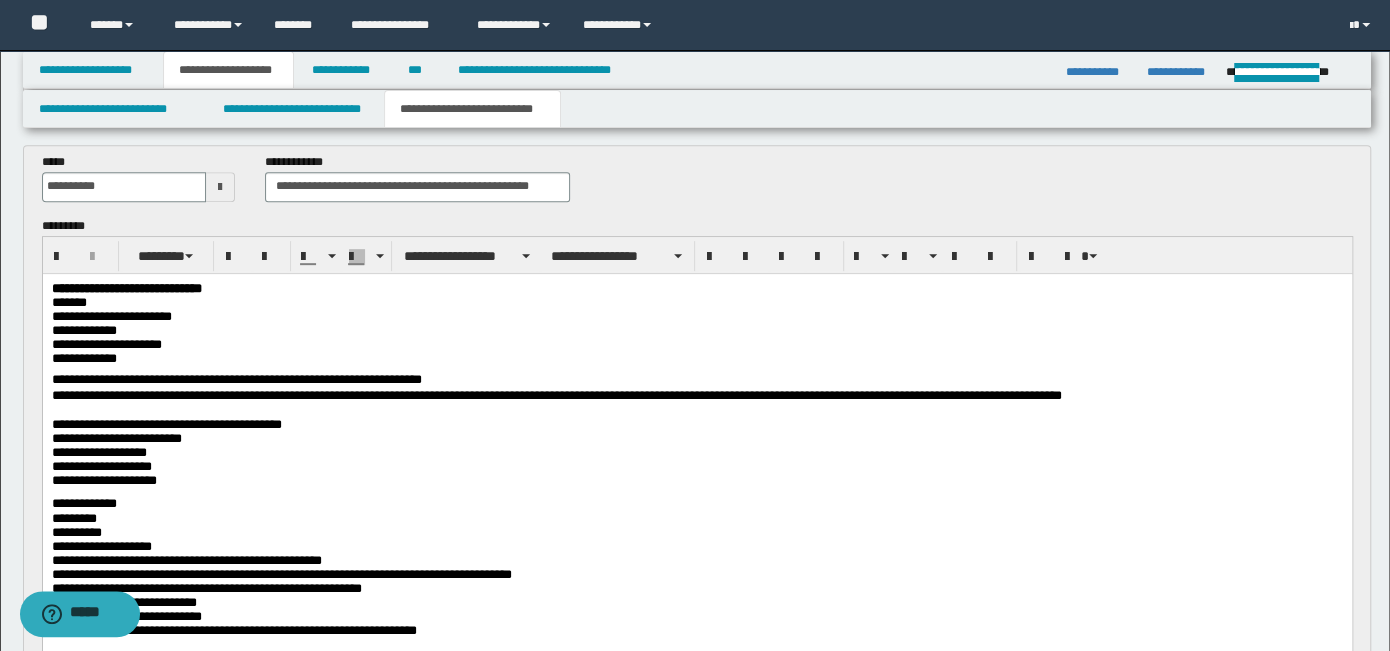 scroll, scrollTop: 700, scrollLeft: 0, axis: vertical 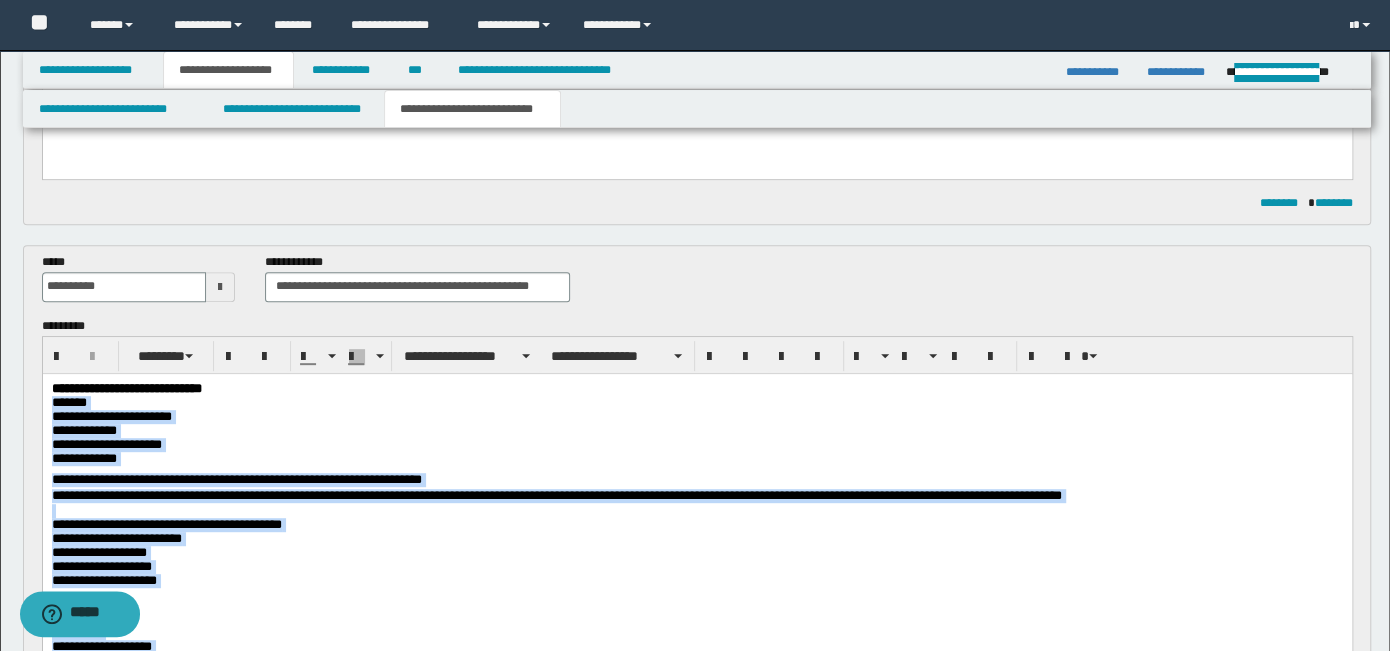 drag, startPoint x: 463, startPoint y: 755, endPoint x: 36, endPoint y: 401, distance: 554.65753 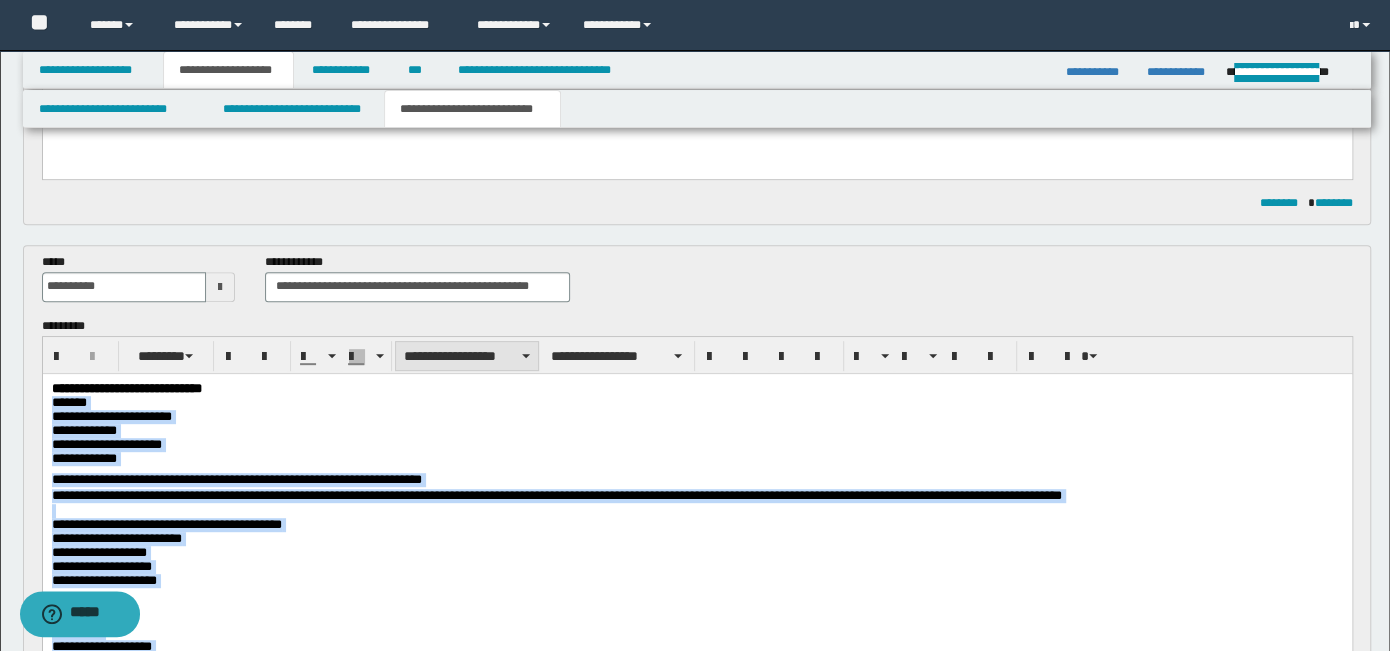 click on "**********" at bounding box center [467, 356] 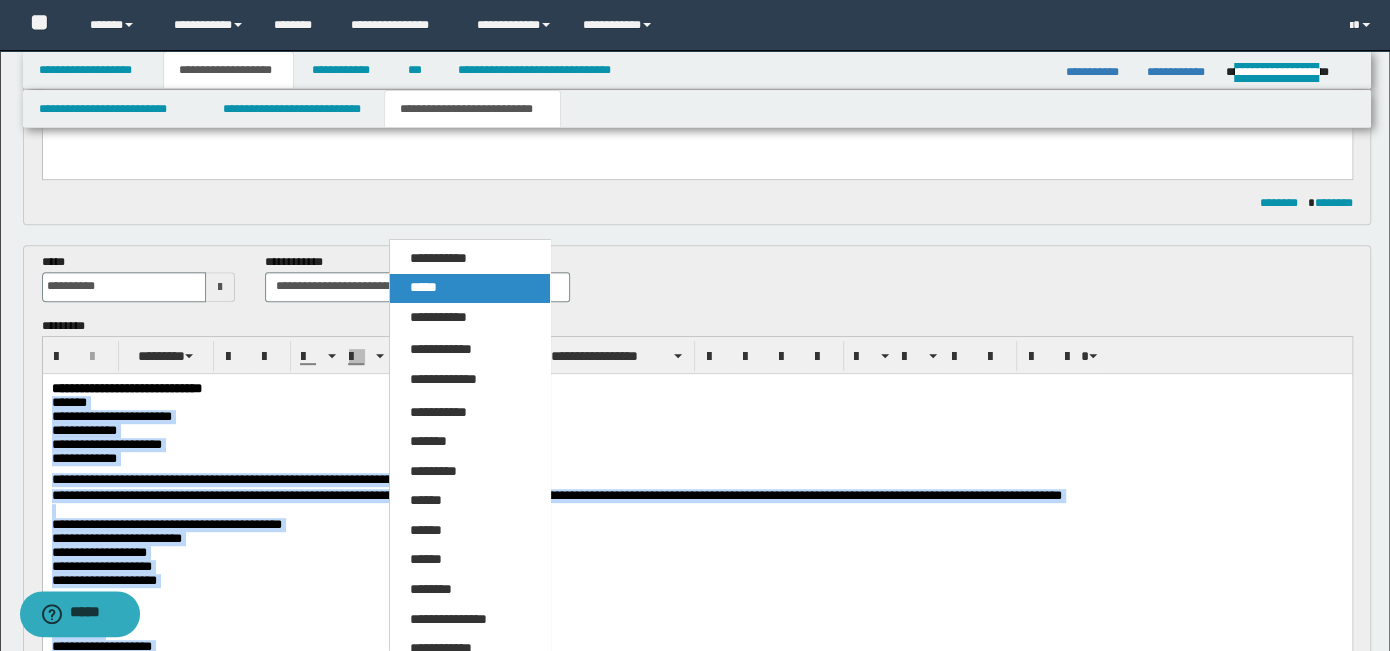 drag, startPoint x: 449, startPoint y: 292, endPoint x: 408, endPoint y: 19, distance: 276.06158 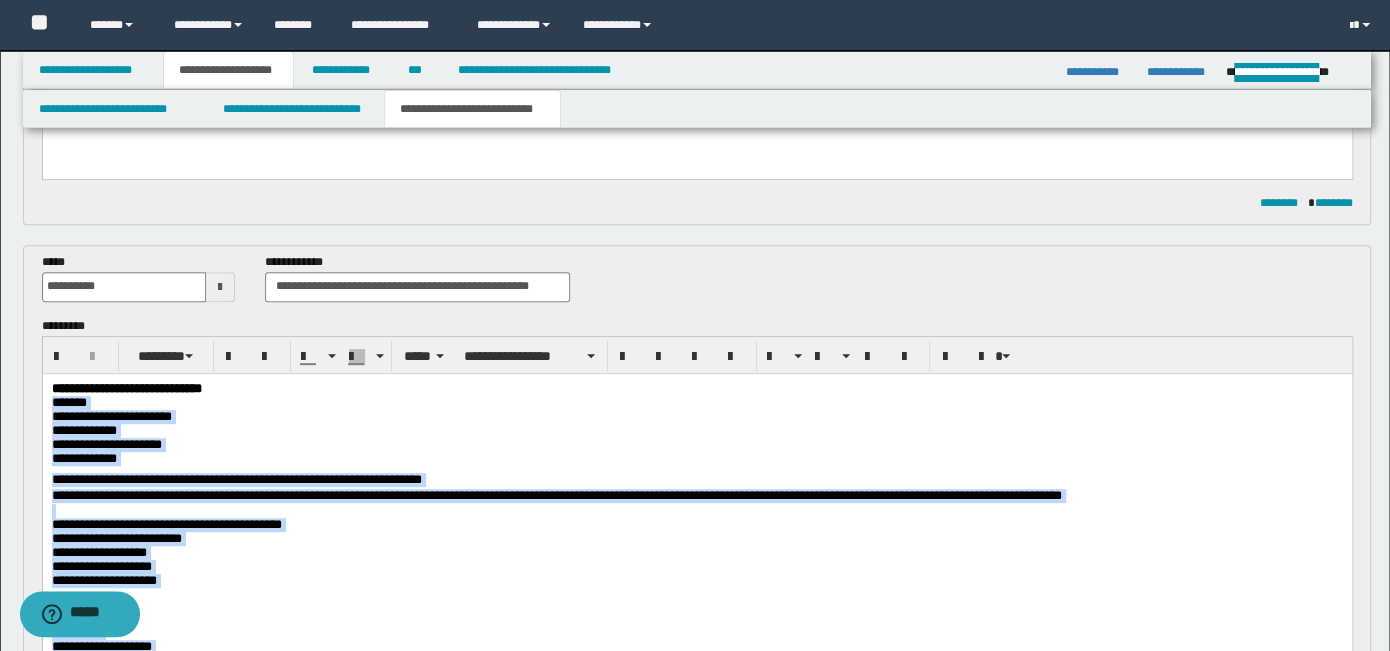 scroll, scrollTop: 499, scrollLeft: 0, axis: vertical 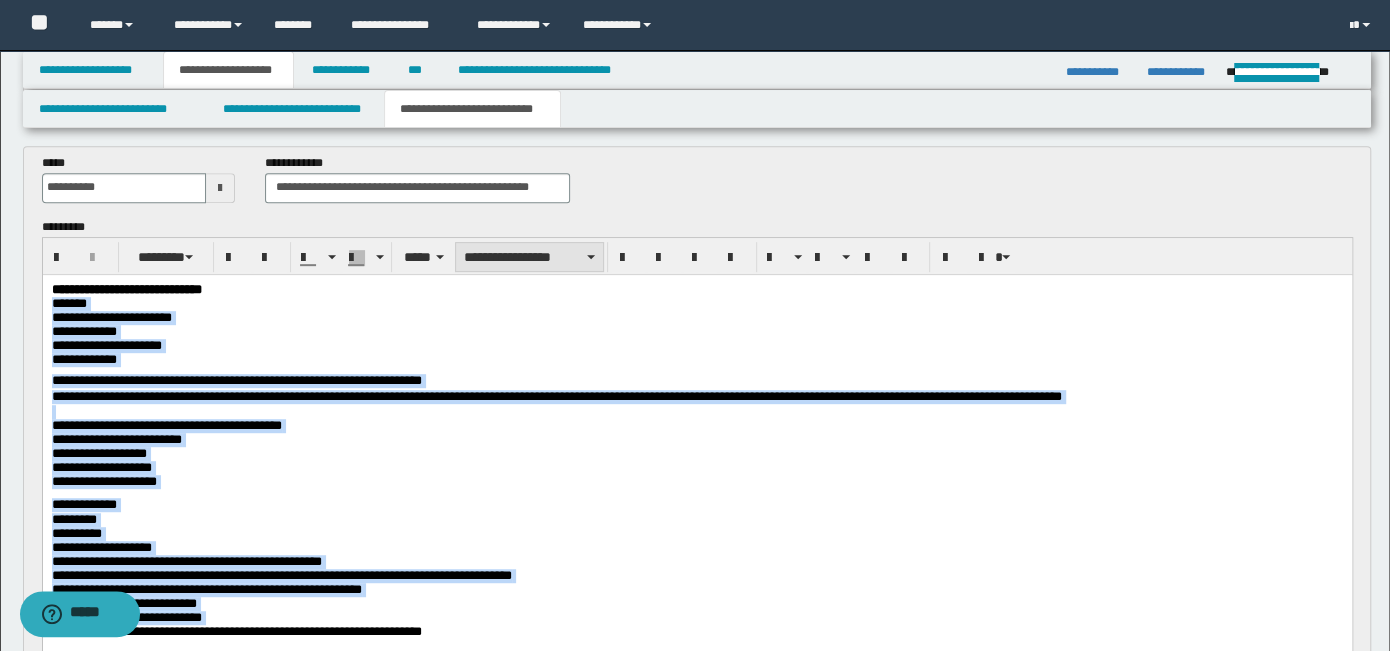 click on "**********" at bounding box center [529, 257] 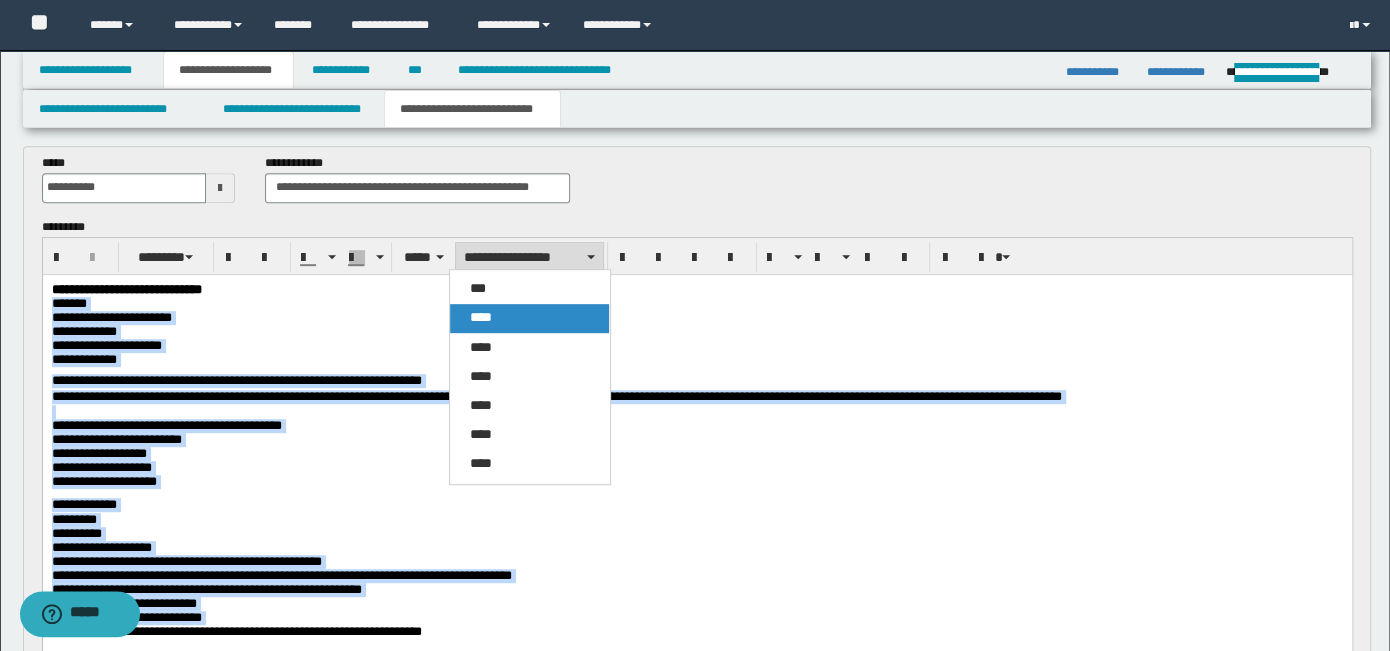 click on "****" at bounding box center [529, 318] 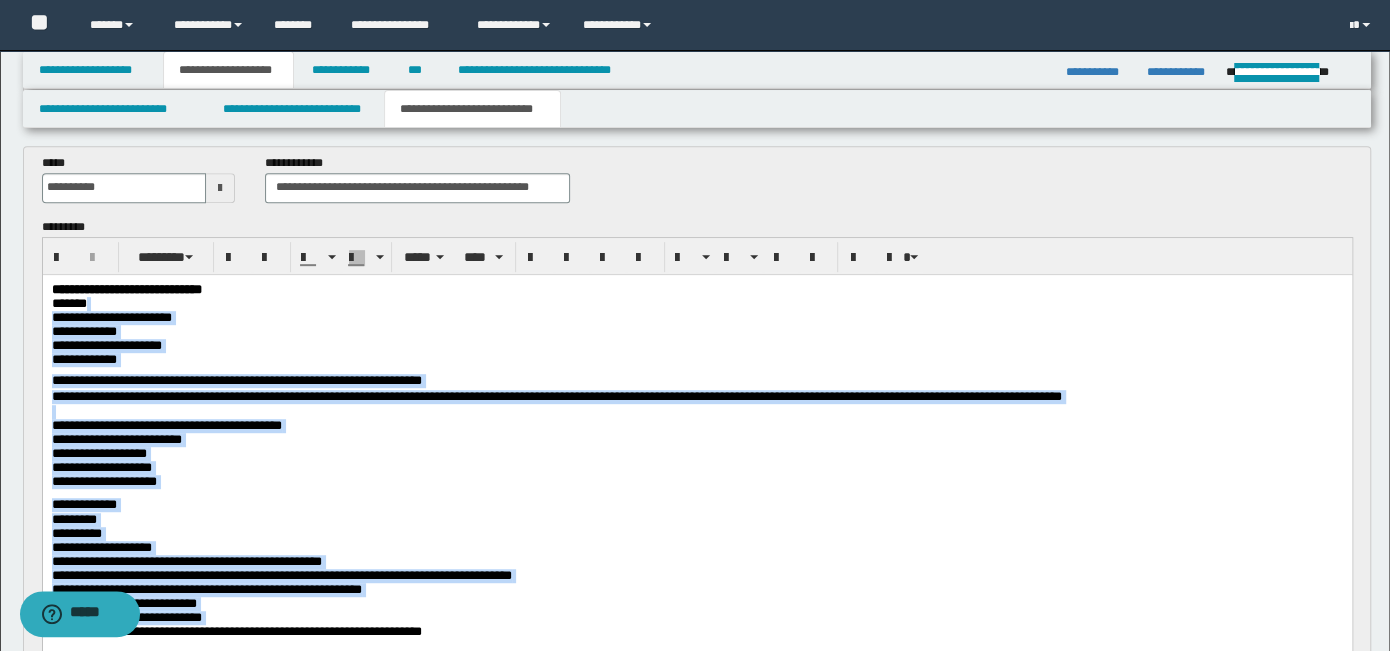 click on "**********" at bounding box center [697, 450] 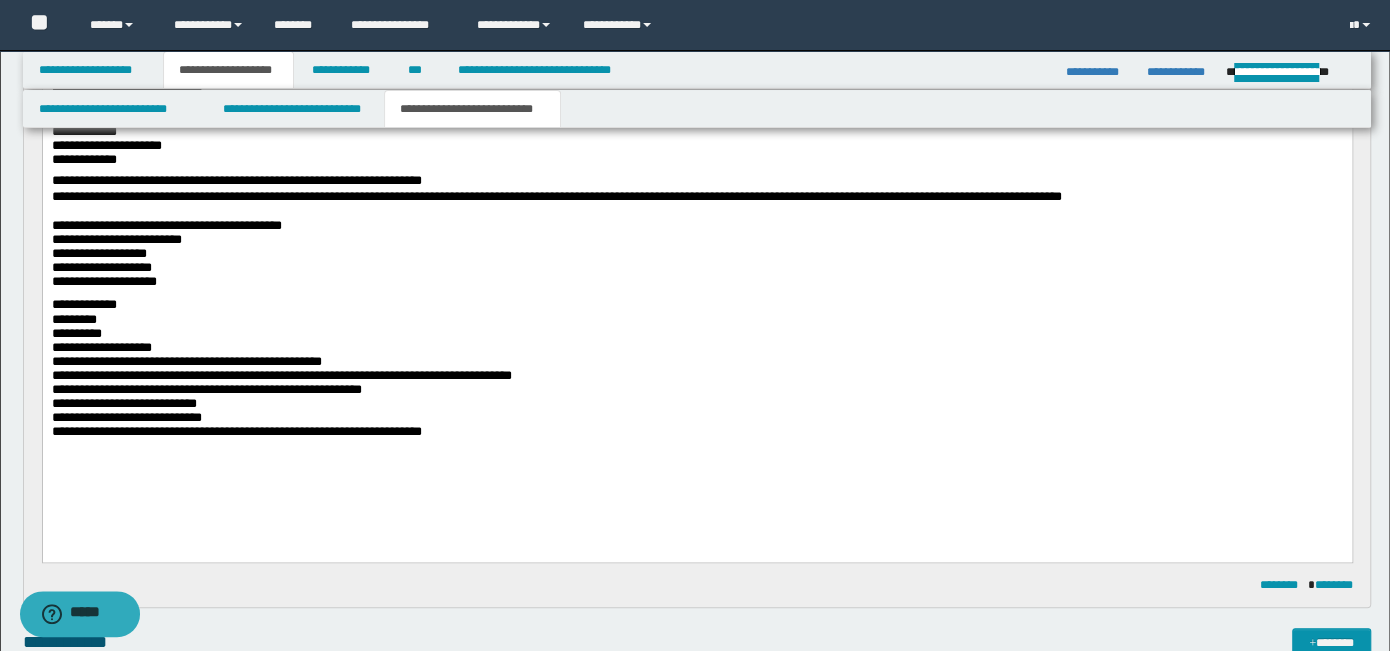 scroll, scrollTop: 599, scrollLeft: 0, axis: vertical 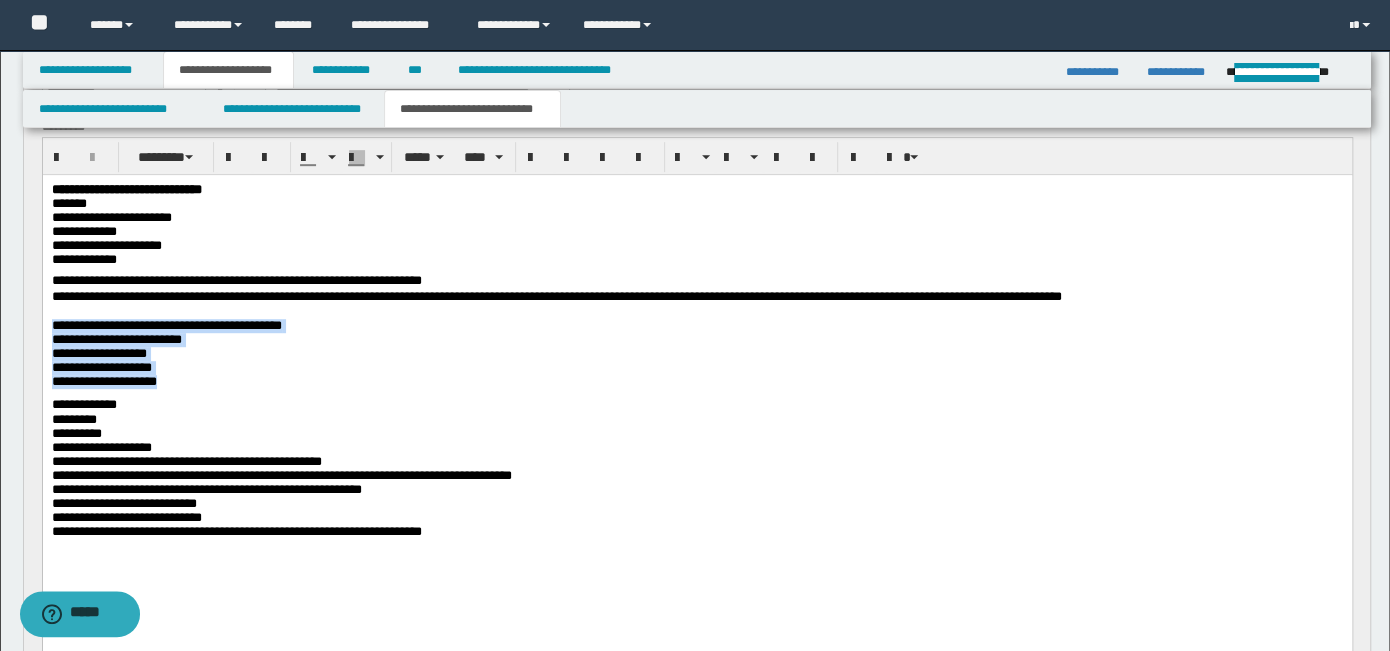 drag, startPoint x: 188, startPoint y: 390, endPoint x: 8, endPoint y: 325, distance: 191.37659 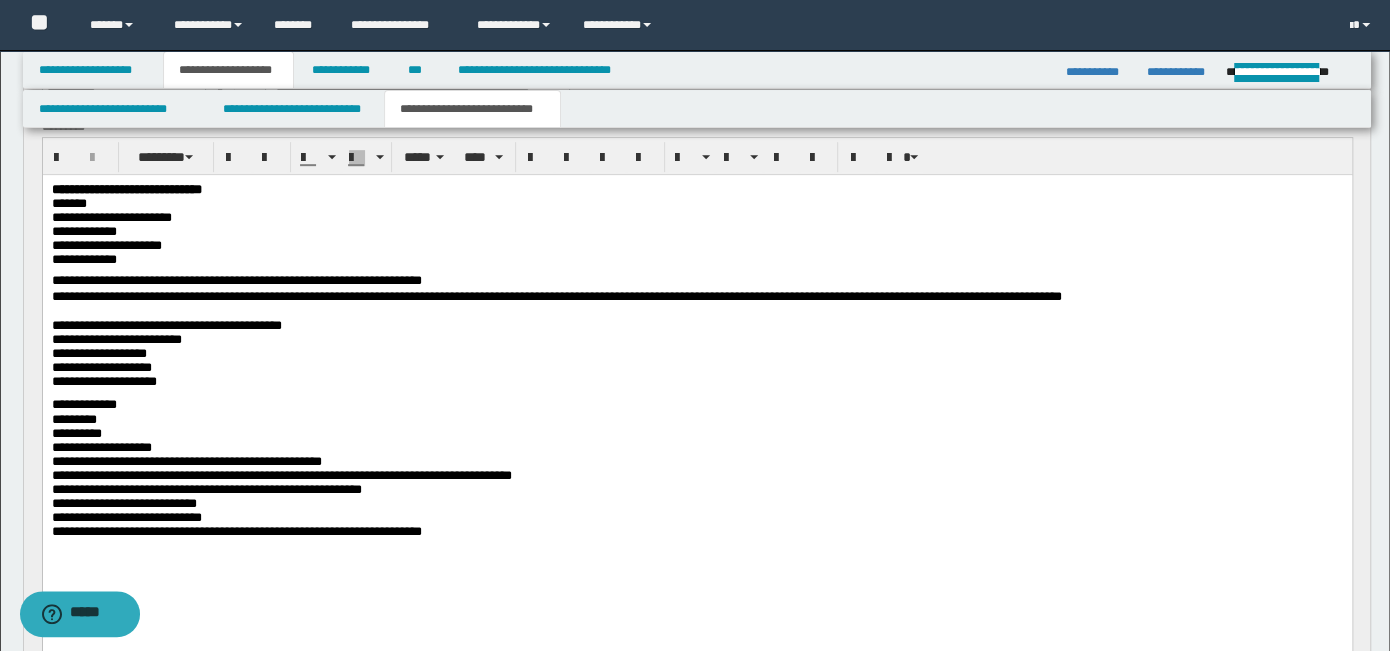 click on "**********" at bounding box center (697, 404) 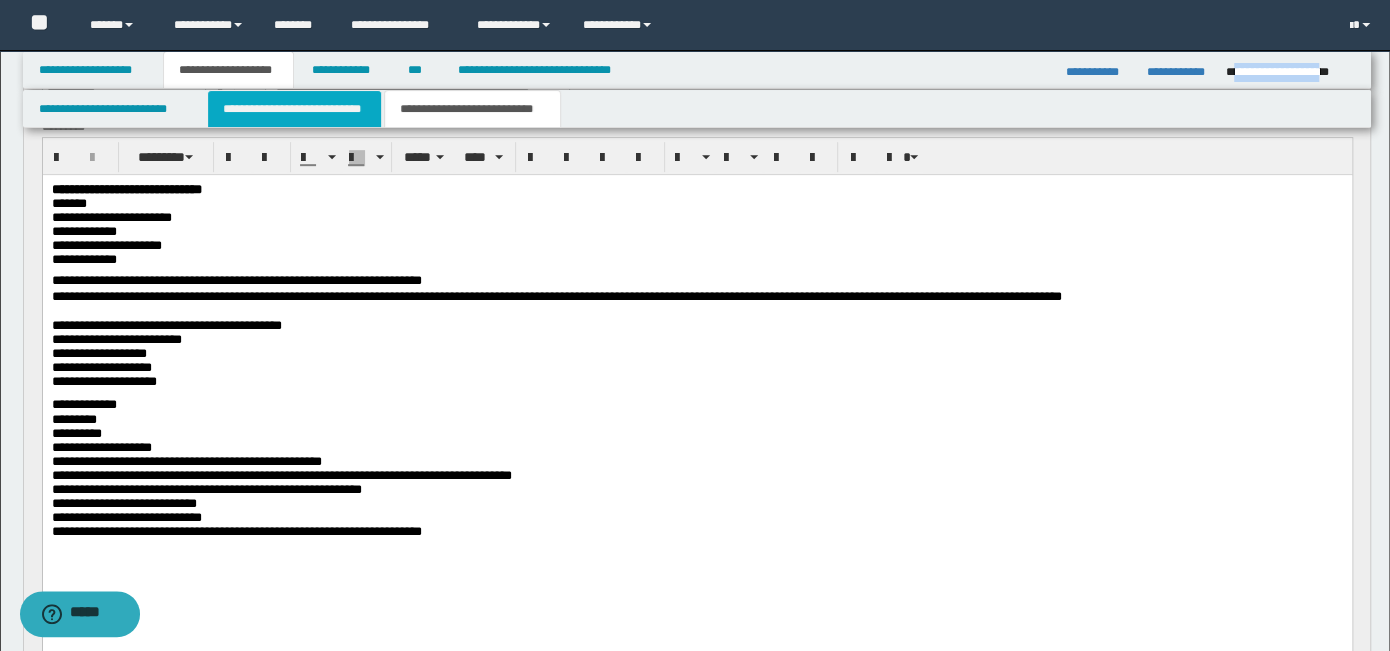 click on "**********" at bounding box center [294, 109] 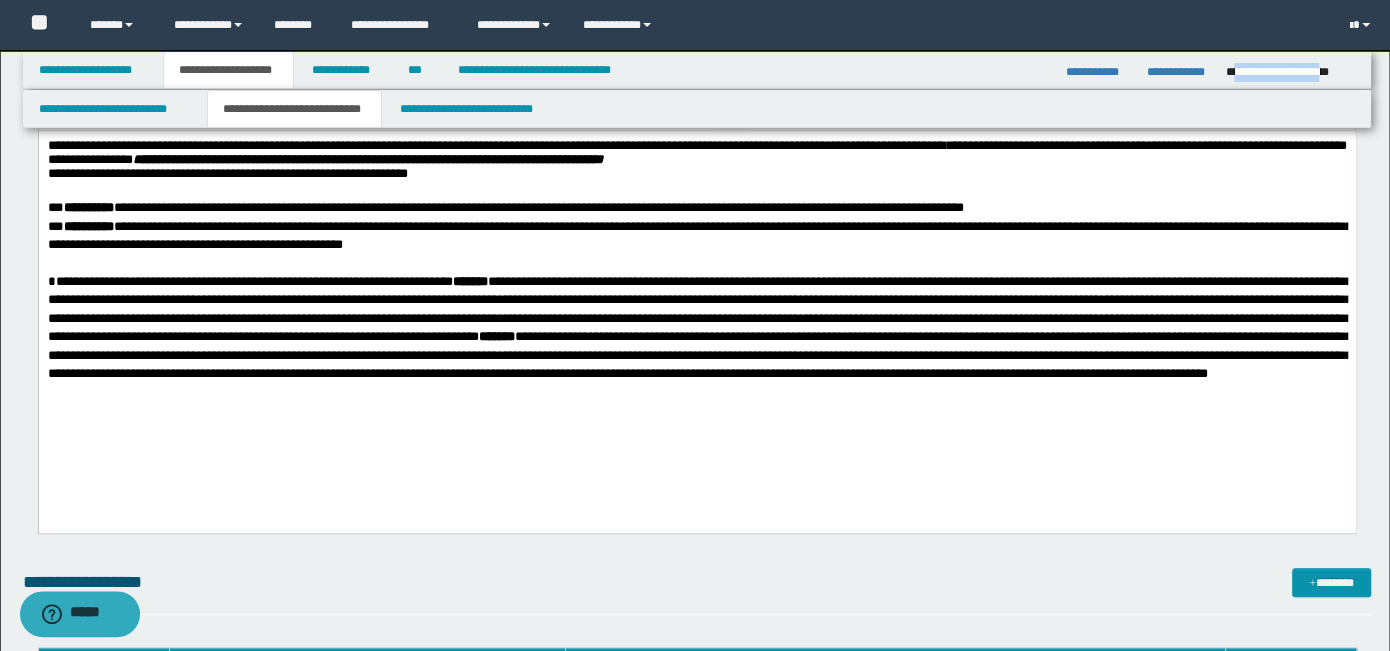 scroll, scrollTop: 400, scrollLeft: 0, axis: vertical 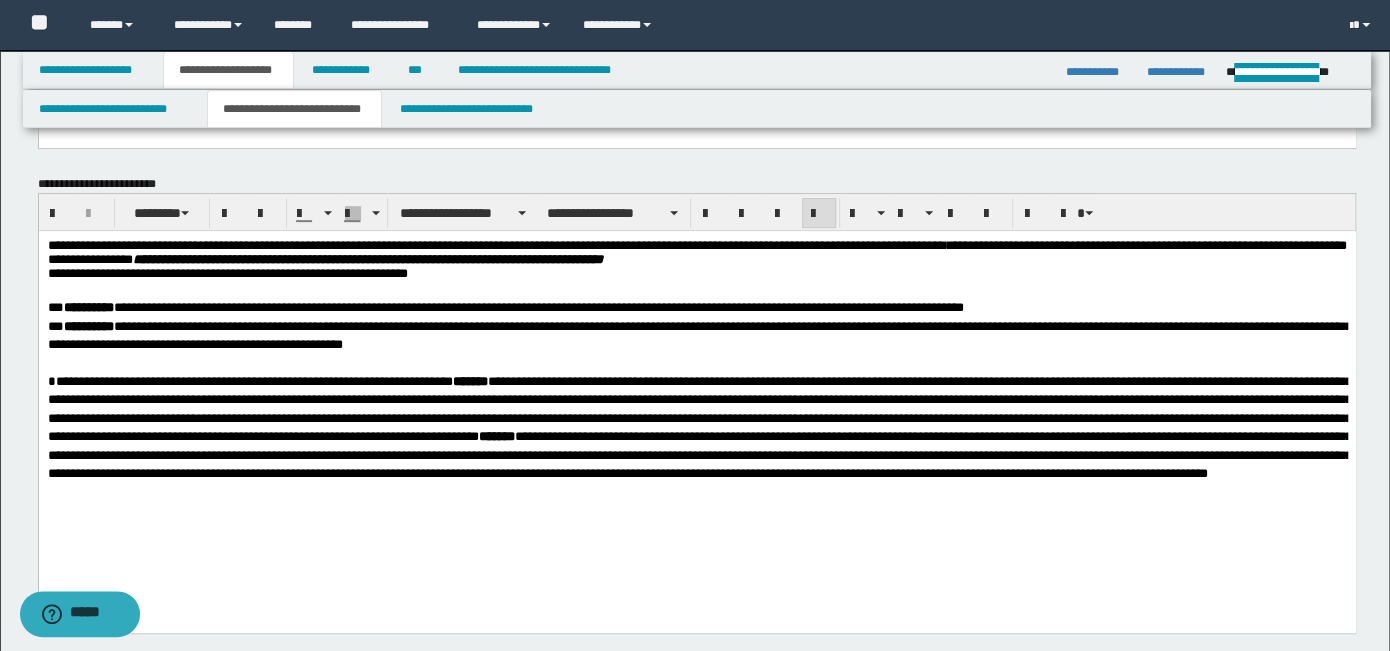 click at bounding box center (696, 290) 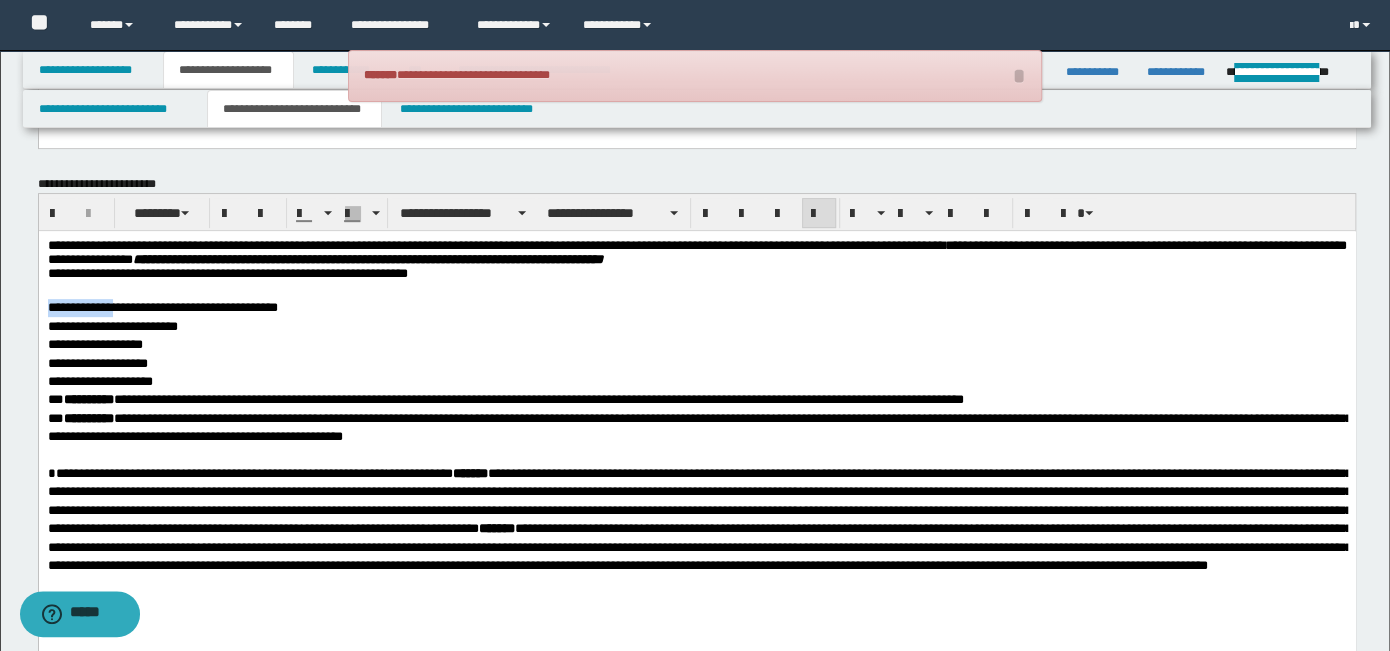 drag, startPoint x: 118, startPoint y: 313, endPoint x: 19, endPoint y: 318, distance: 99.12618 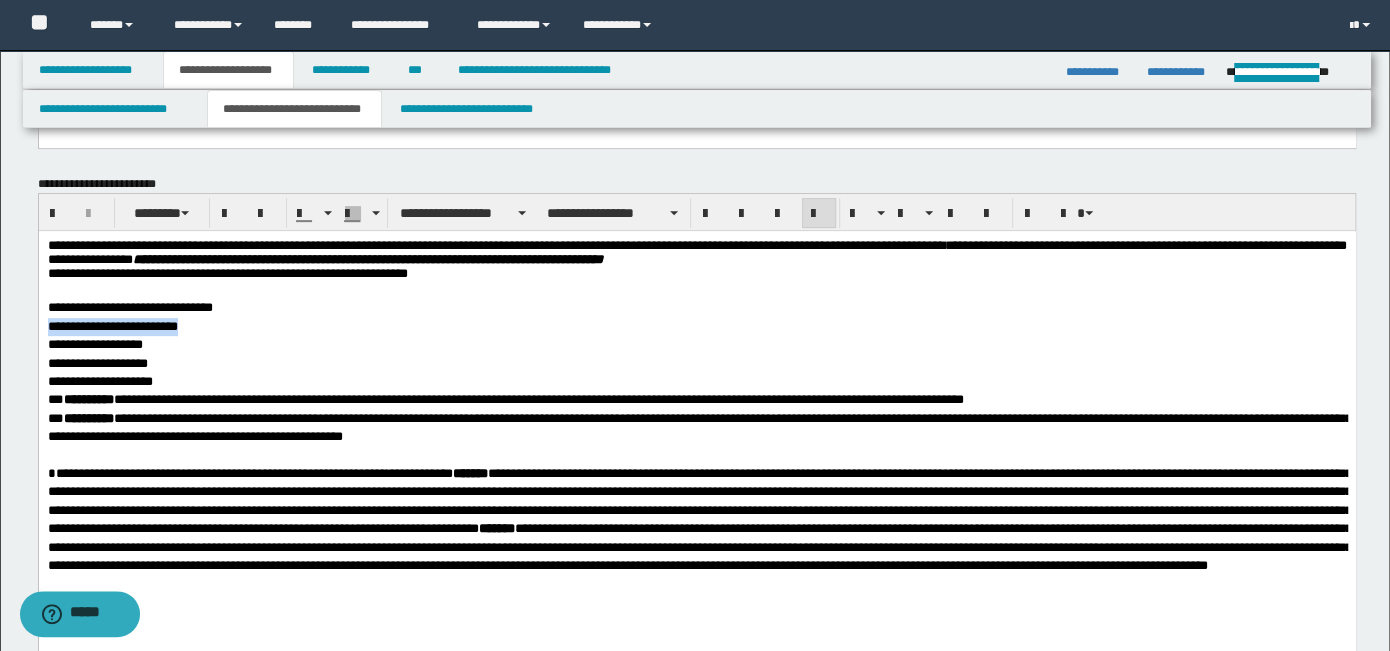 drag, startPoint x: 200, startPoint y: 331, endPoint x: -5, endPoint y: 336, distance: 205.06097 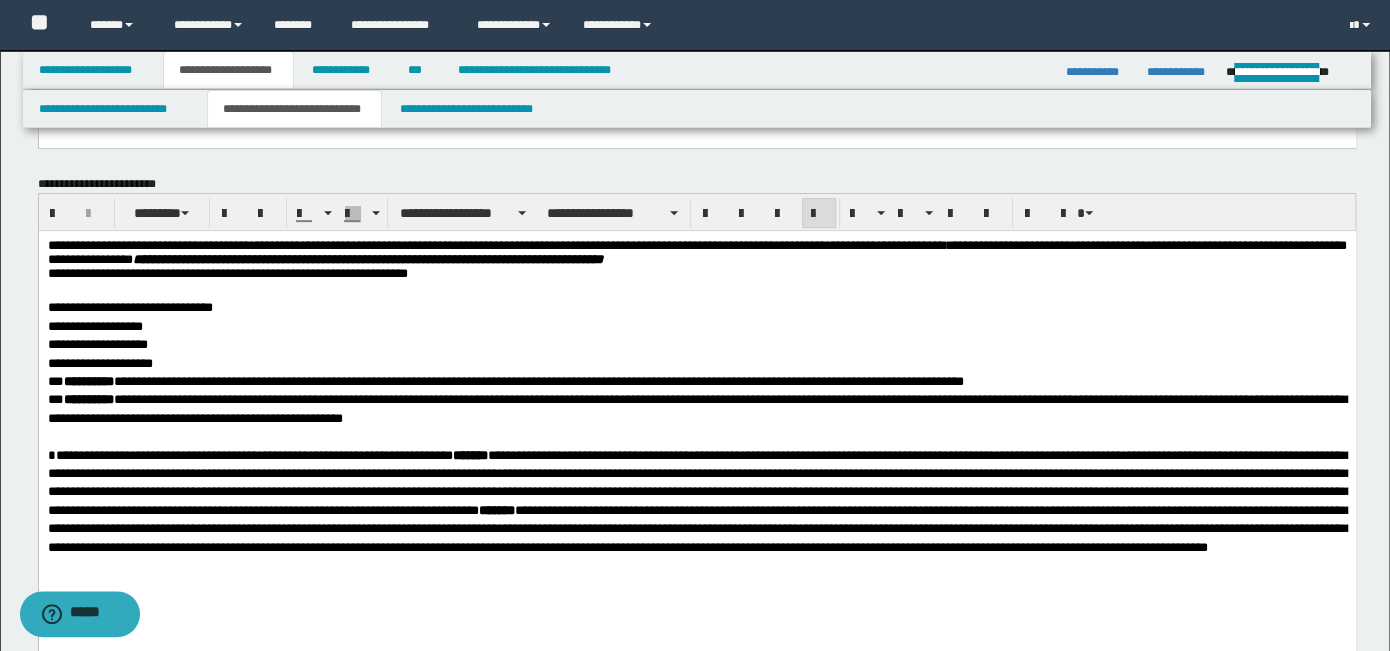 click on "**********" at bounding box center (696, 336) 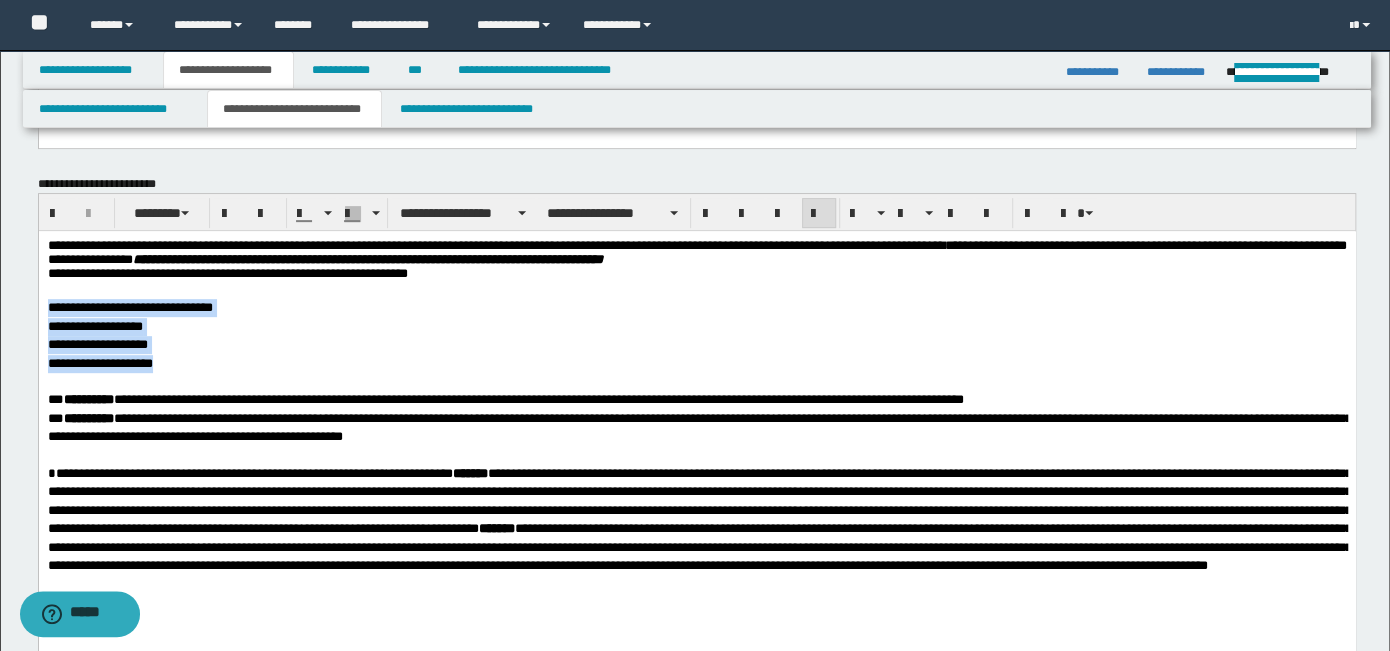 drag, startPoint x: 184, startPoint y: 372, endPoint x: -5, endPoint y: 319, distance: 196.2906 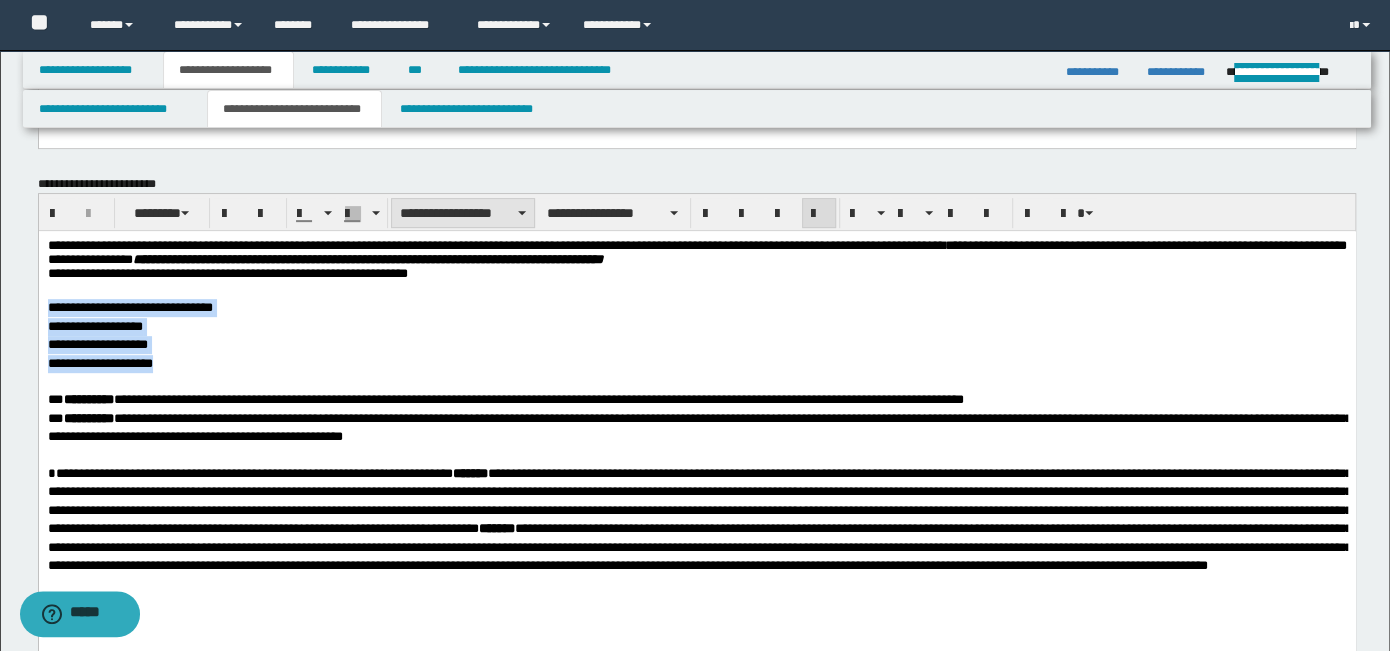 click on "**********" at bounding box center [463, 213] 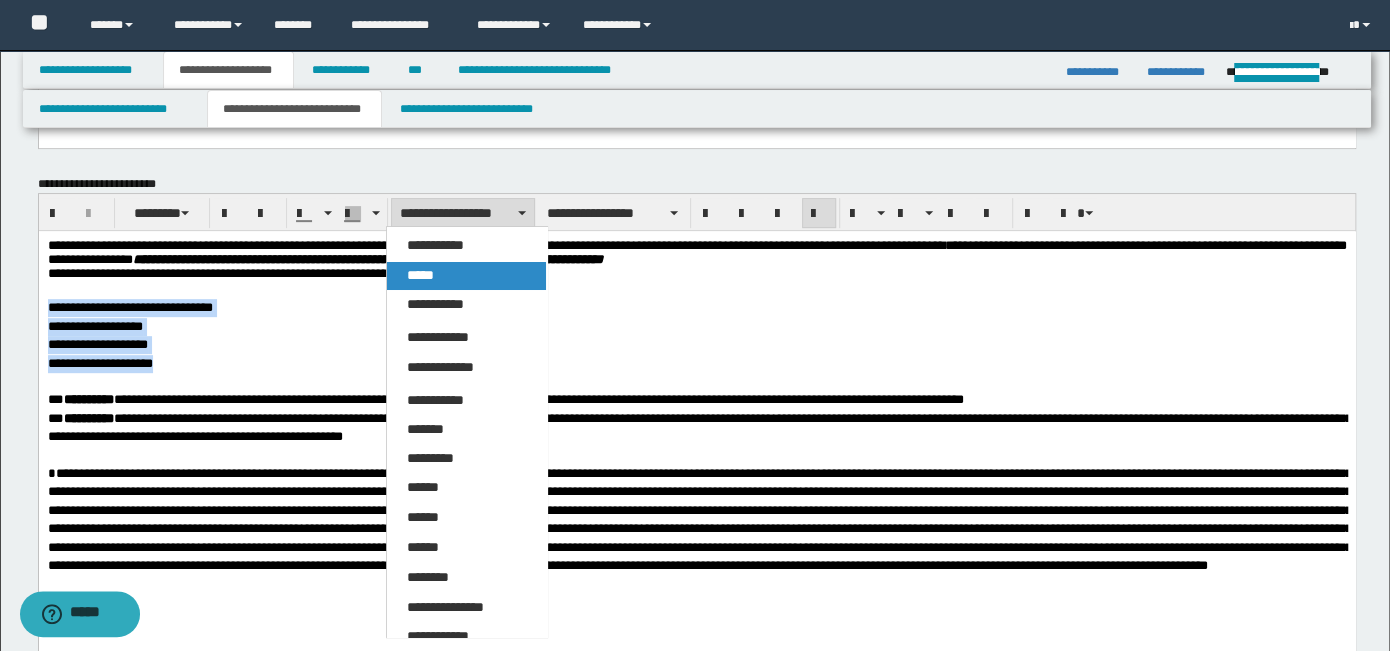 drag, startPoint x: 455, startPoint y: 271, endPoint x: 428, endPoint y: 31, distance: 241.51398 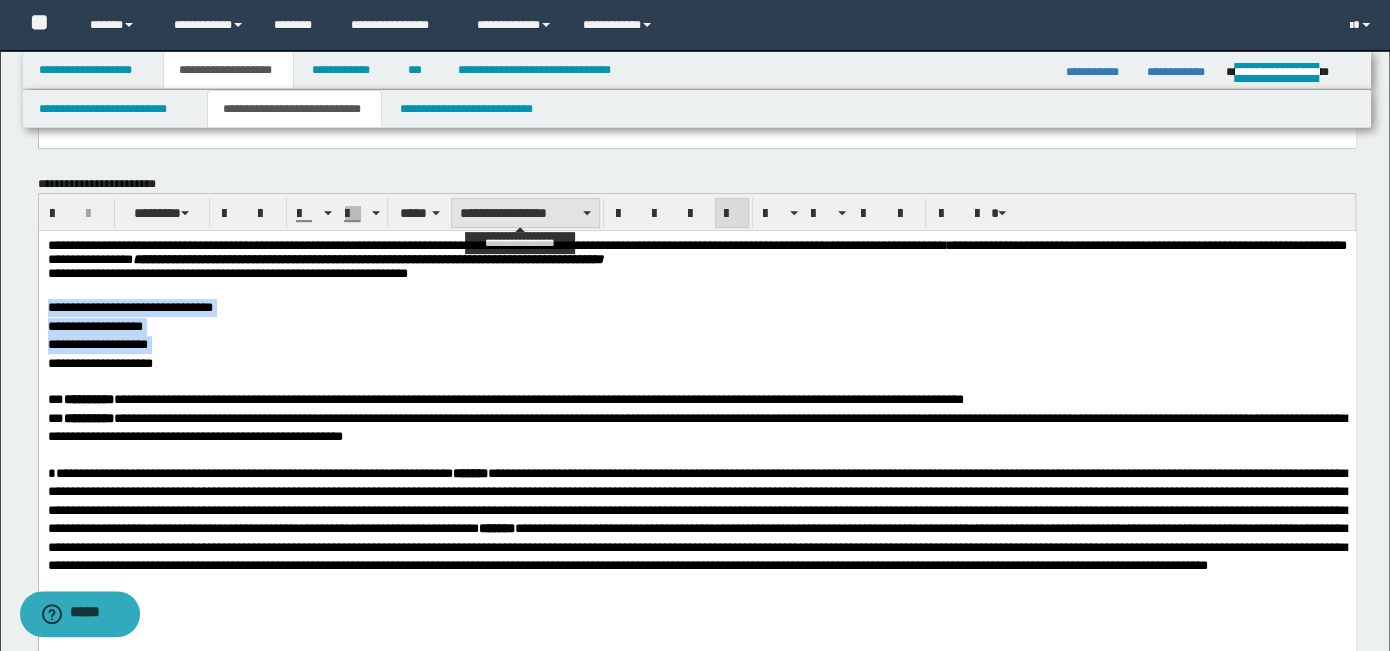 click on "**********" at bounding box center [525, 213] 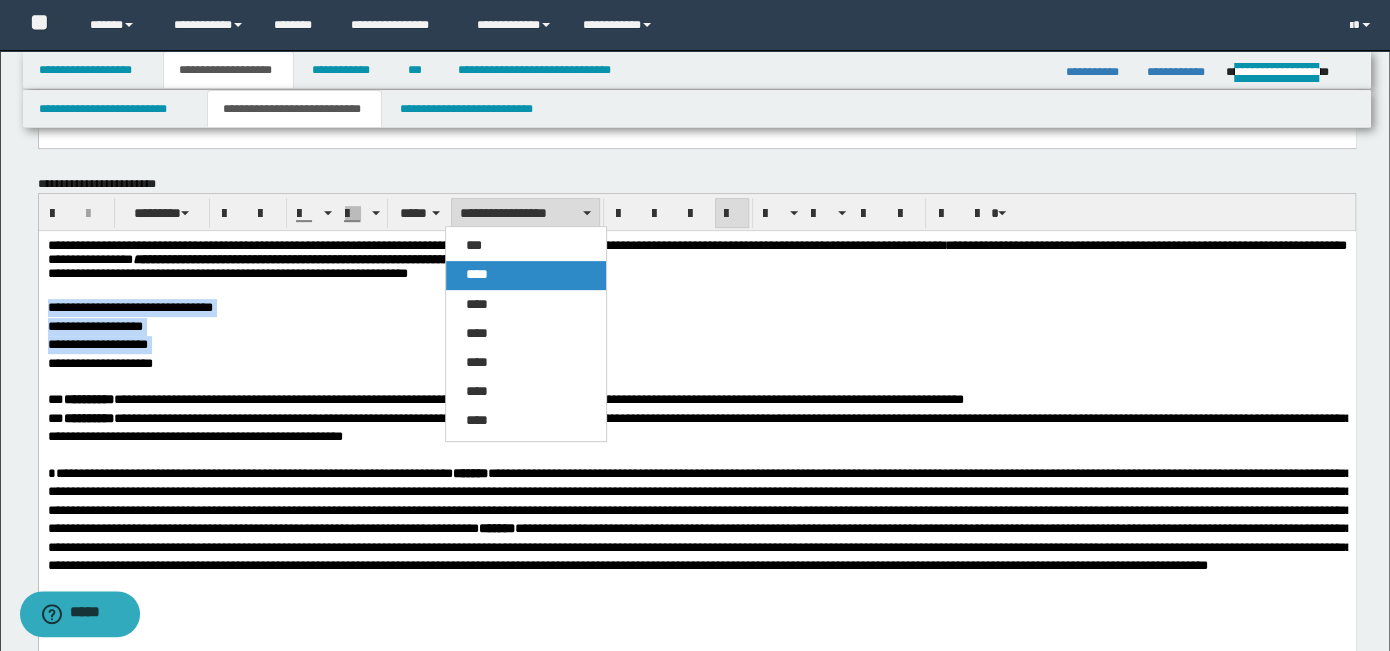 click on "****" at bounding box center [525, 275] 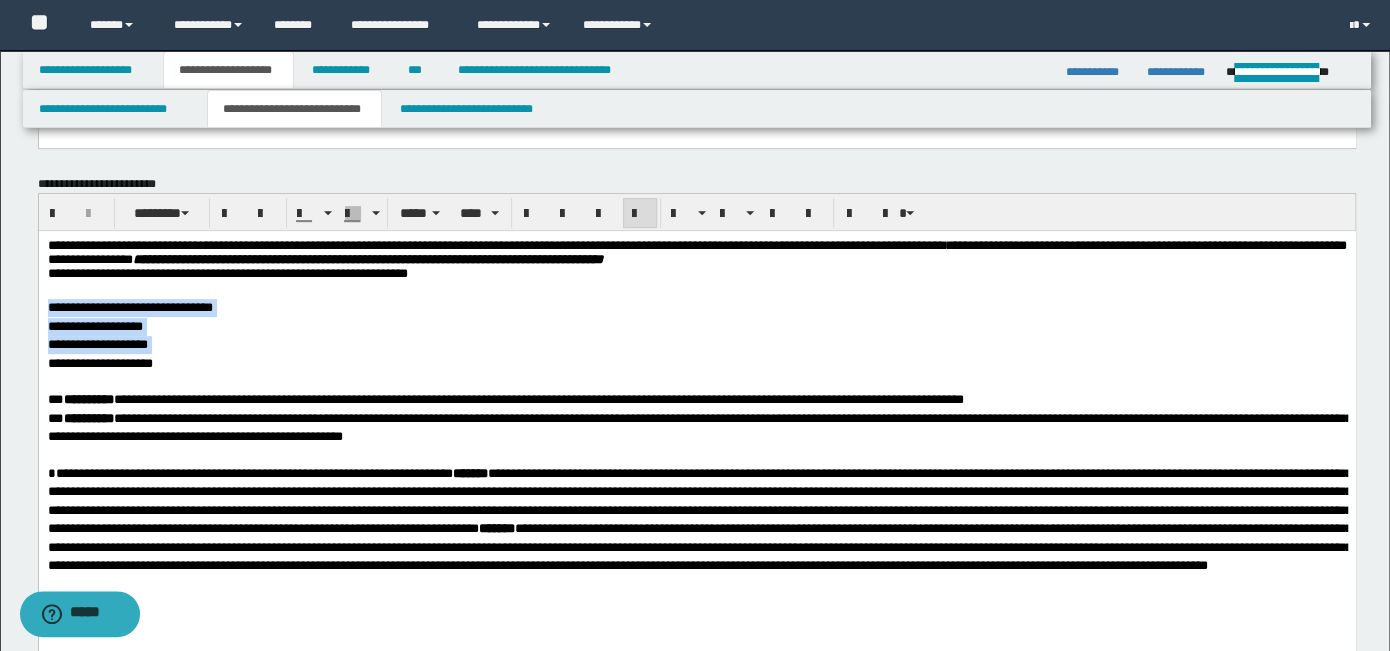 click on "**********" at bounding box center [99, 363] 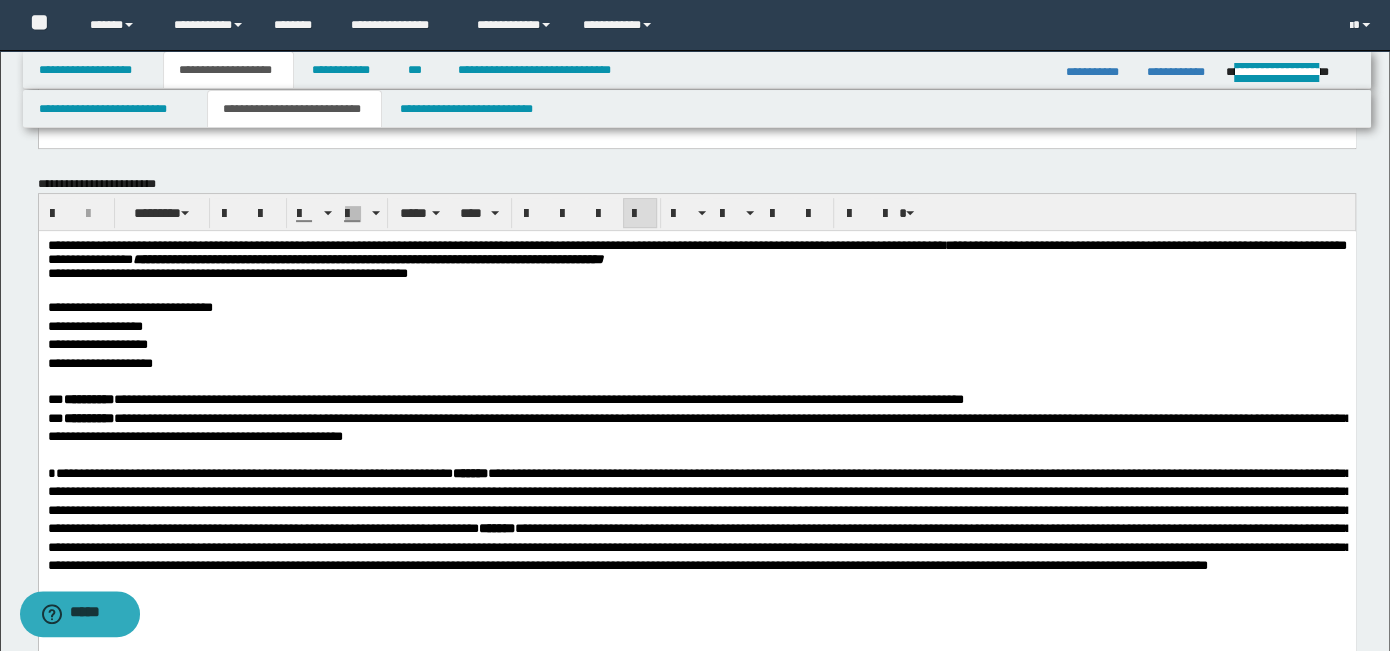 click on "**********" at bounding box center [696, 336] 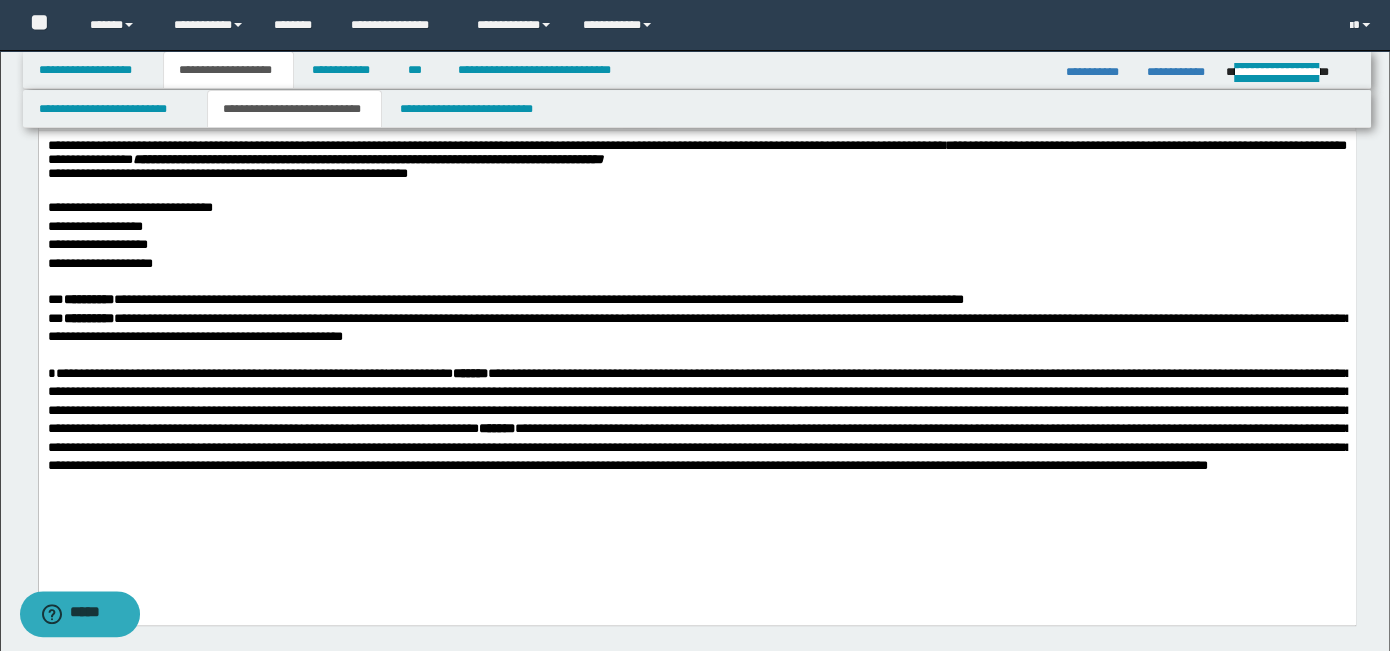 scroll, scrollTop: 400, scrollLeft: 0, axis: vertical 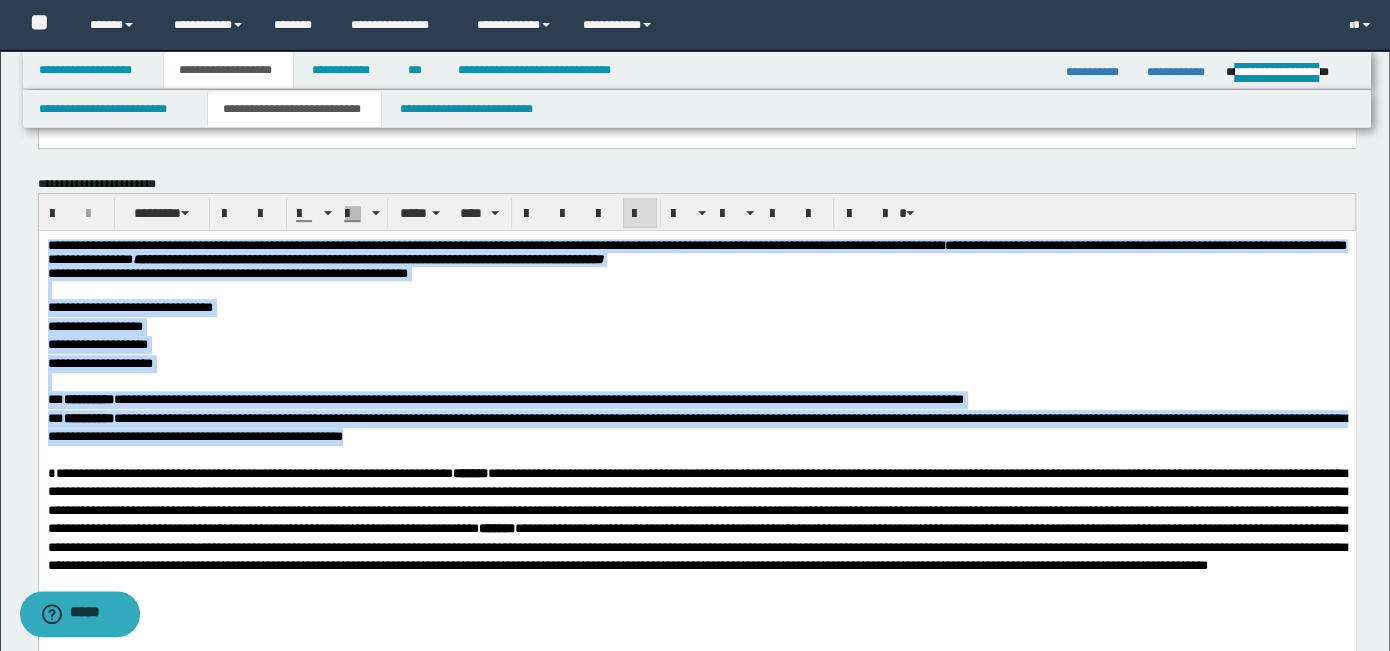 drag, startPoint x: 783, startPoint y: 448, endPoint x: -5, endPoint y: 239, distance: 815.24536 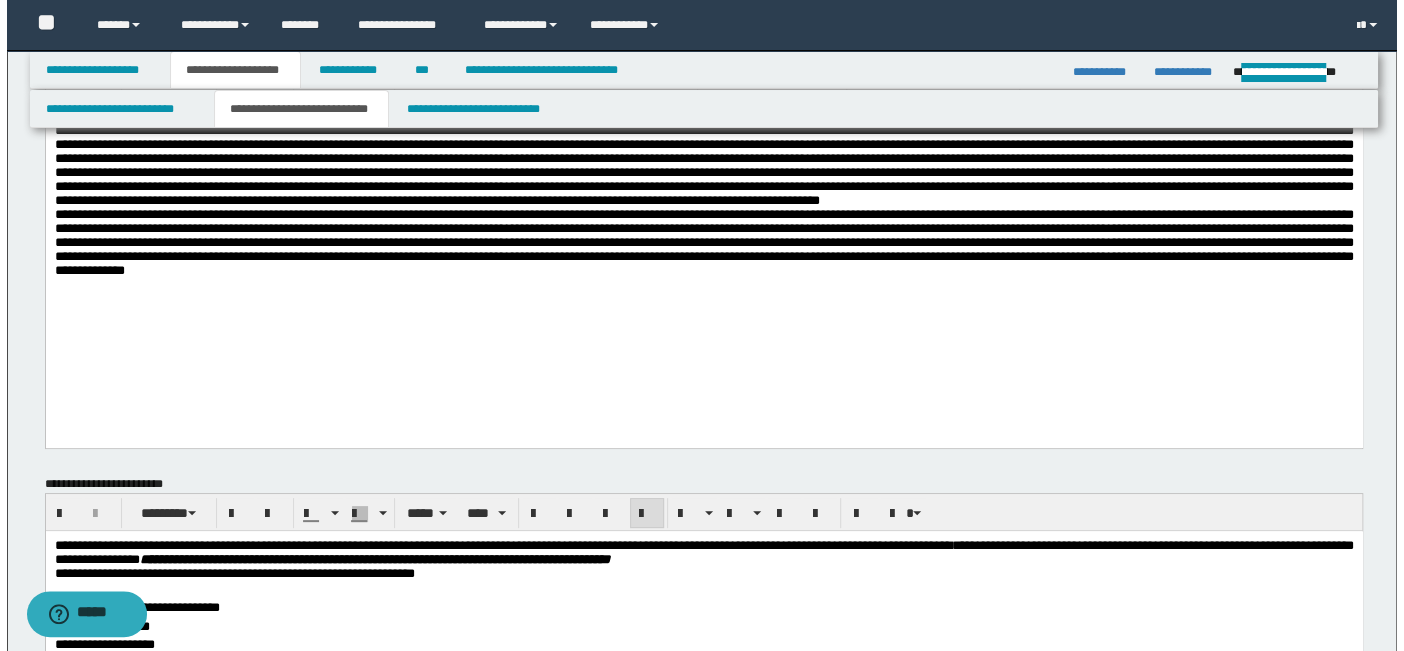 scroll, scrollTop: 0, scrollLeft: 0, axis: both 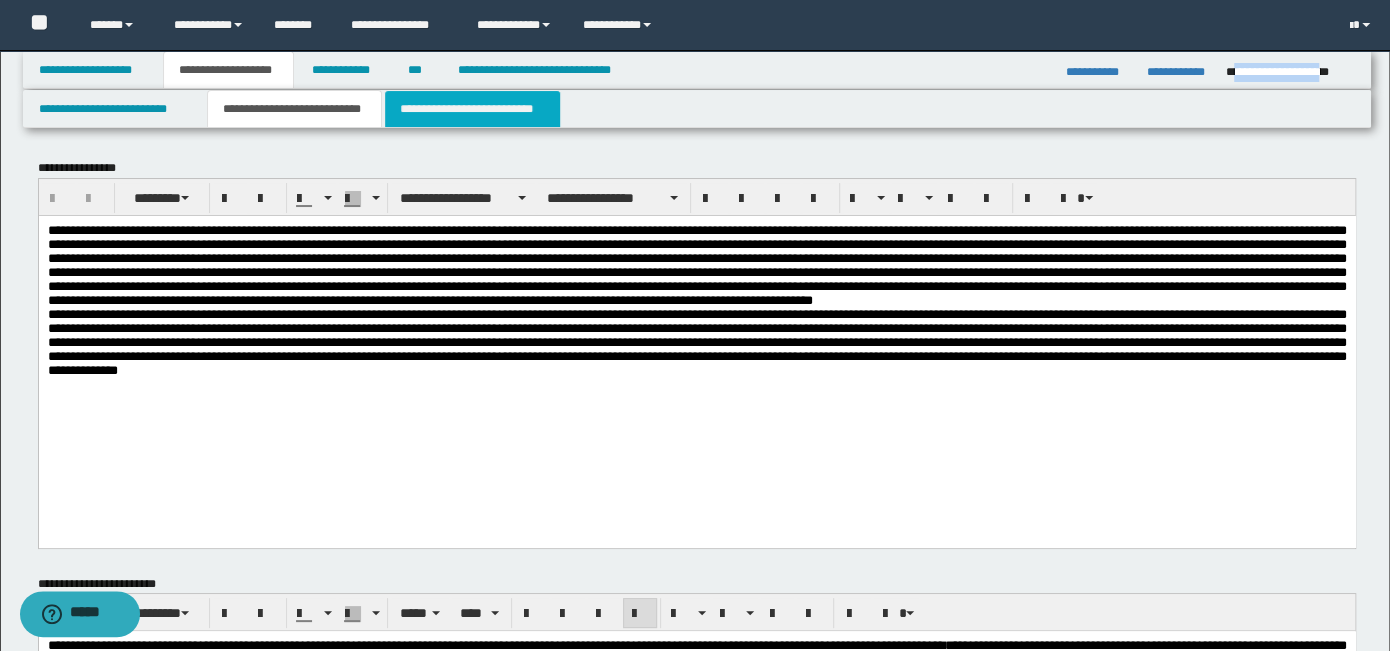 click on "**********" at bounding box center [472, 109] 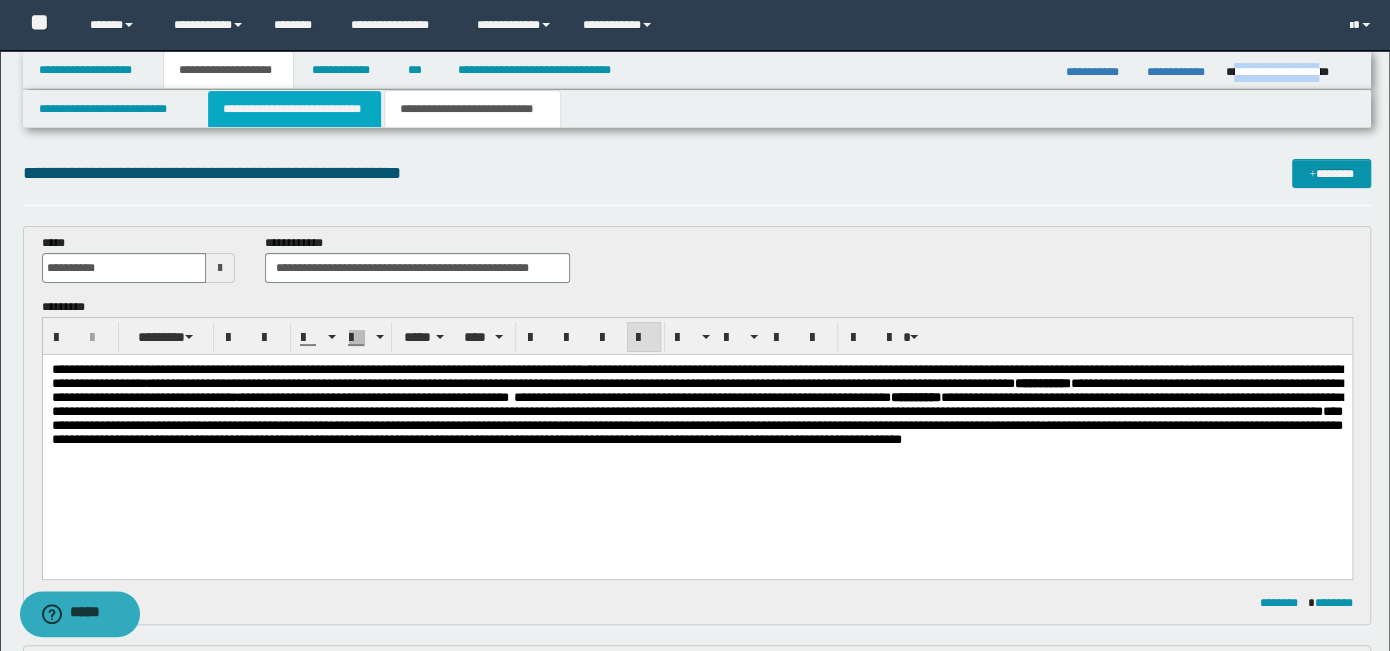 click on "**********" at bounding box center (294, 109) 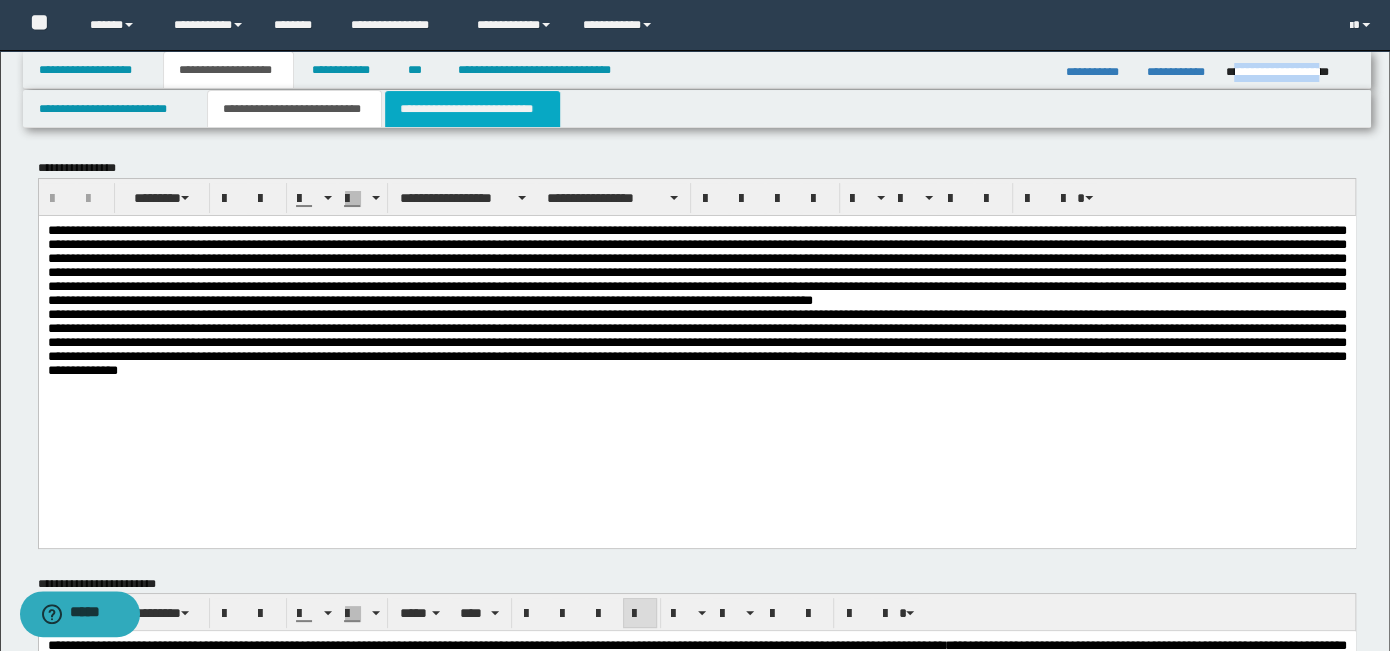 click on "**********" at bounding box center [472, 109] 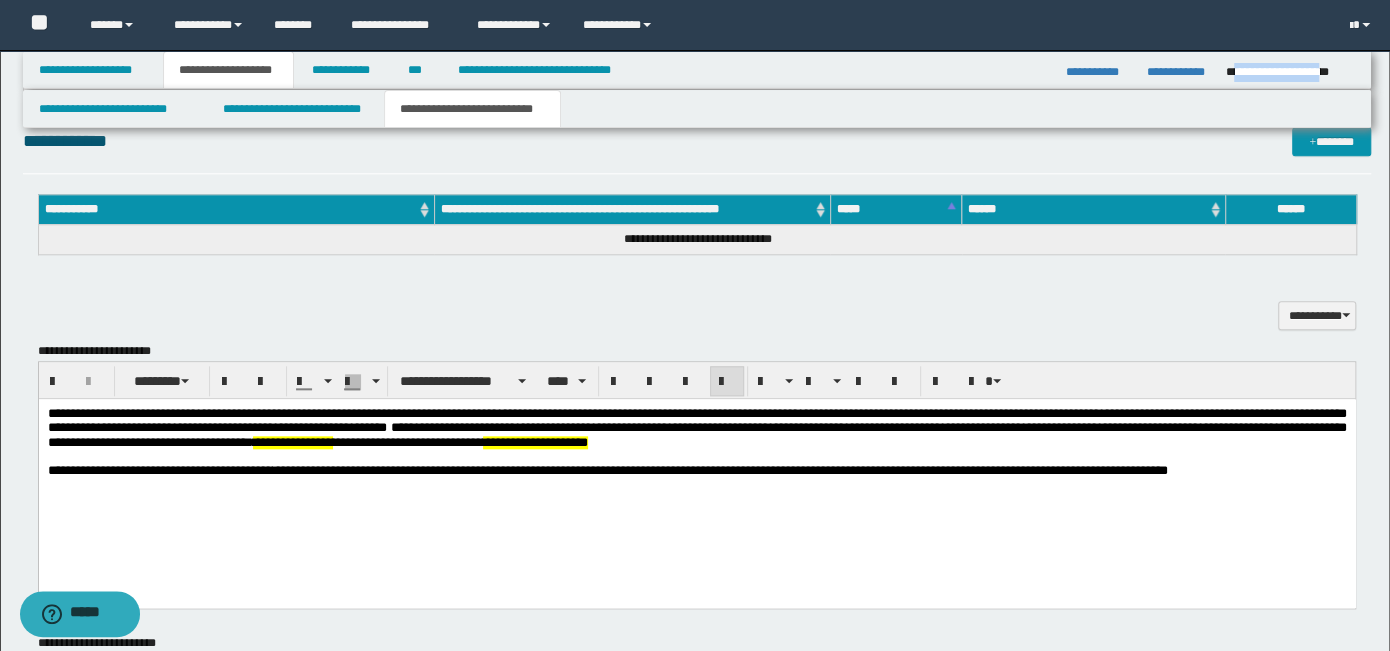 scroll, scrollTop: 1300, scrollLeft: 0, axis: vertical 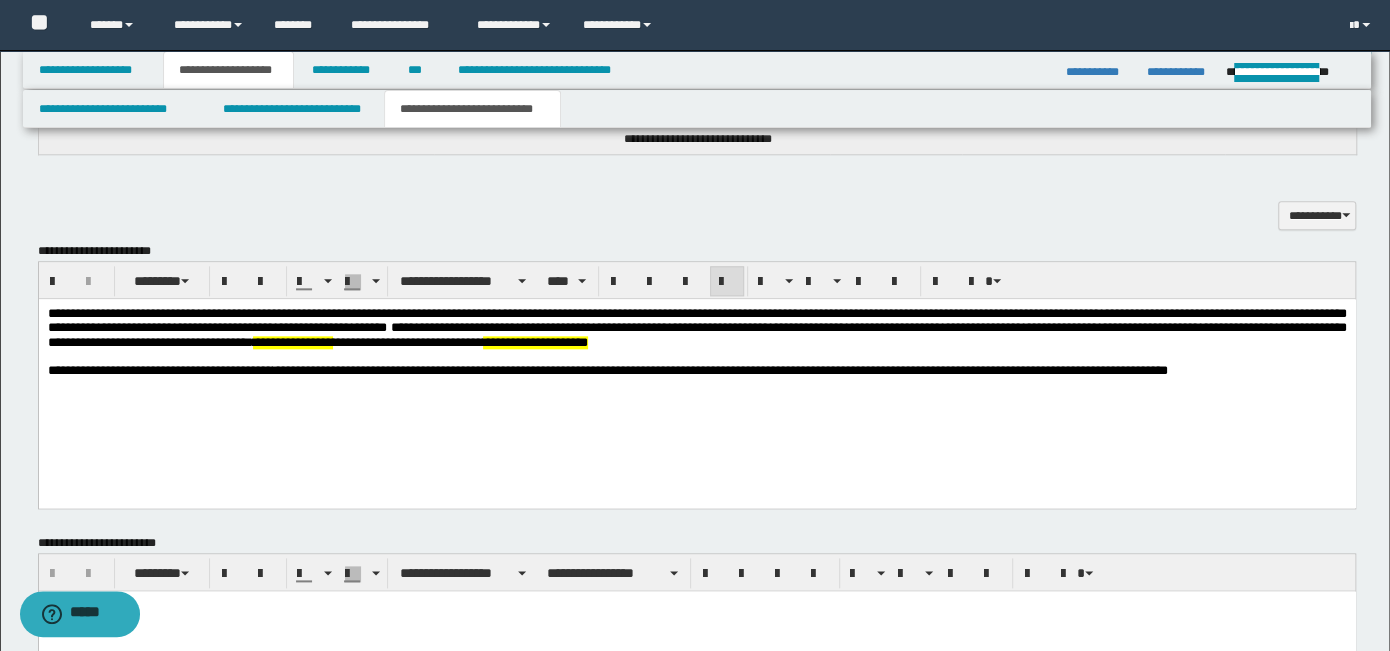 click on "**********" at bounding box center (696, 319) 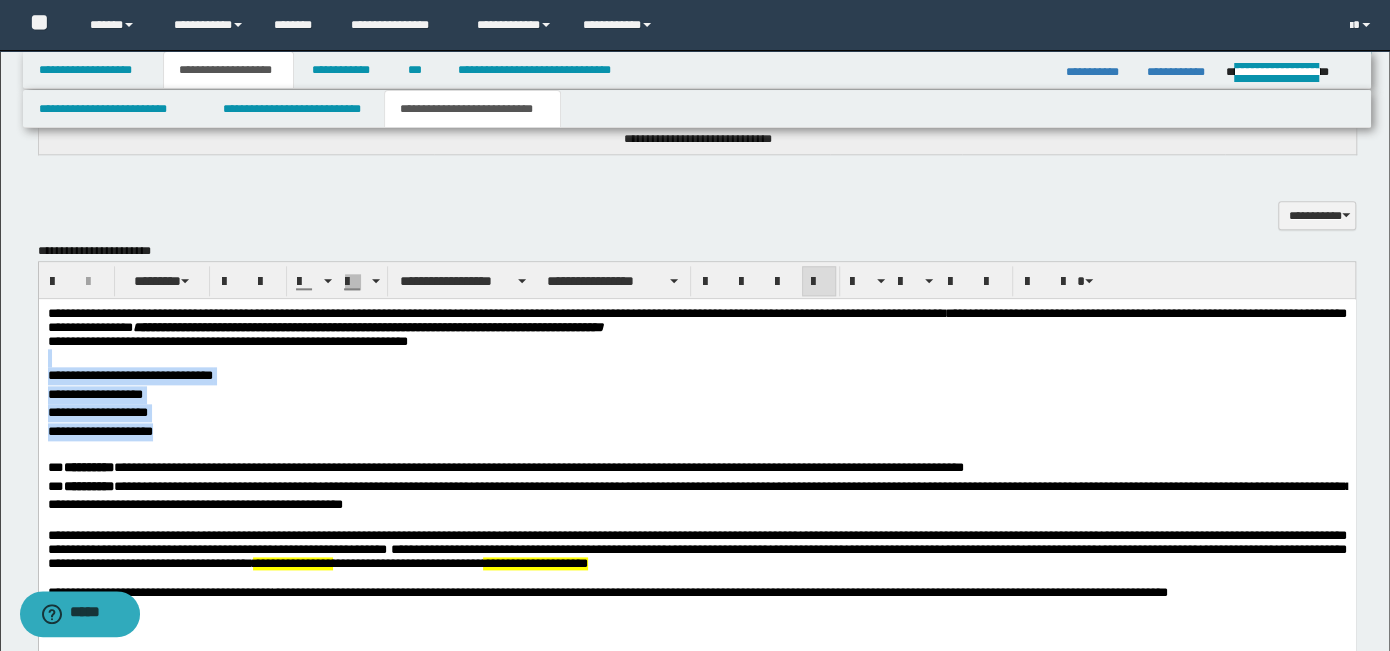 drag, startPoint x: 115, startPoint y: 384, endPoint x: 9, endPoint y: 359, distance: 108.90822 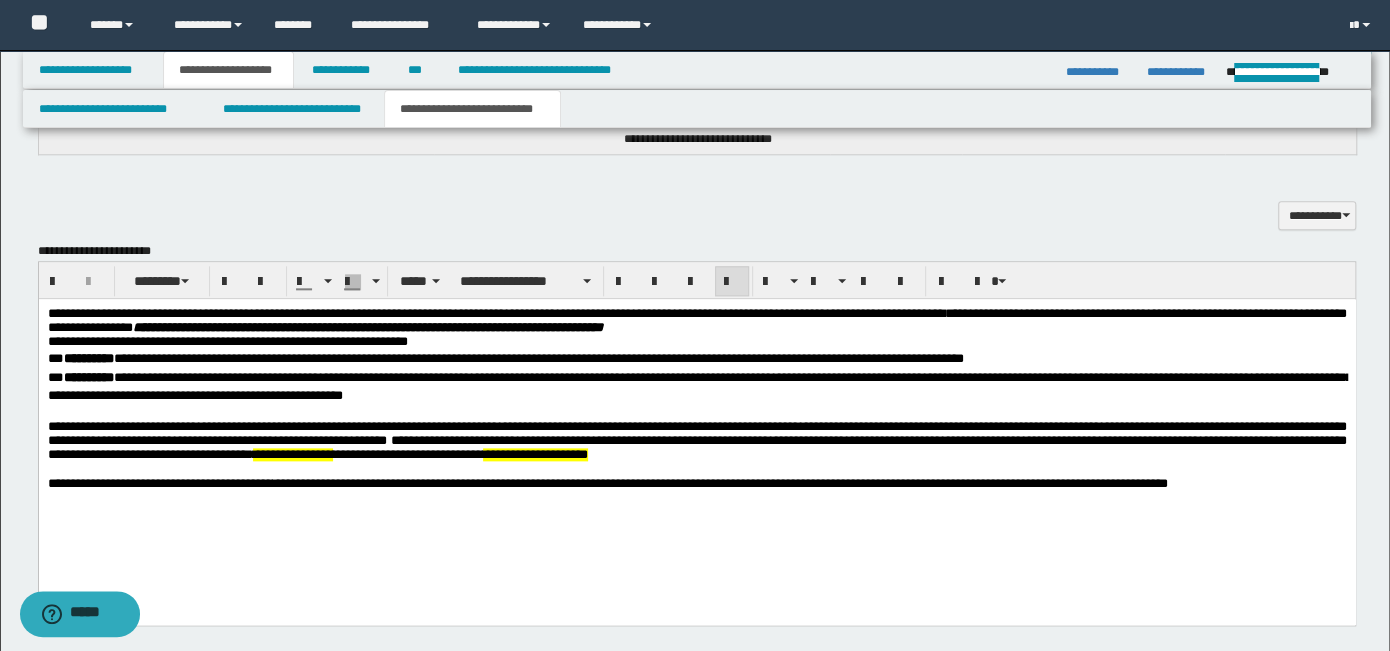 click at bounding box center (696, 412) 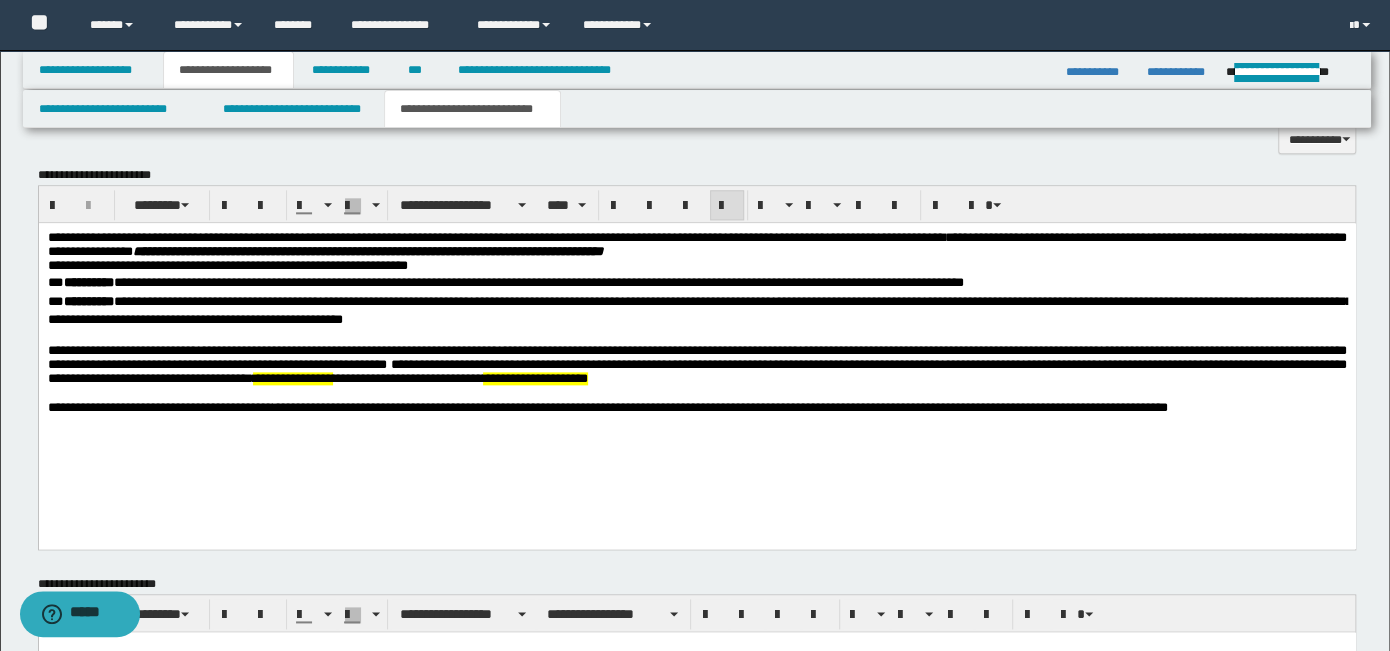 scroll, scrollTop: 1176, scrollLeft: 0, axis: vertical 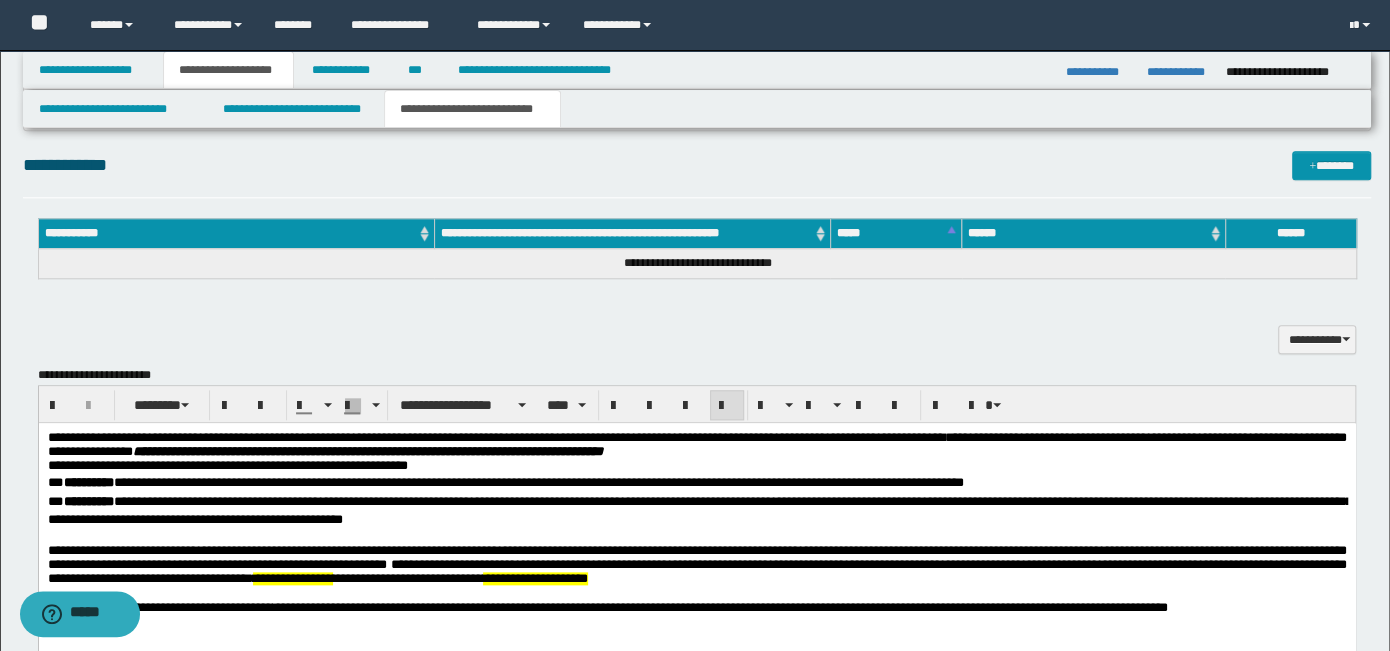 click on "**********" at bounding box center [697, 165] 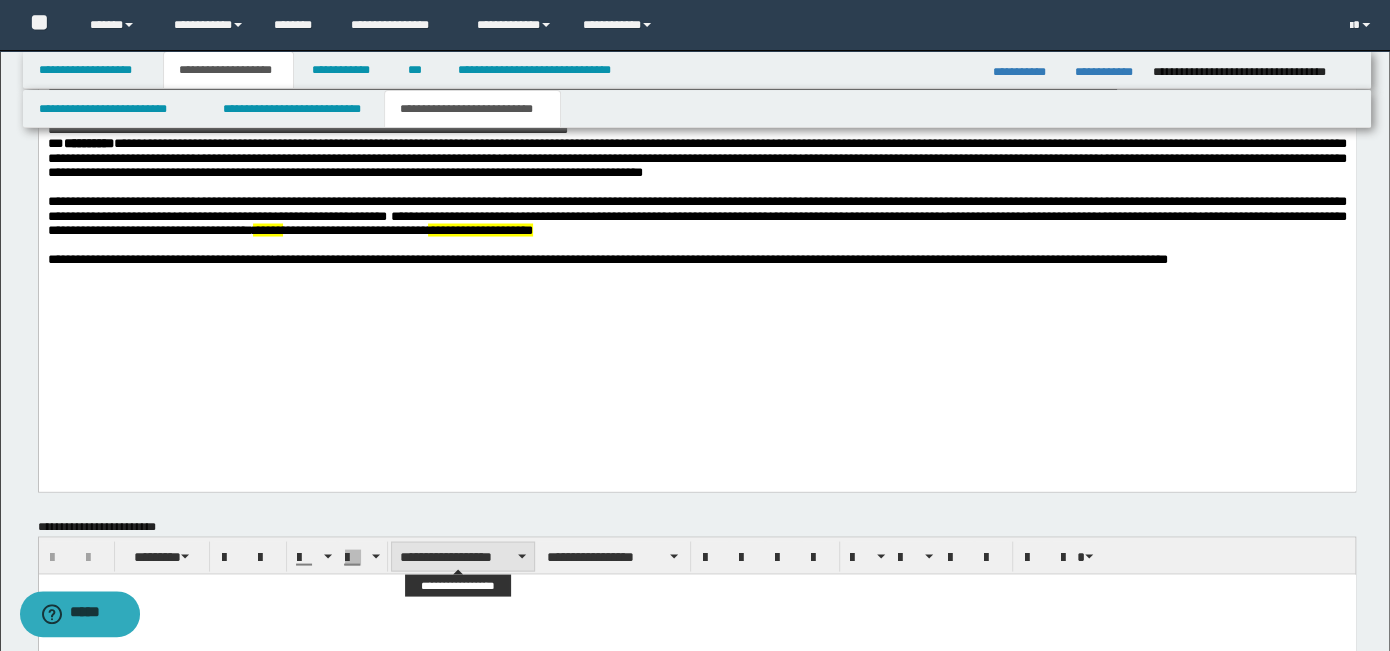 scroll, scrollTop: 2212, scrollLeft: 0, axis: vertical 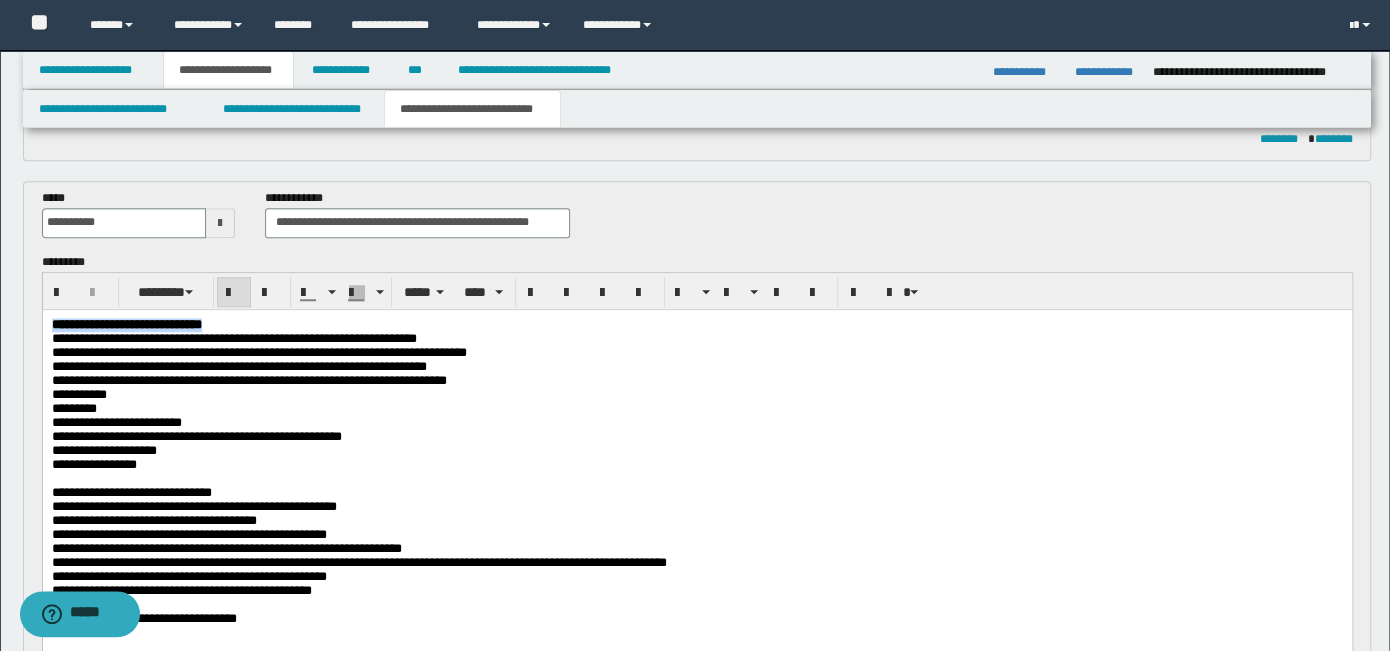 drag, startPoint x: 182, startPoint y: 329, endPoint x: -4, endPoint y: 320, distance: 186.21762 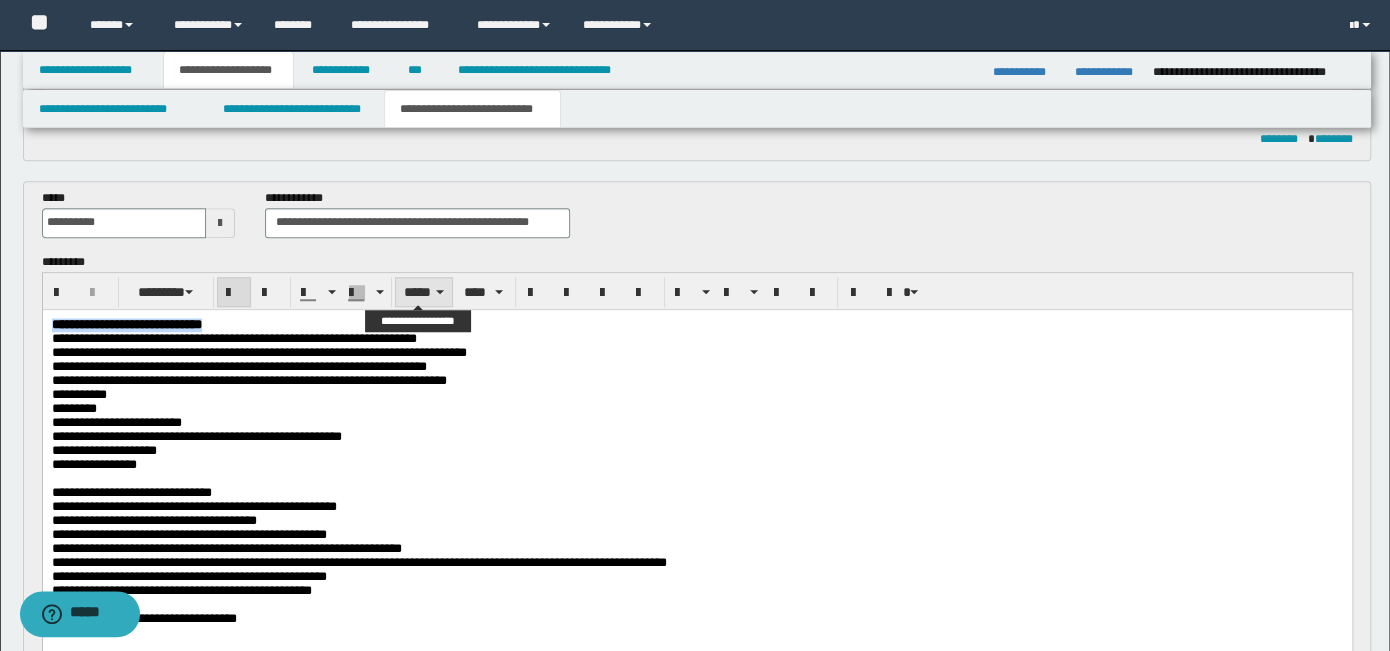 click on "*****" at bounding box center (424, 292) 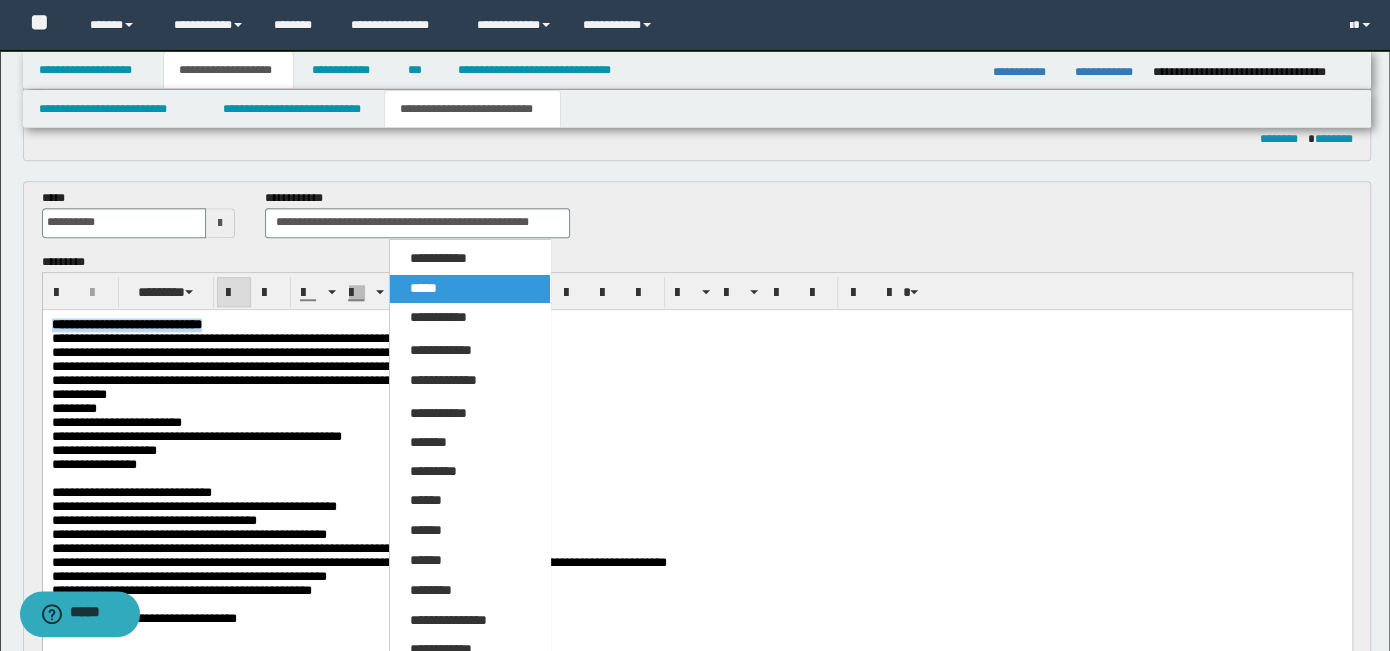 click on "*****" at bounding box center (469, 289) 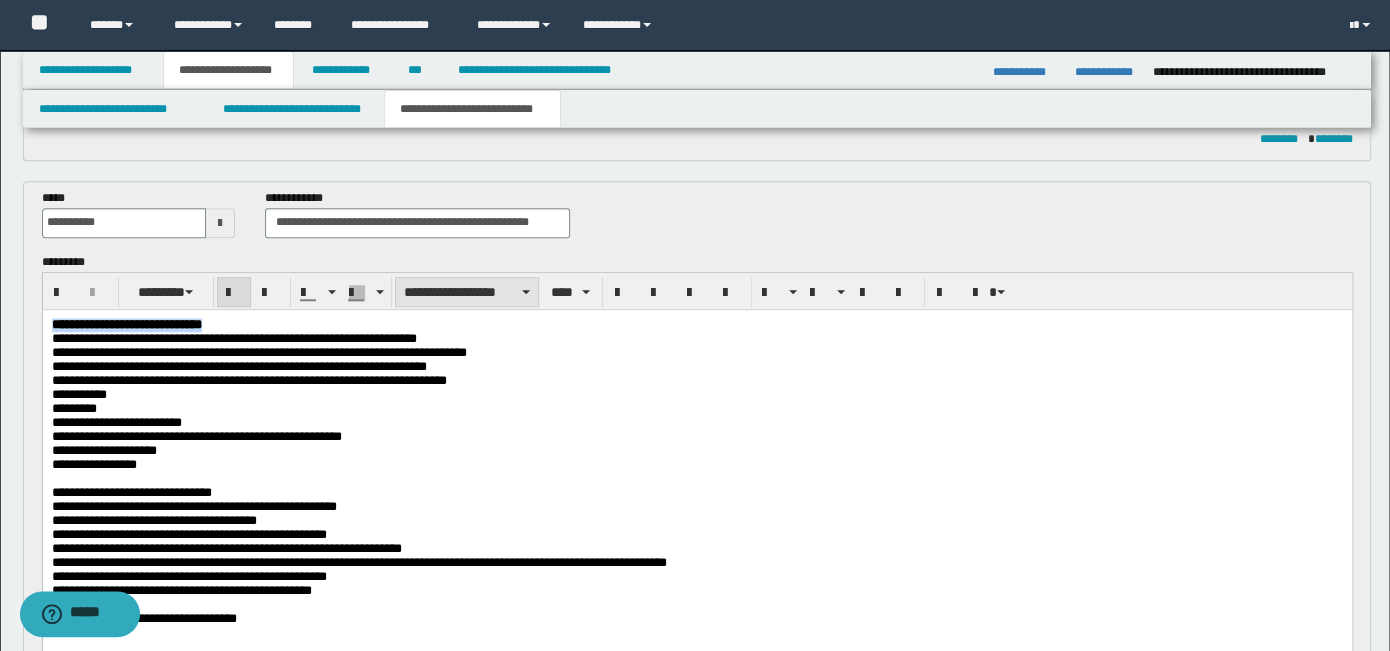 click on "**********" at bounding box center [467, 292] 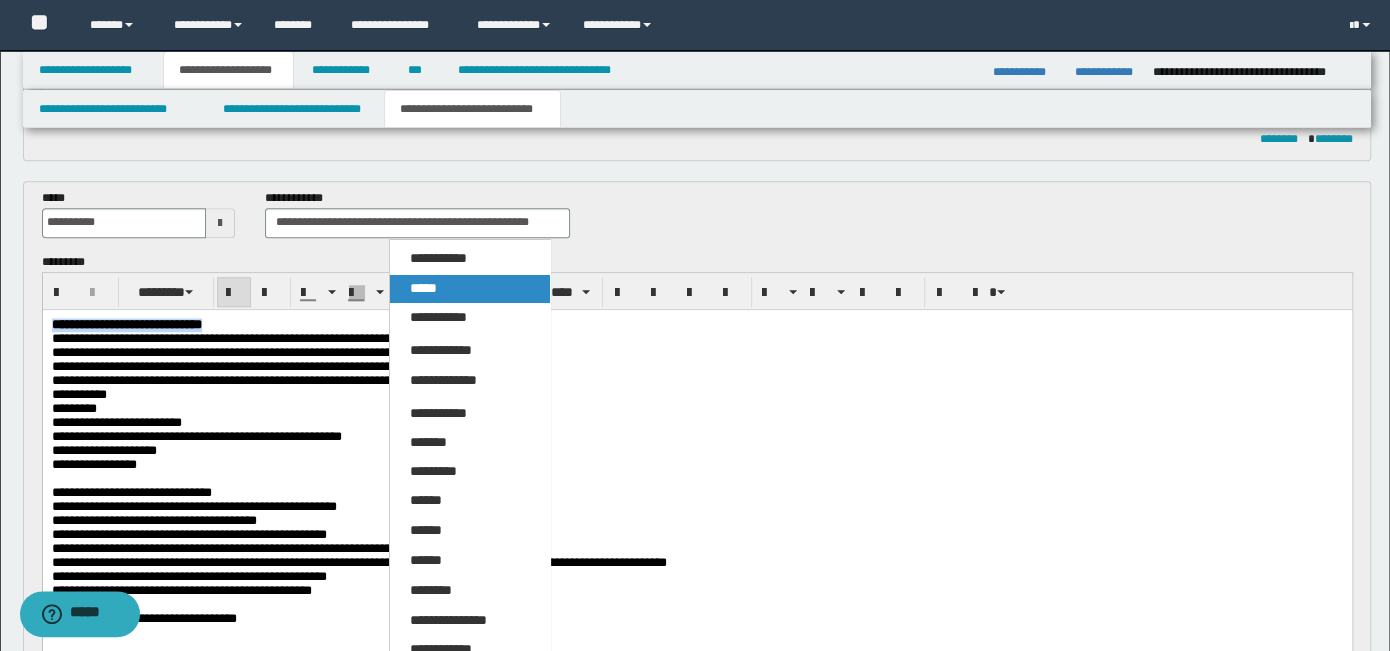 click on "*****" at bounding box center [423, 288] 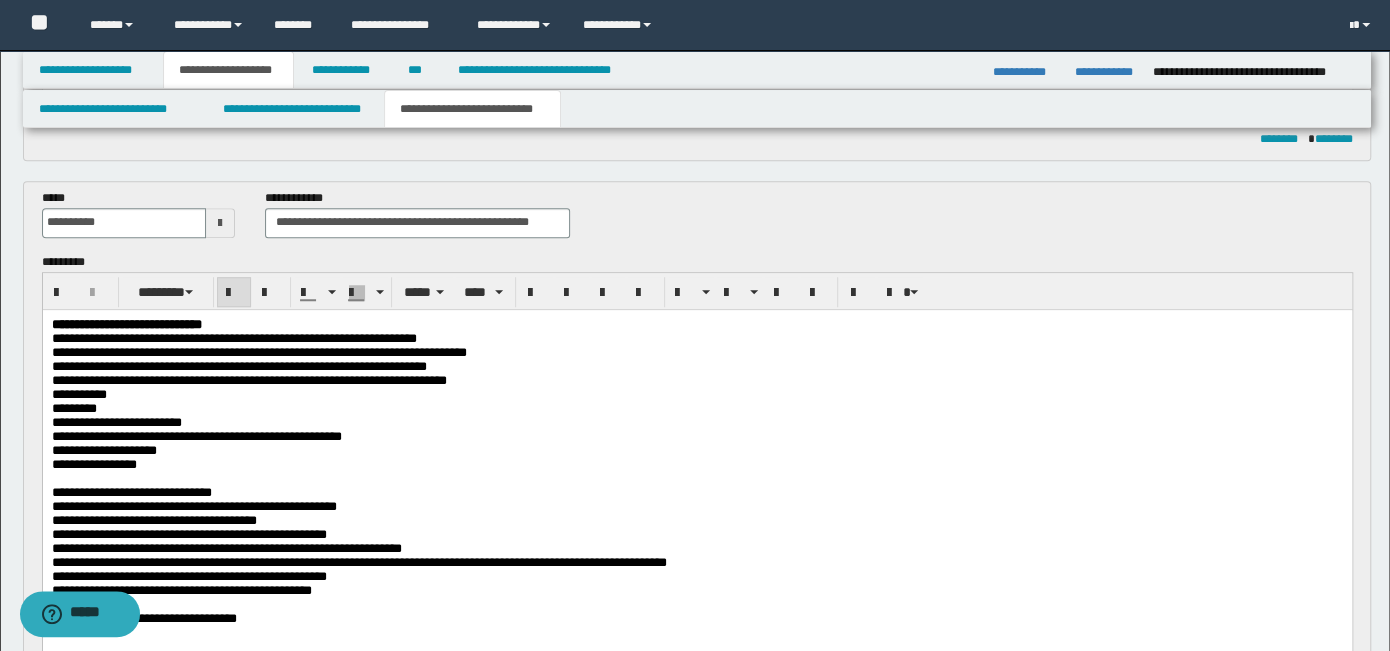 click on "**********" at bounding box center [696, 415] 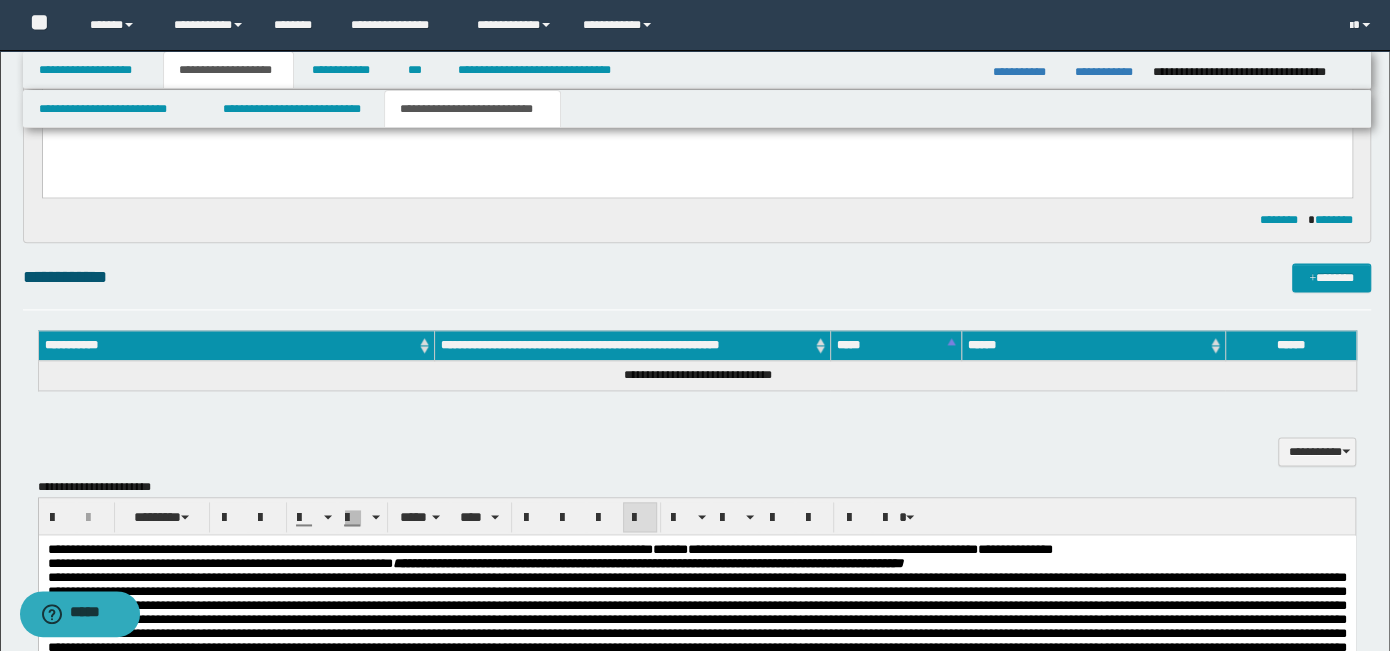 scroll, scrollTop: 1912, scrollLeft: 0, axis: vertical 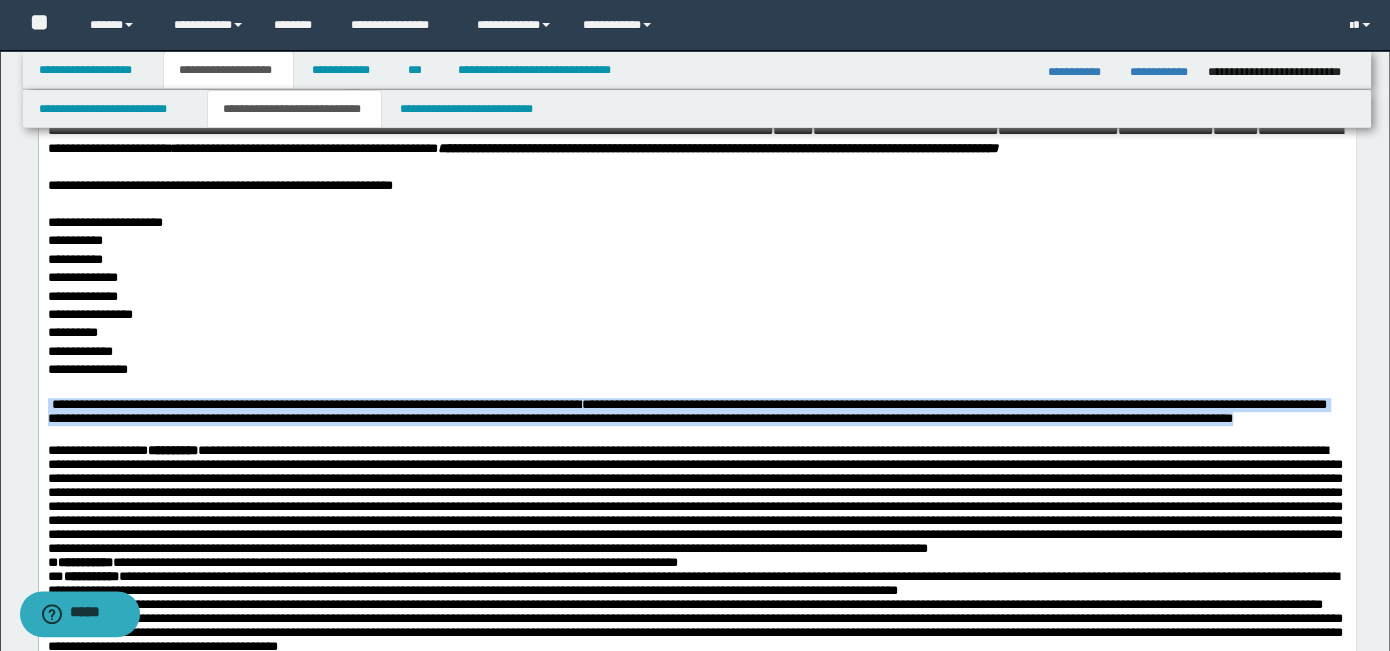 drag, startPoint x: 502, startPoint y: 430, endPoint x: 38, endPoint y: 500, distance: 469.25046 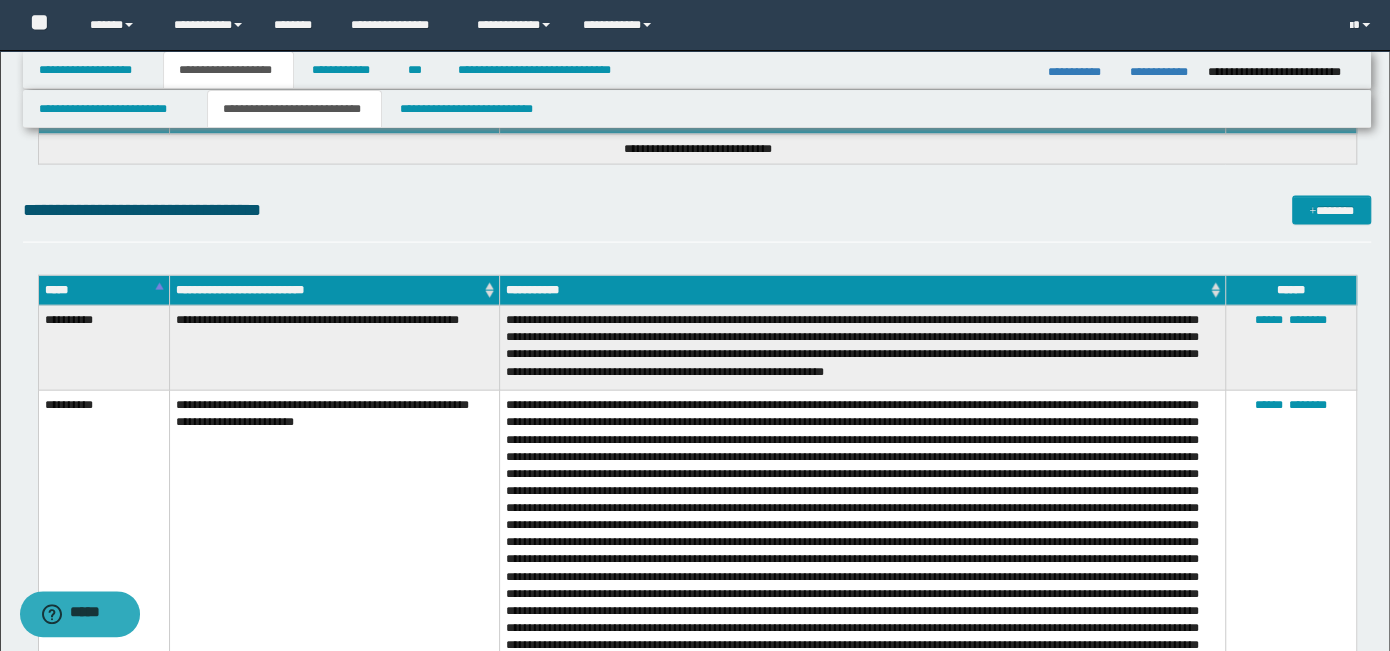 scroll, scrollTop: 1878, scrollLeft: 0, axis: vertical 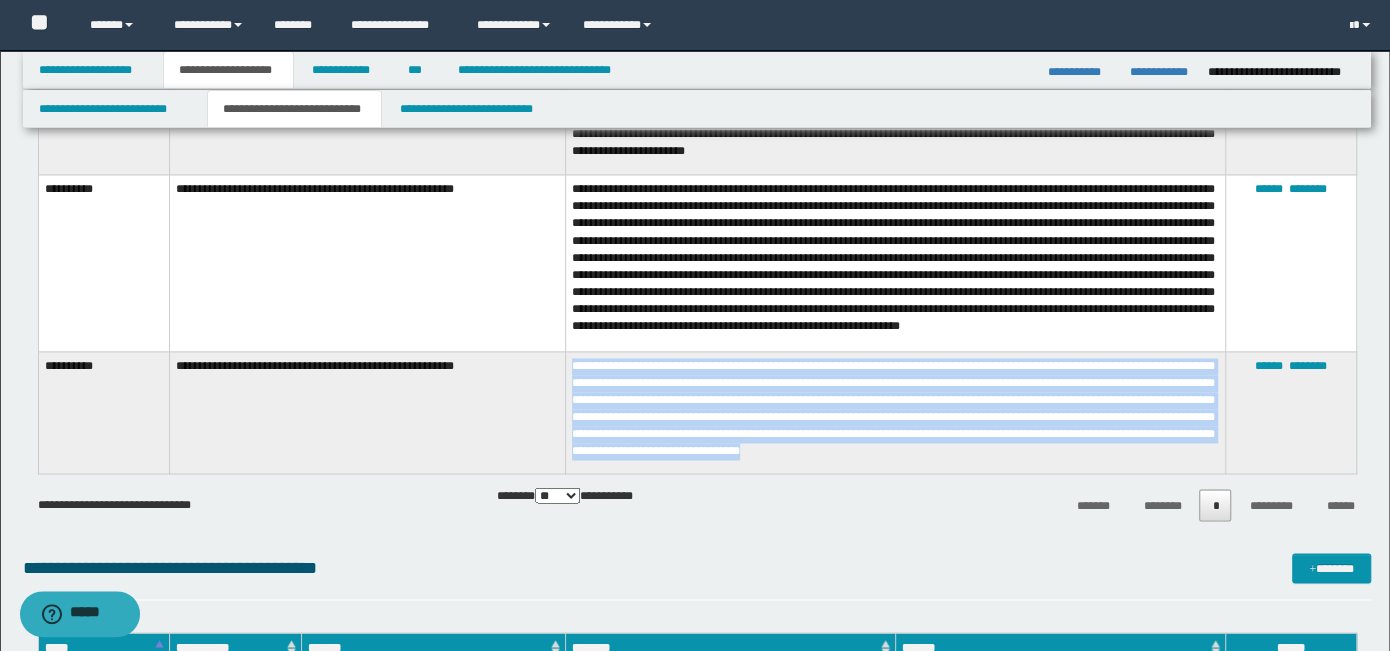 drag, startPoint x: 971, startPoint y: 460, endPoint x: 559, endPoint y: 362, distance: 423.495 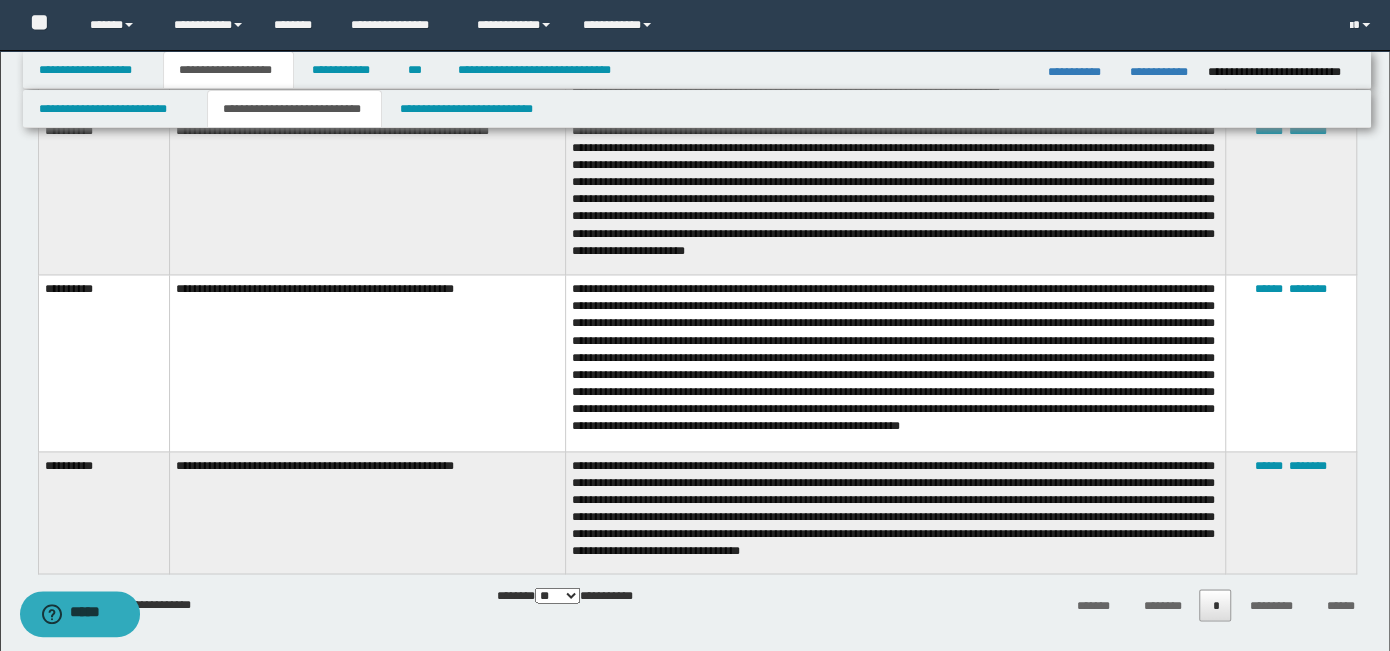 click on "**********" at bounding box center [368, 363] 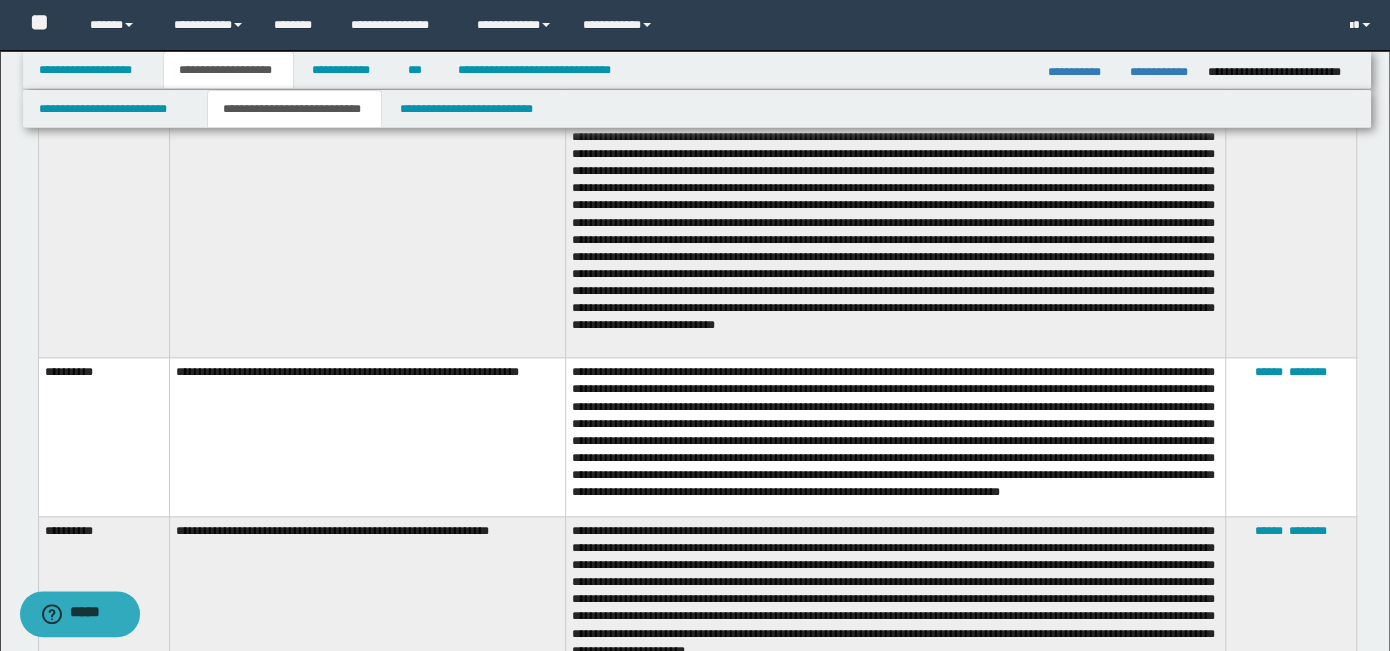 scroll, scrollTop: 878, scrollLeft: 0, axis: vertical 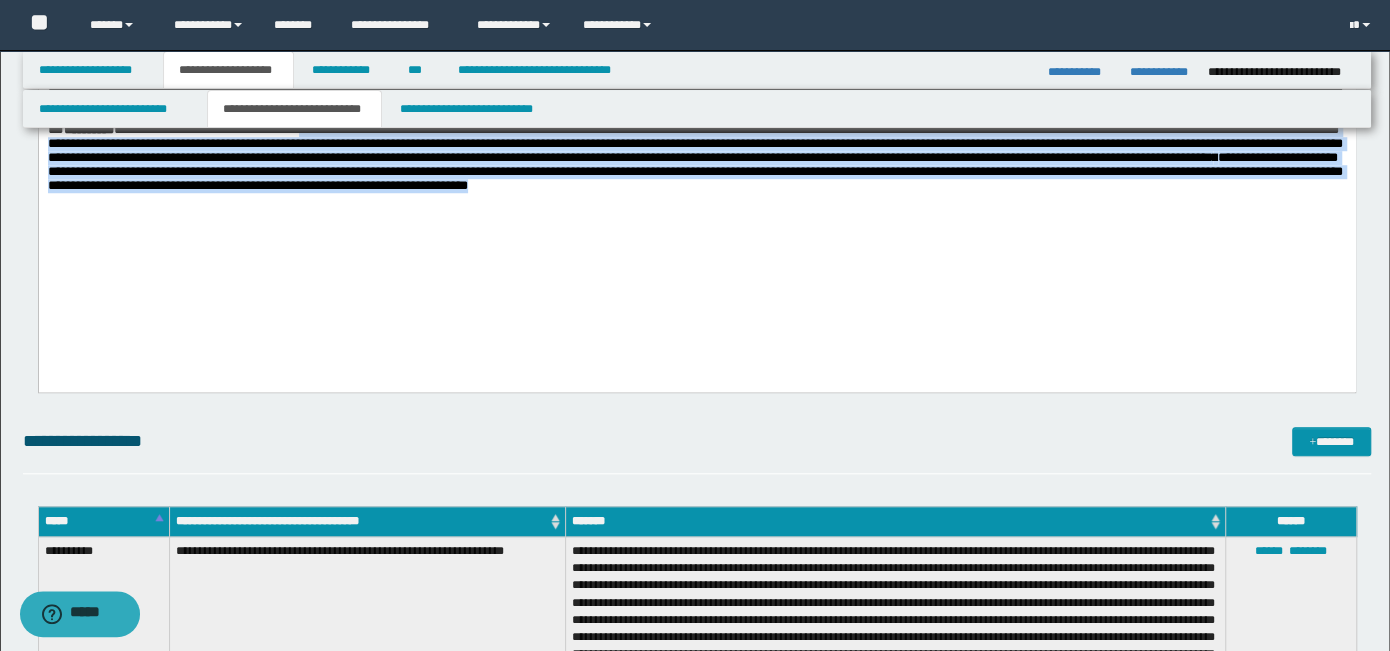 drag, startPoint x: 364, startPoint y: 195, endPoint x: 385, endPoint y: 306, distance: 112.969025 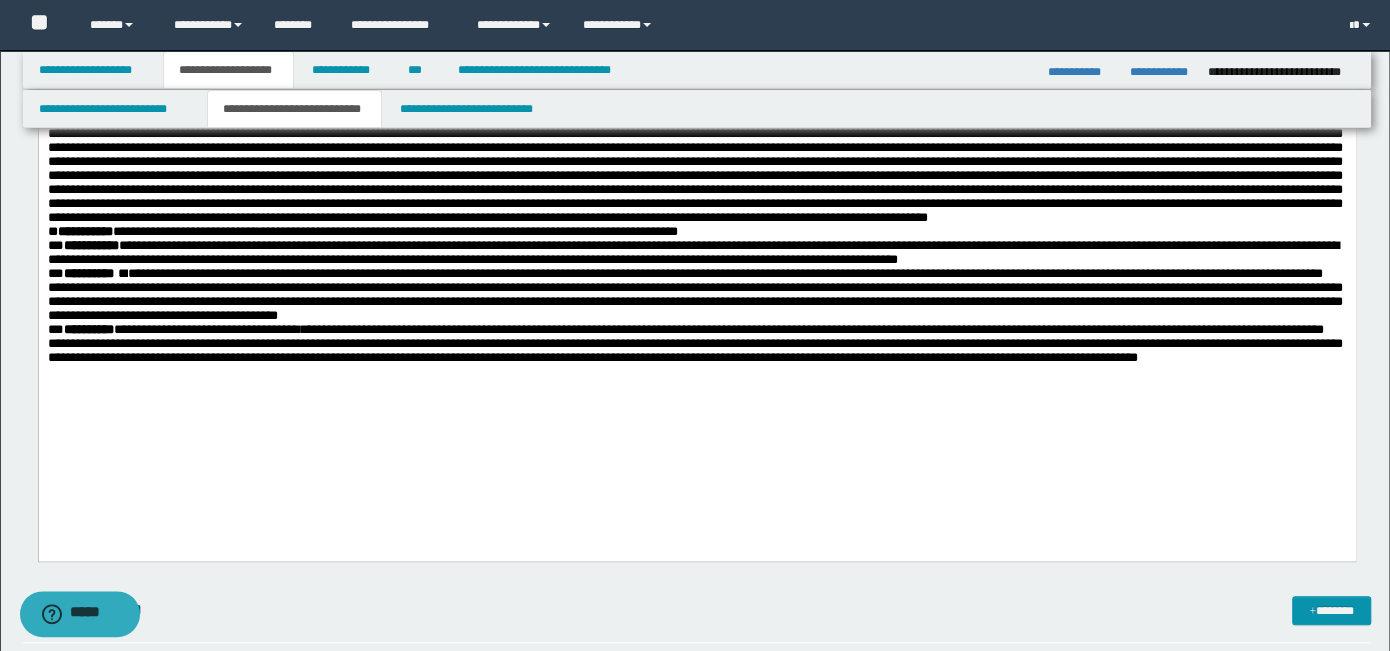 scroll, scrollTop: 578, scrollLeft: 0, axis: vertical 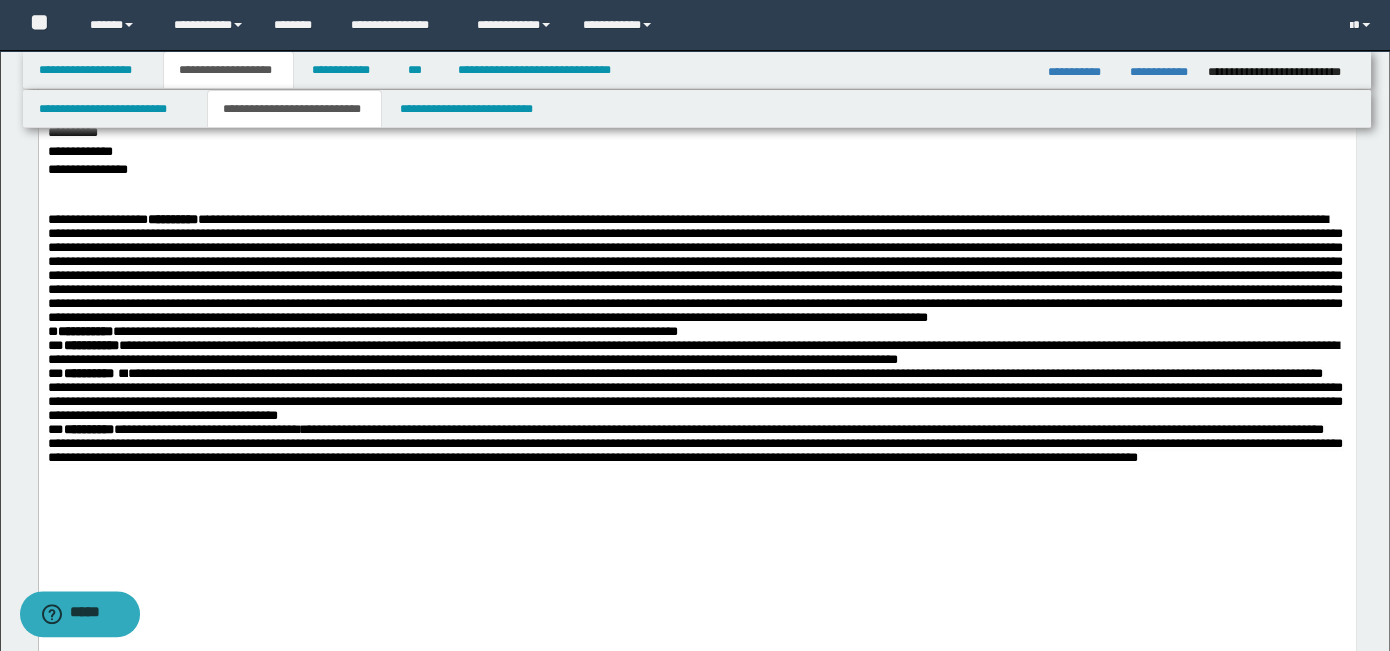 click on "**********" at bounding box center [696, 270] 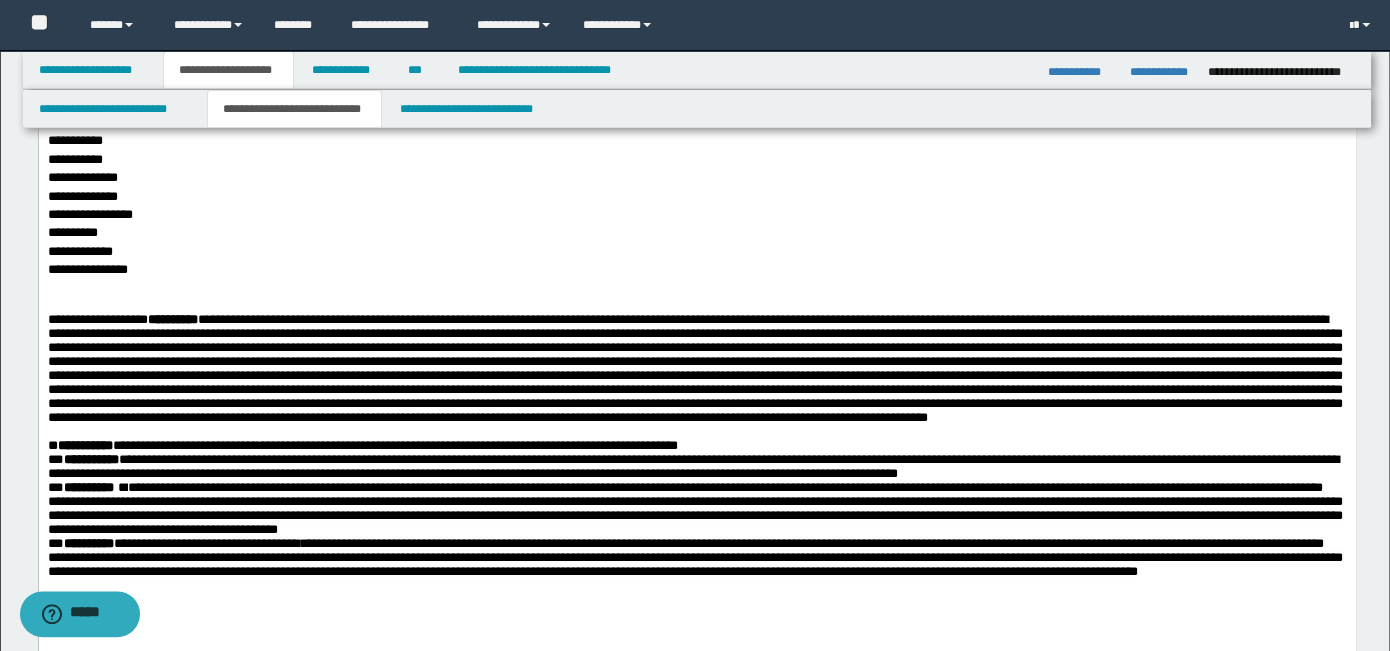 scroll, scrollTop: 378, scrollLeft: 0, axis: vertical 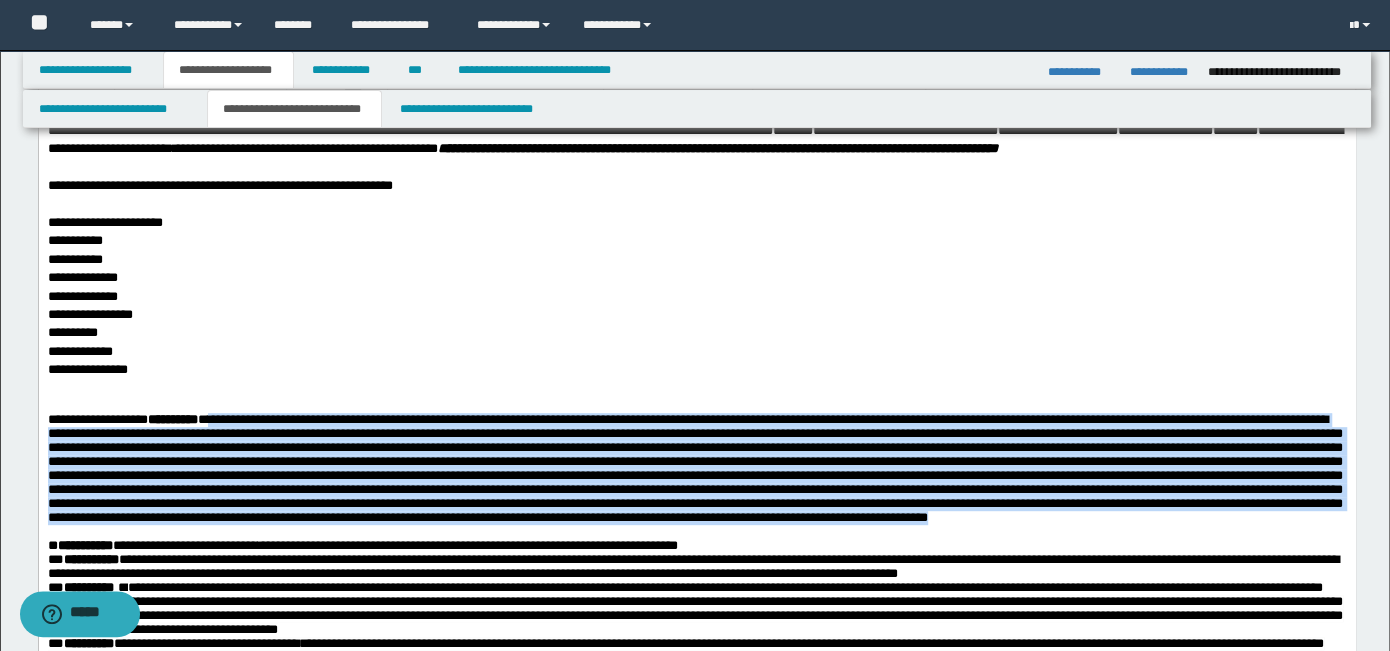 drag, startPoint x: 234, startPoint y: 418, endPoint x: 354, endPoint y: 582, distance: 203.21417 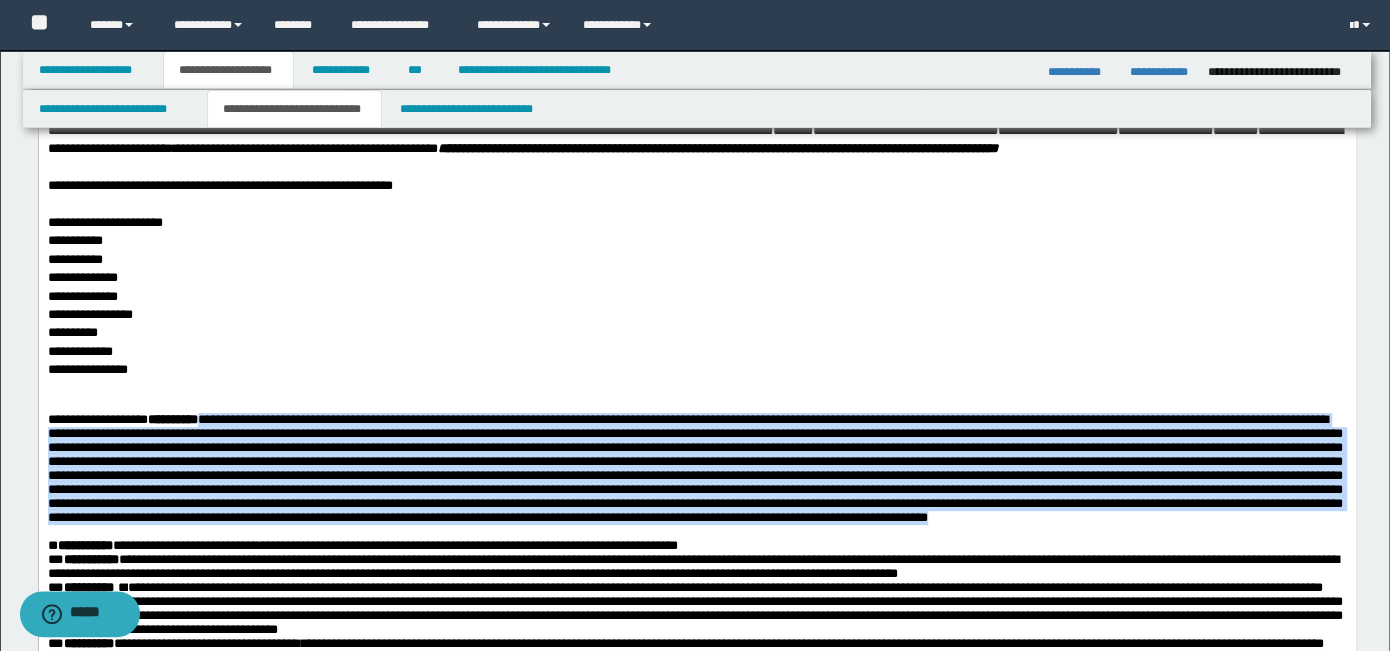 drag, startPoint x: 229, startPoint y: 414, endPoint x: 342, endPoint y: 555, distance: 180.69312 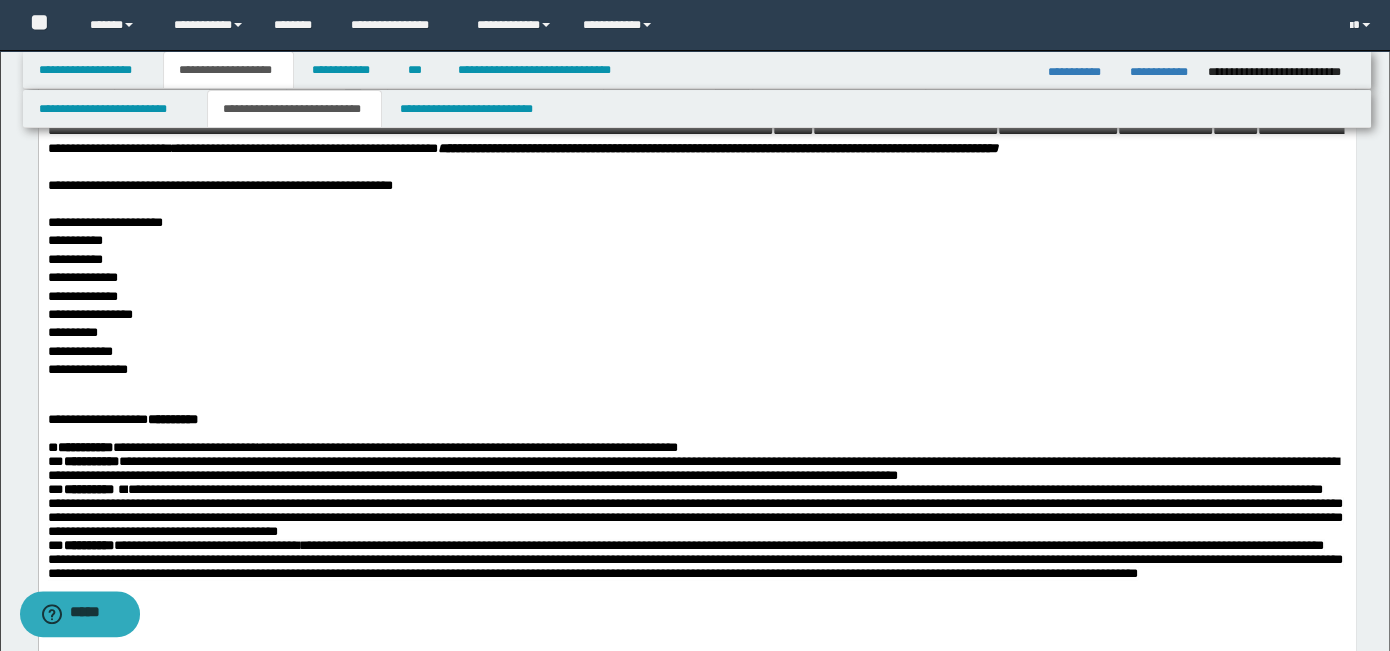 click on "**********" at bounding box center (696, 186) 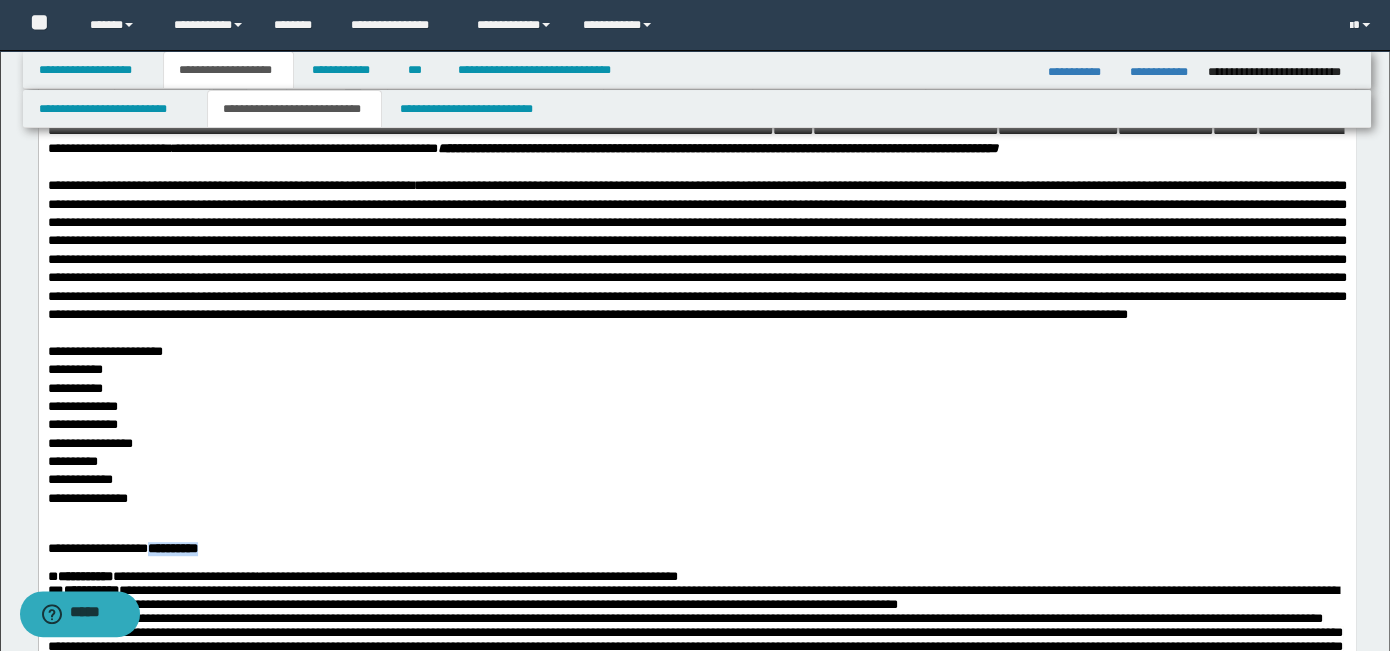 drag, startPoint x: 242, startPoint y: 590, endPoint x: 160, endPoint y: 588, distance: 82.02438 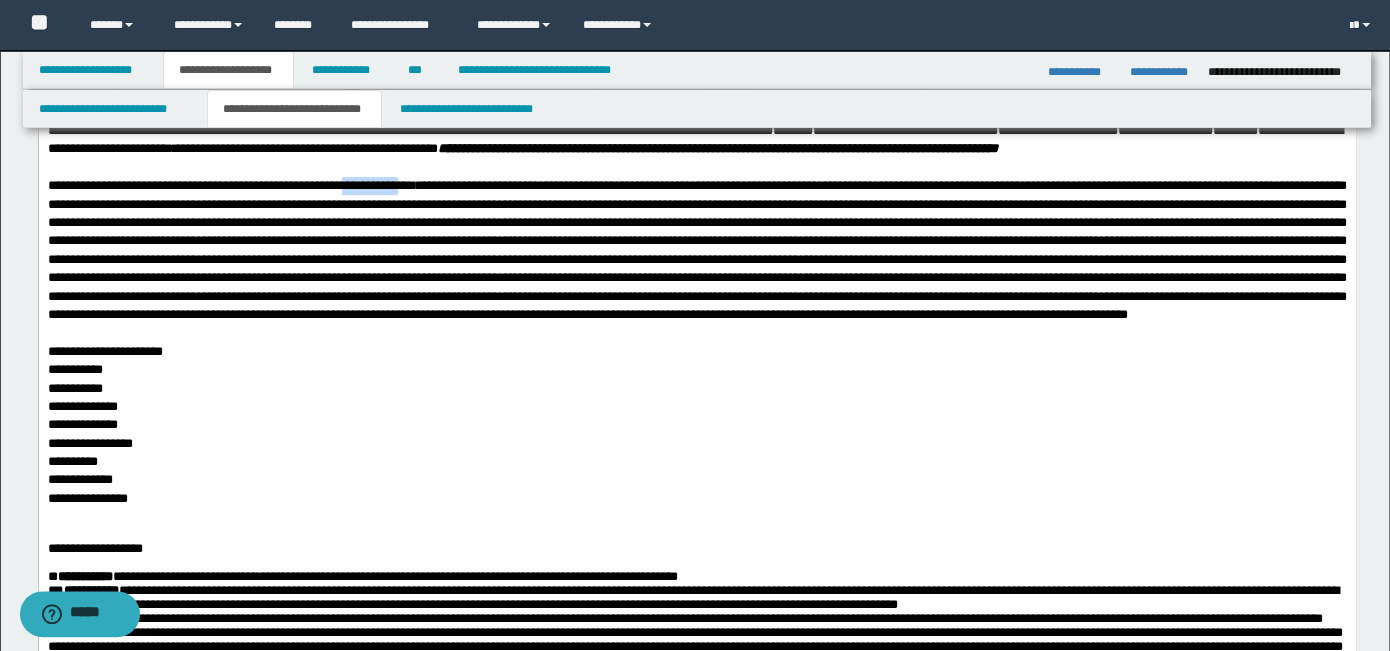 drag, startPoint x: 476, startPoint y: 180, endPoint x: 408, endPoint y: 185, distance: 68.18358 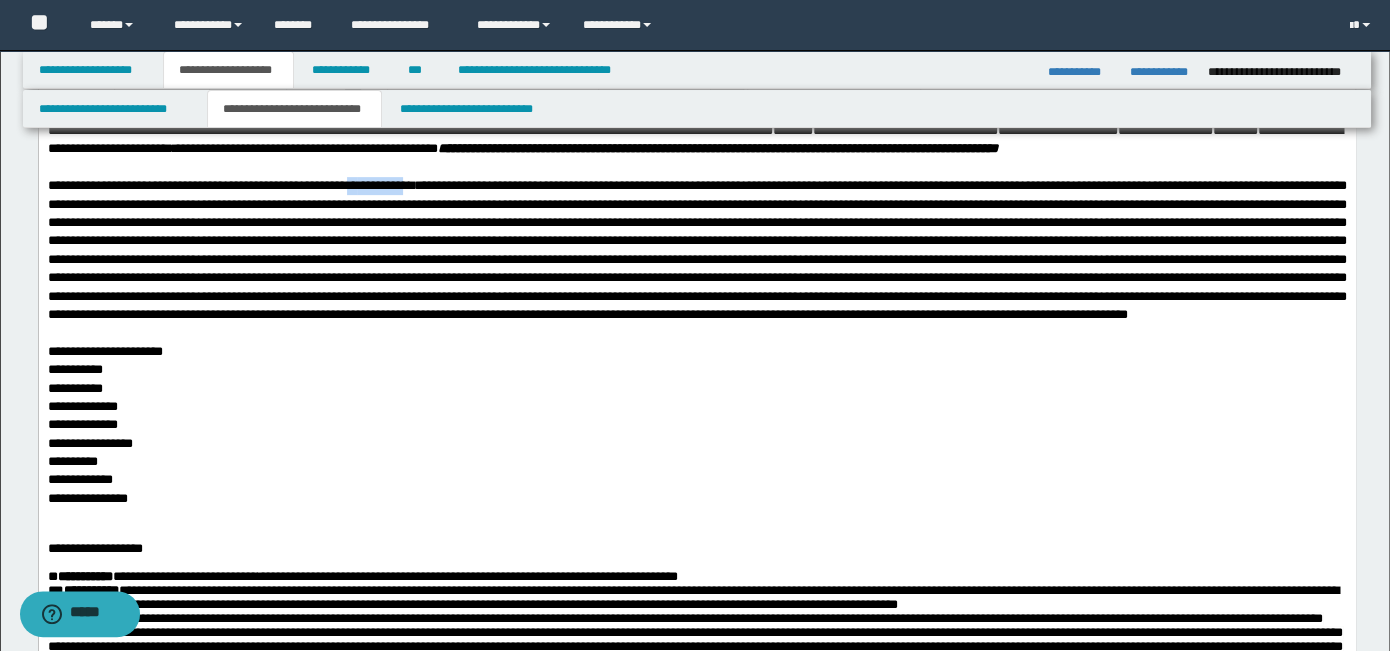 drag, startPoint x: 485, startPoint y: 184, endPoint x: 416, endPoint y: 183, distance: 69.00725 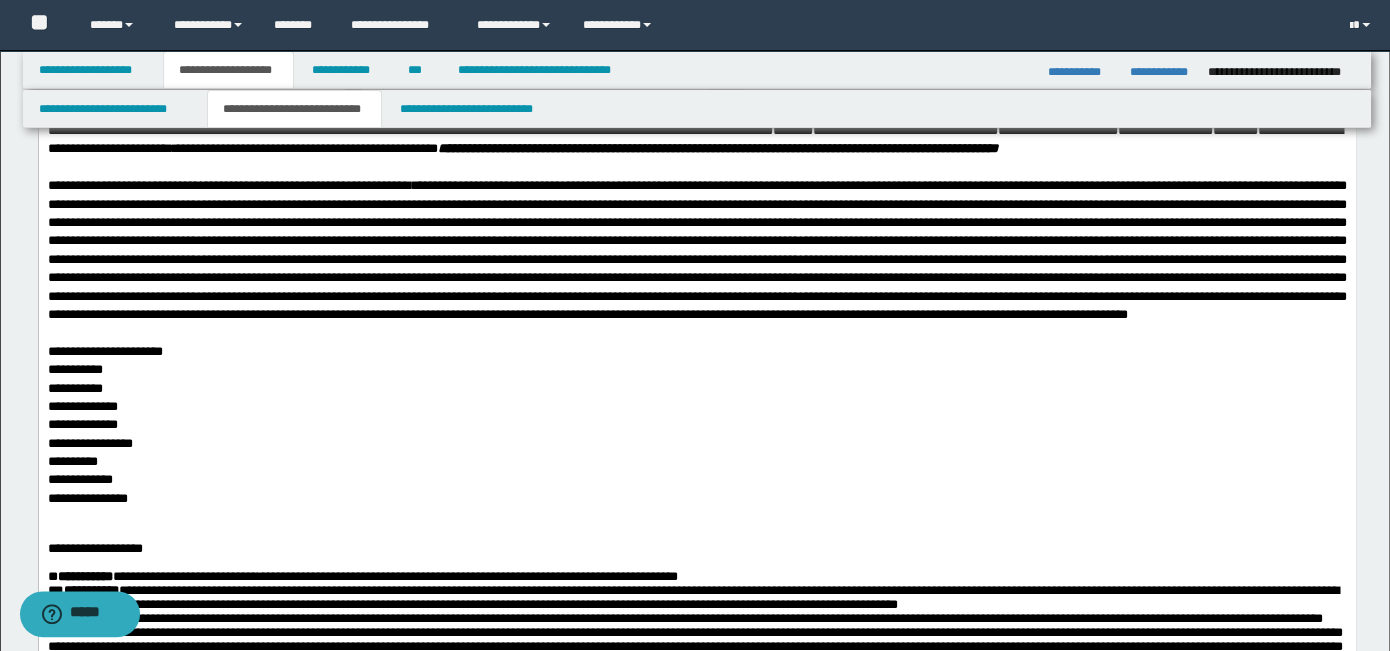 scroll, scrollTop: 278, scrollLeft: 0, axis: vertical 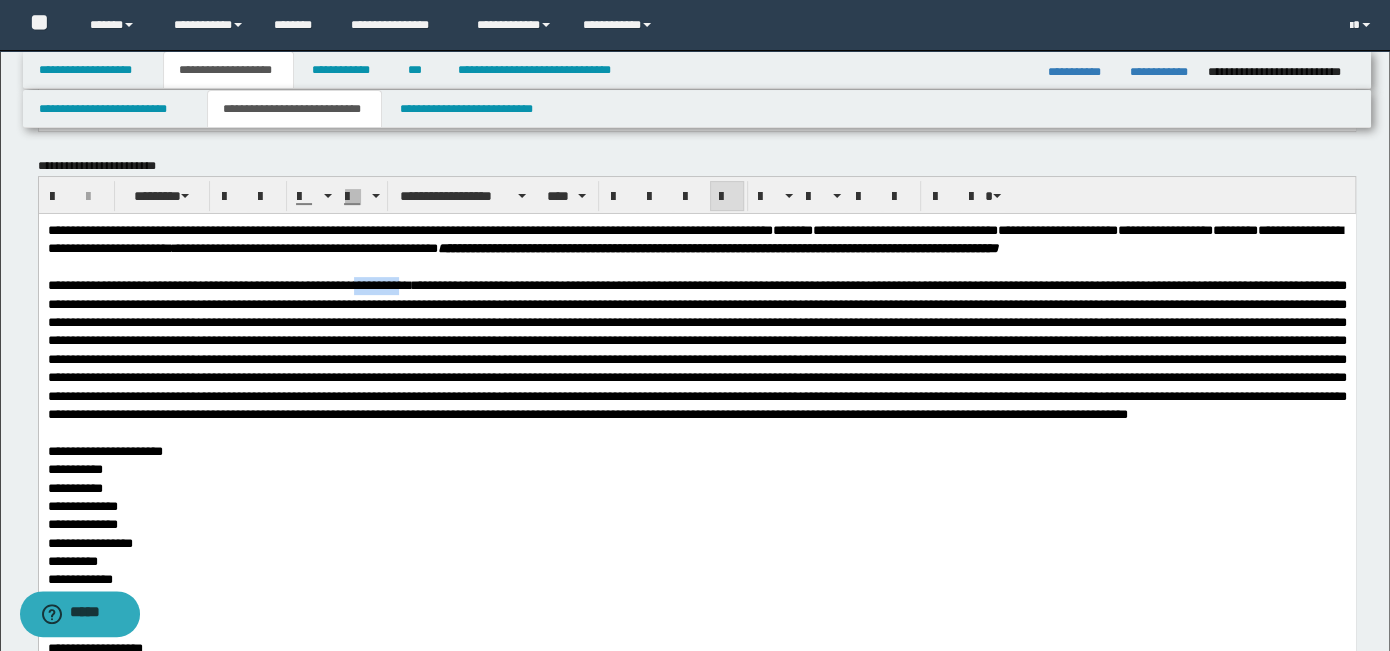 drag, startPoint x: 475, startPoint y: 279, endPoint x: 417, endPoint y: 288, distance: 58.694122 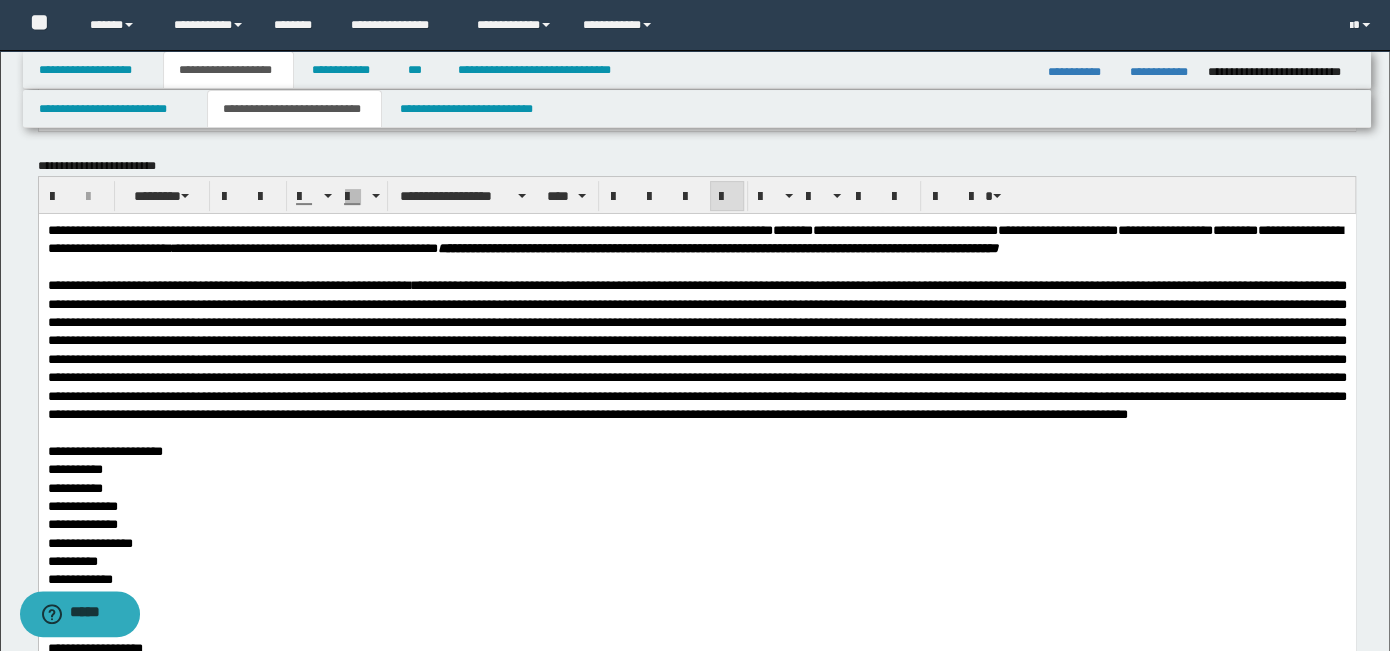 click on "**********" at bounding box center [370, 285] 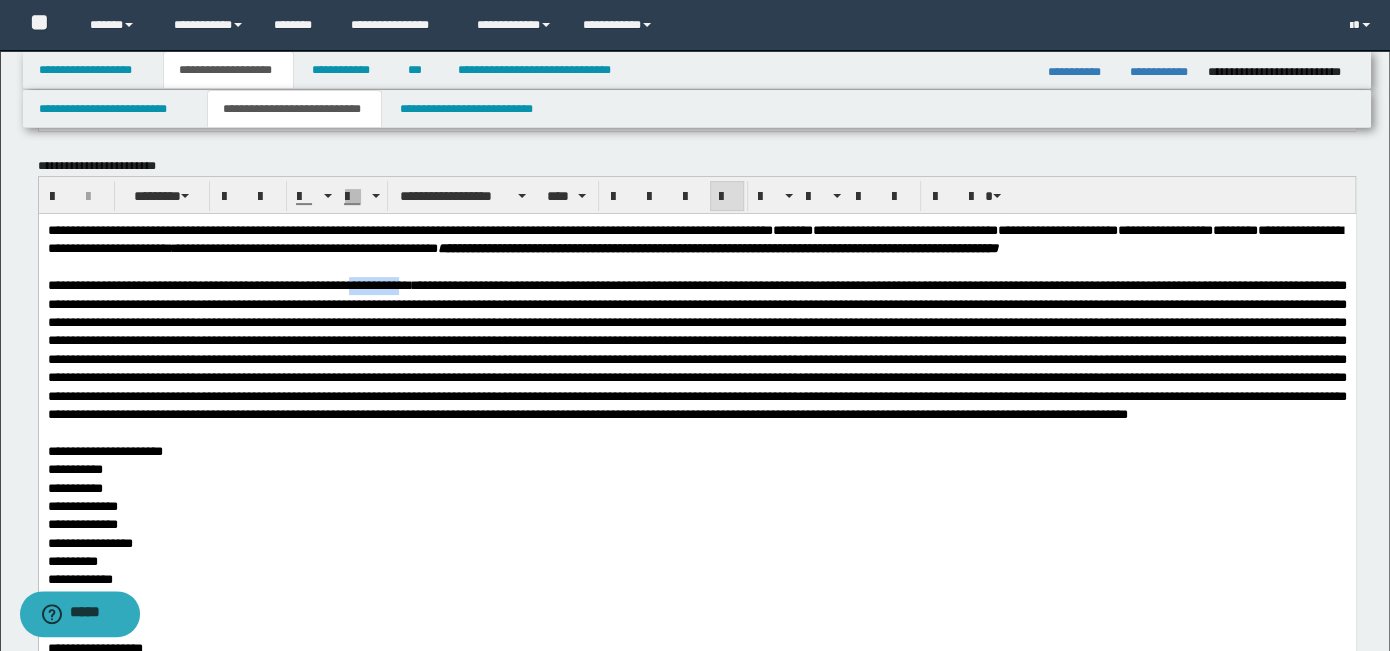 drag, startPoint x: 413, startPoint y: 282, endPoint x: 475, endPoint y: 284, distance: 62.03225 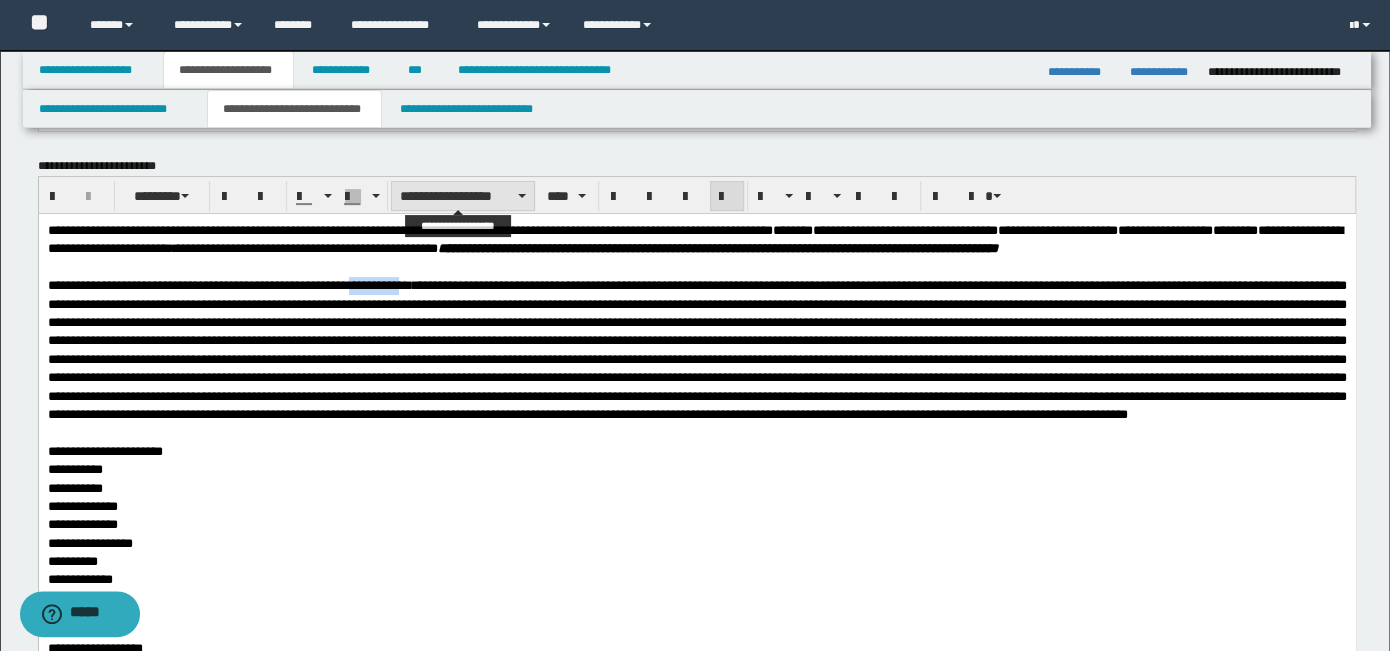 click on "**********" at bounding box center (463, 196) 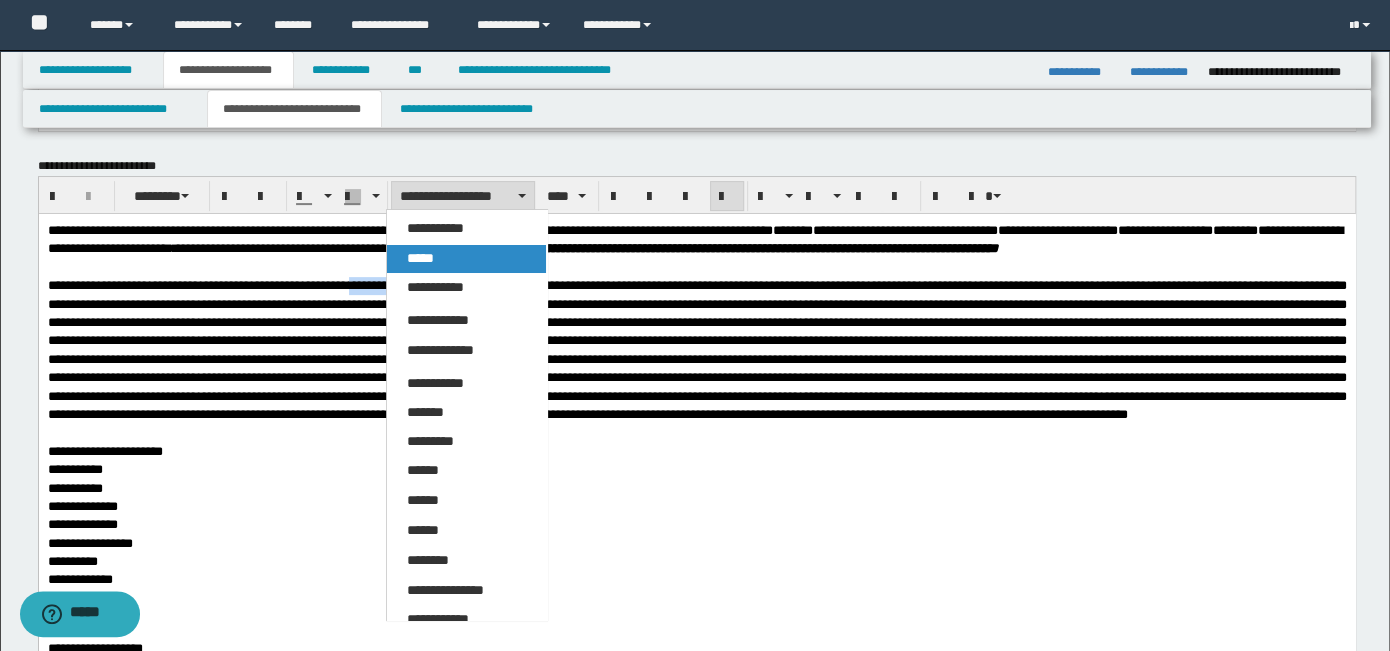 click on "*****" at bounding box center (466, 259) 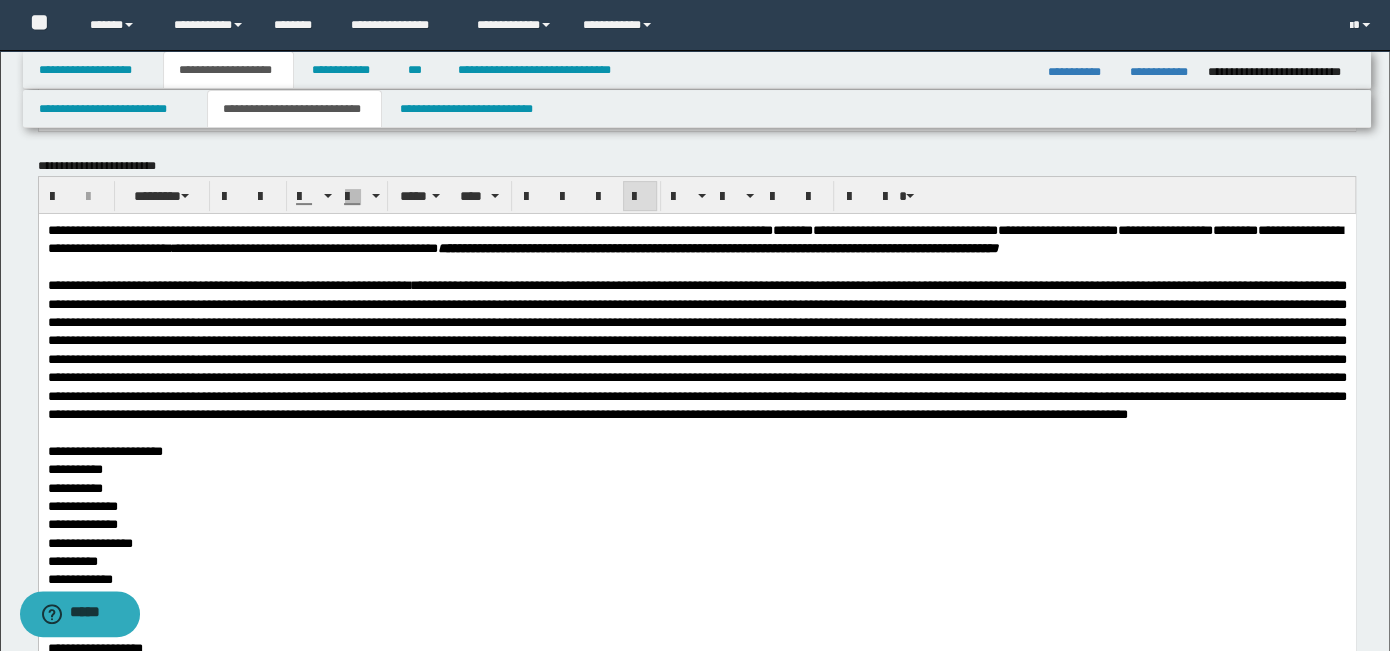 drag, startPoint x: 220, startPoint y: 192, endPoint x: 236, endPoint y: 211, distance: 24.839485 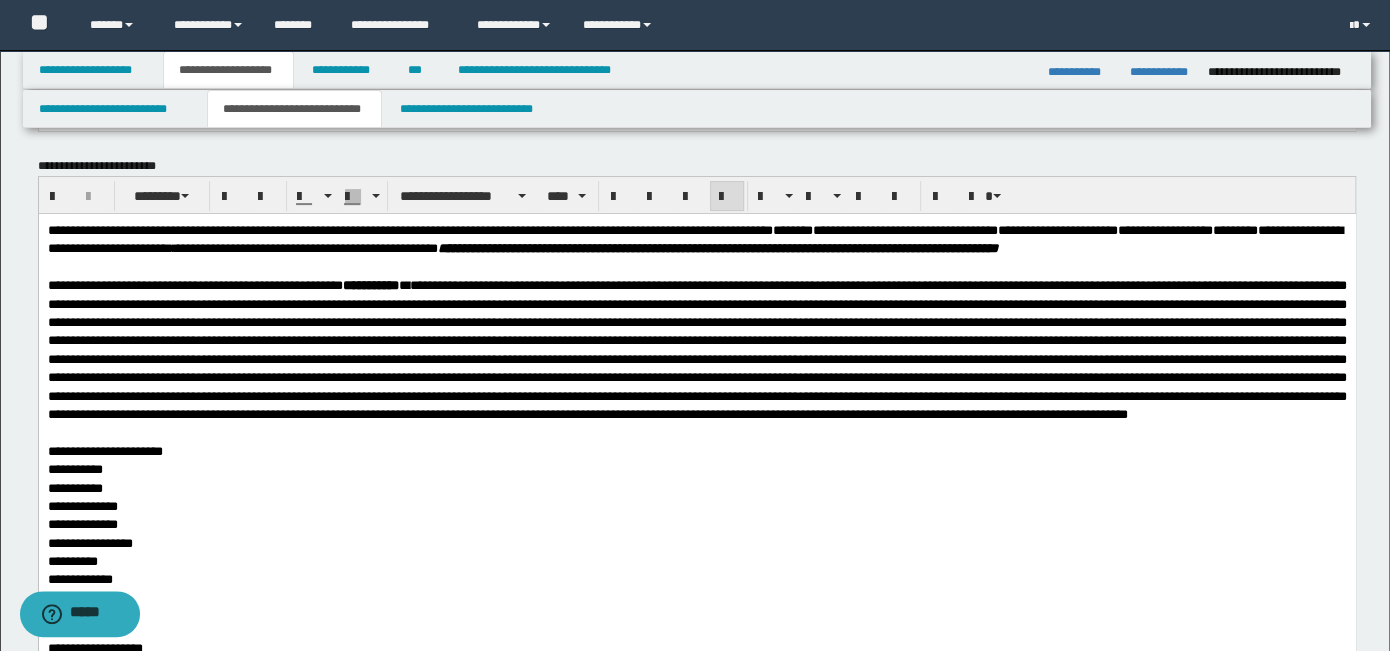 click at bounding box center [696, 350] 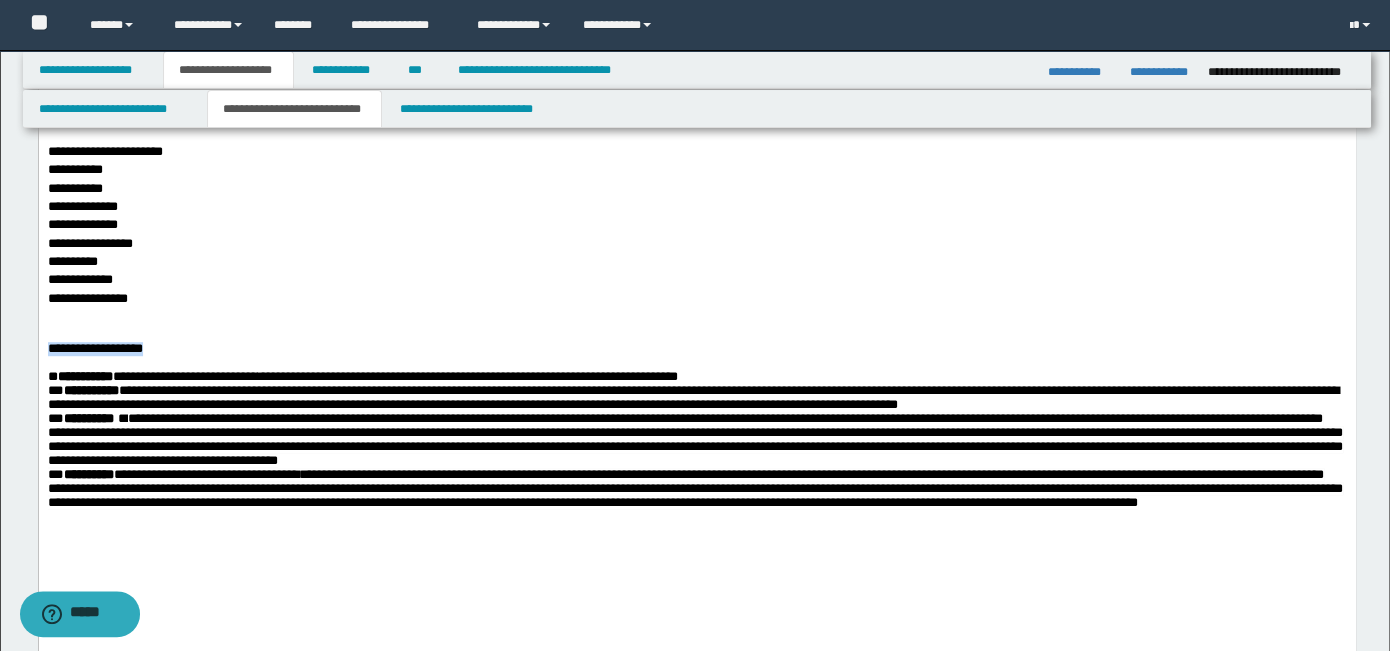 drag, startPoint x: 172, startPoint y: 389, endPoint x: 57, endPoint y: 292, distance: 150.446 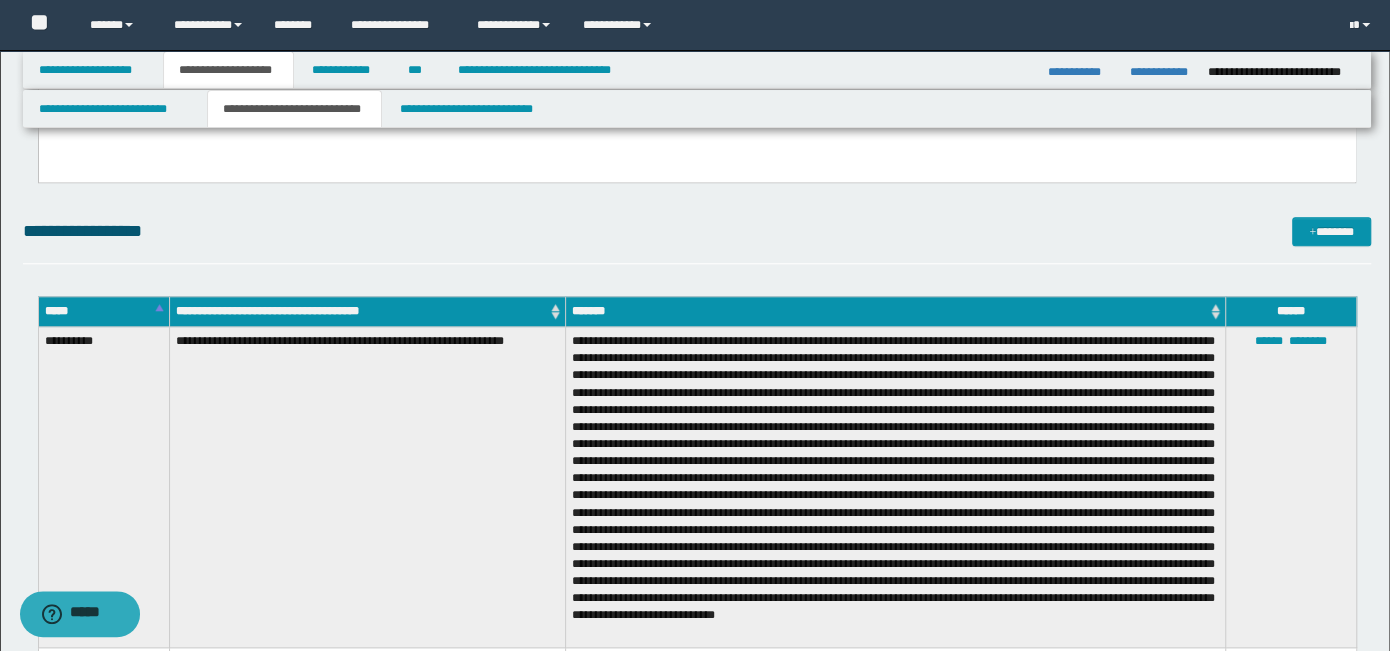 scroll, scrollTop: 650, scrollLeft: 0, axis: vertical 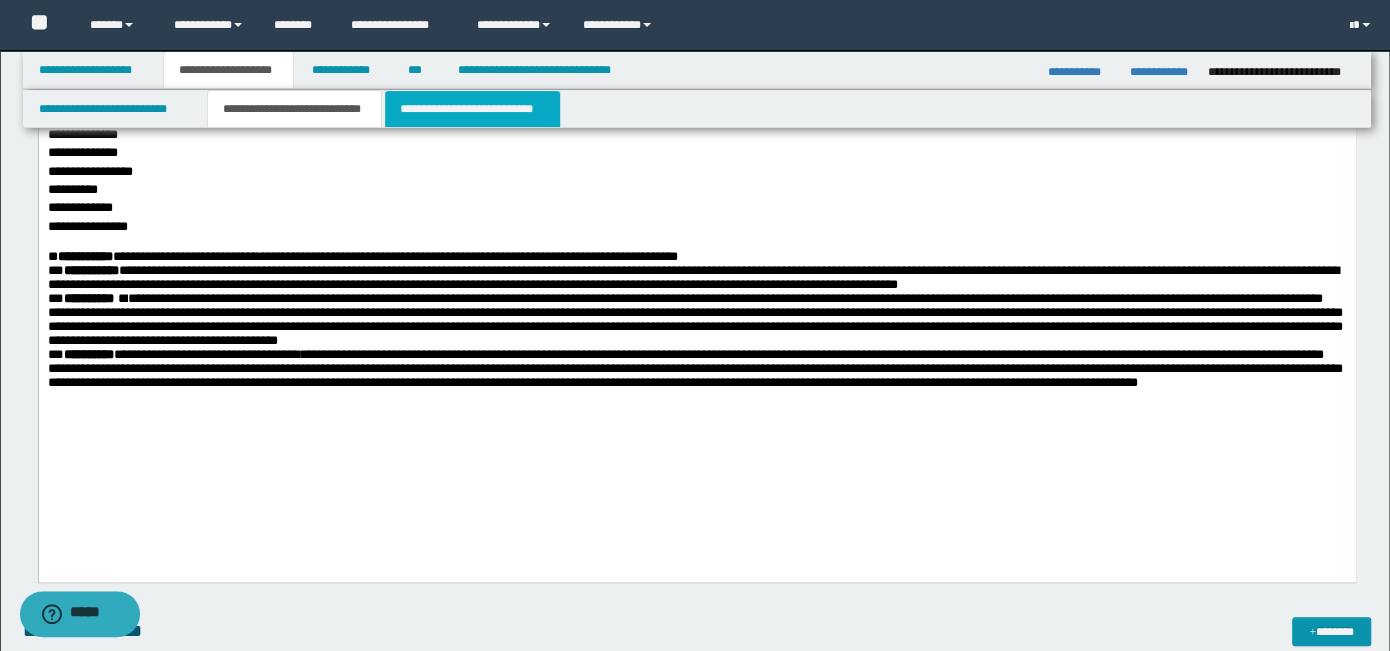 click on "**********" at bounding box center [472, 109] 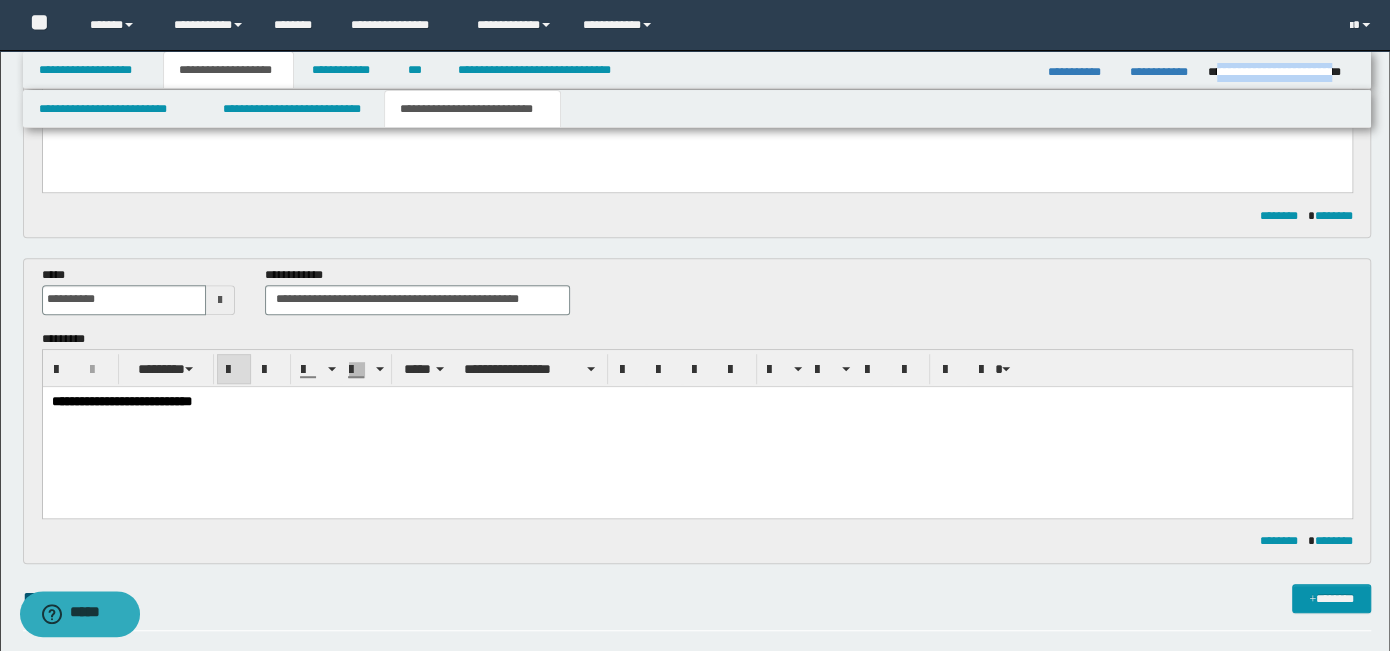 drag, startPoint x: 1353, startPoint y: 73, endPoint x: 1216, endPoint y: 83, distance: 137.36447 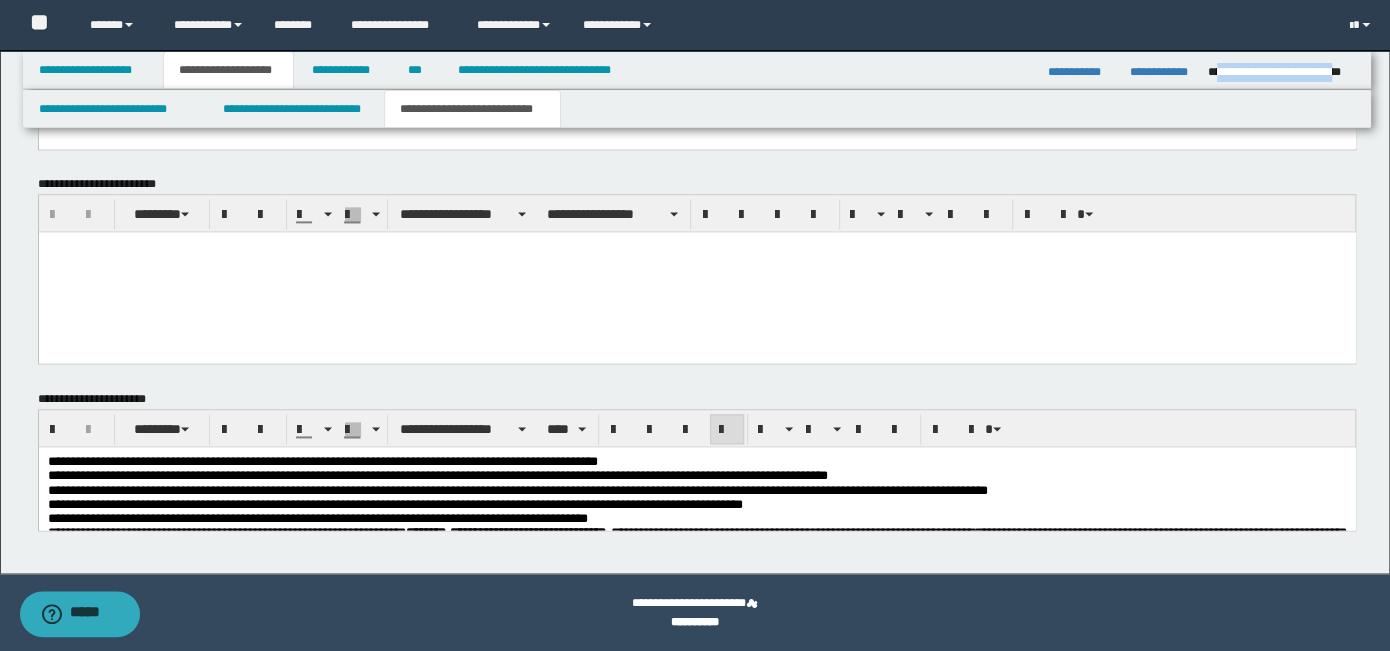 scroll, scrollTop: 1166, scrollLeft: 0, axis: vertical 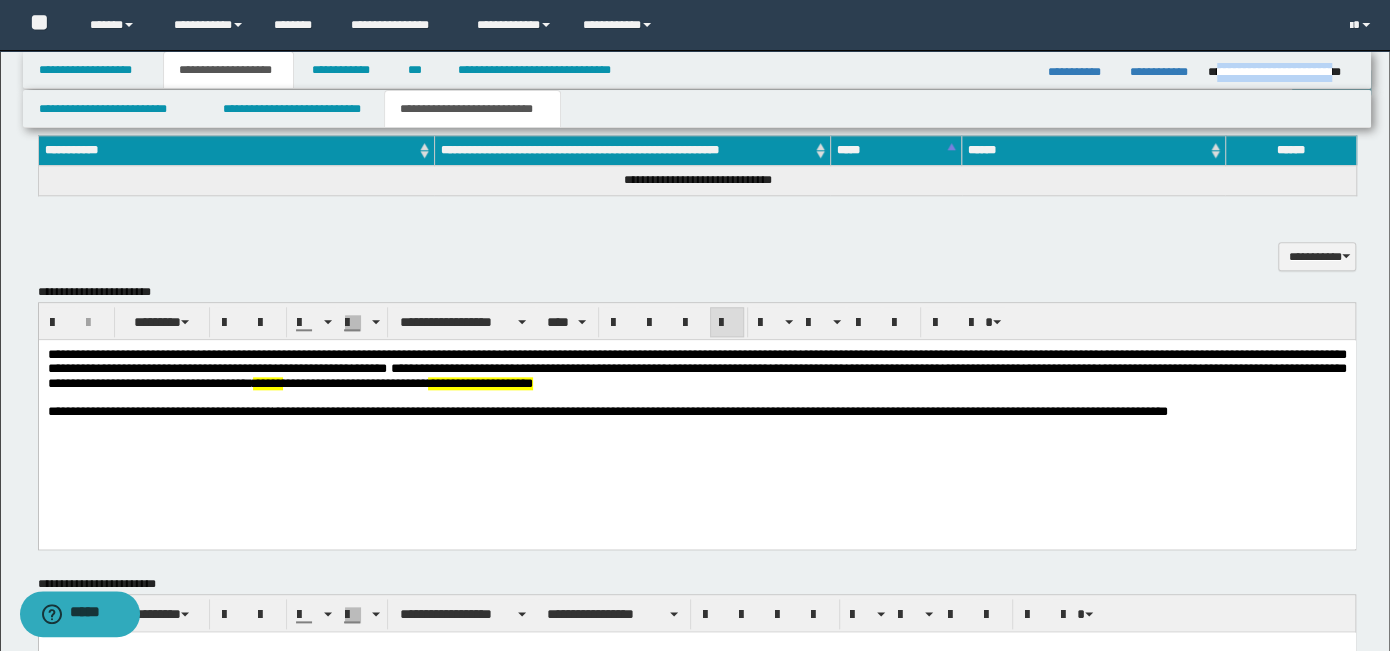 drag, startPoint x: 316, startPoint y: 129, endPoint x: 296, endPoint y: 135, distance: 20.880613 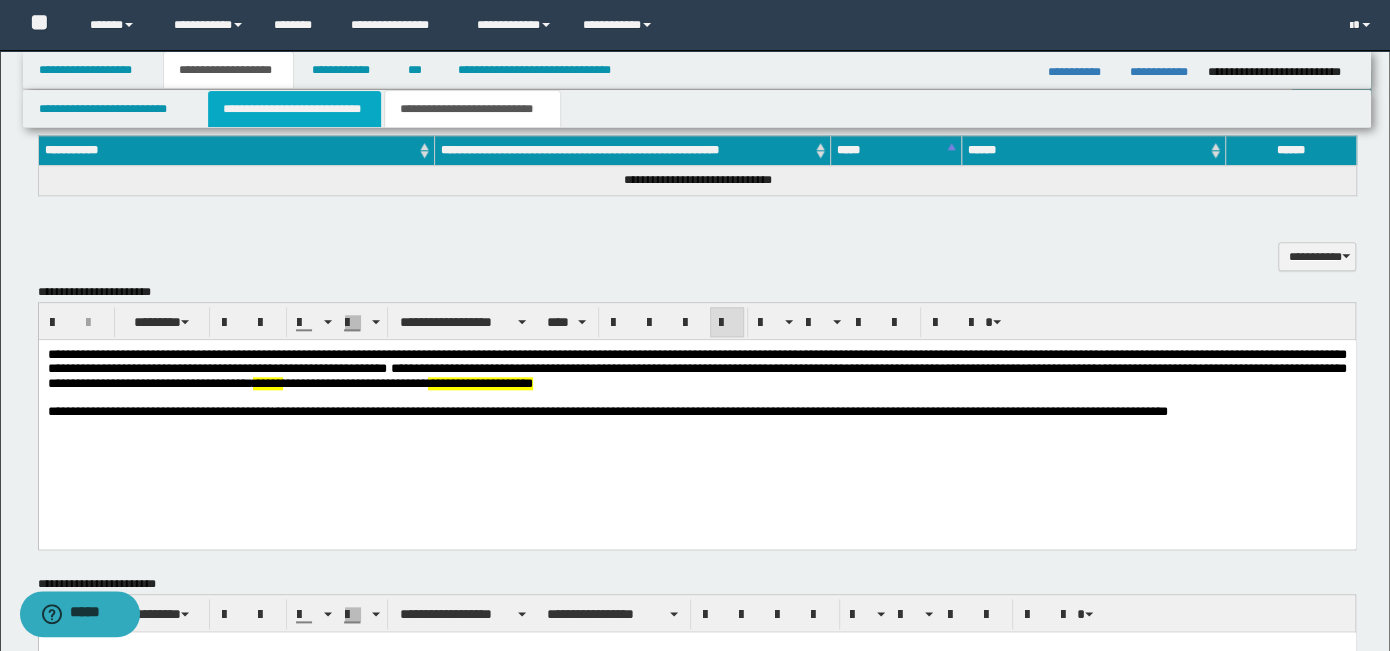 click on "**********" at bounding box center [294, 109] 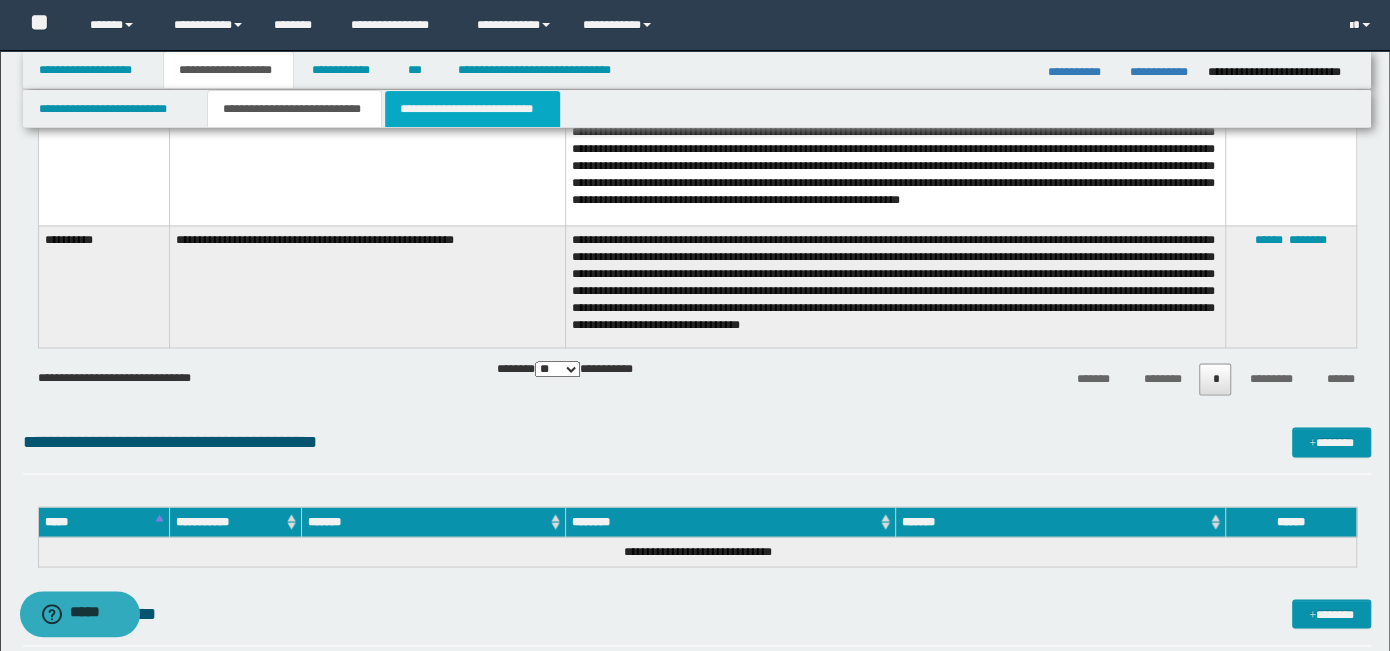 click on "**********" at bounding box center (472, 109) 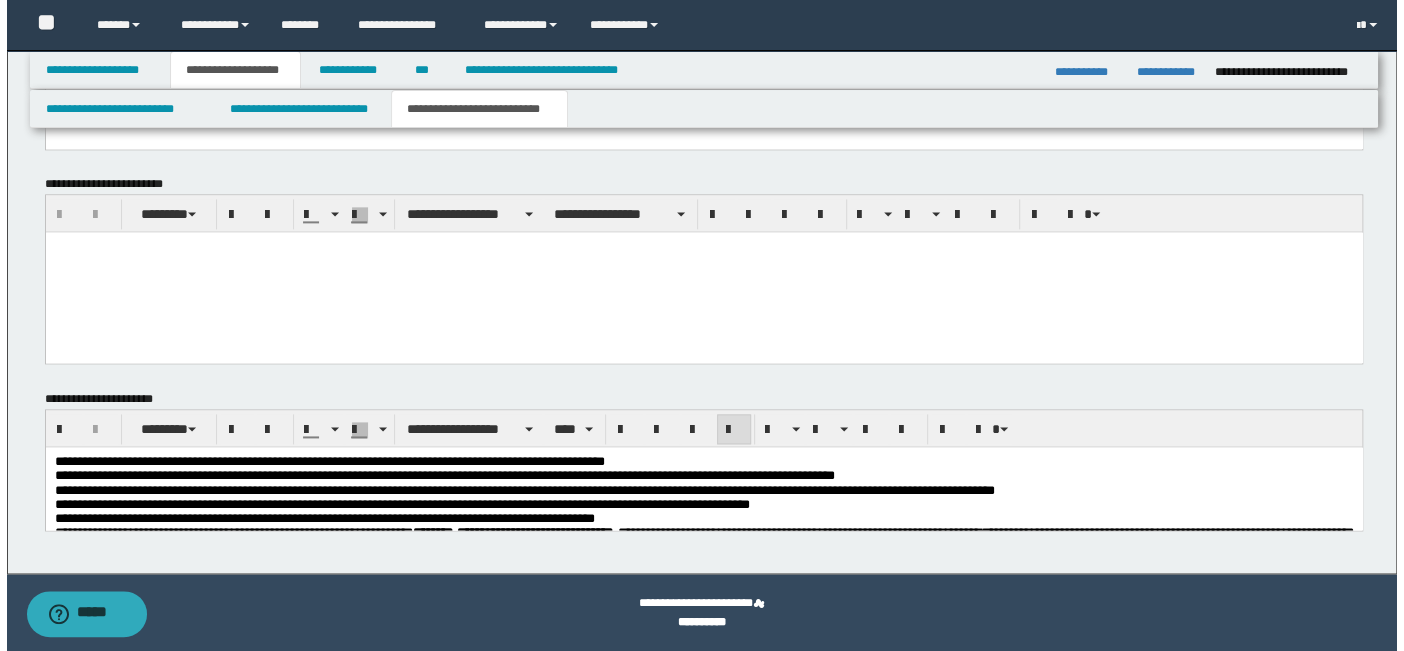 scroll, scrollTop: 1266, scrollLeft: 0, axis: vertical 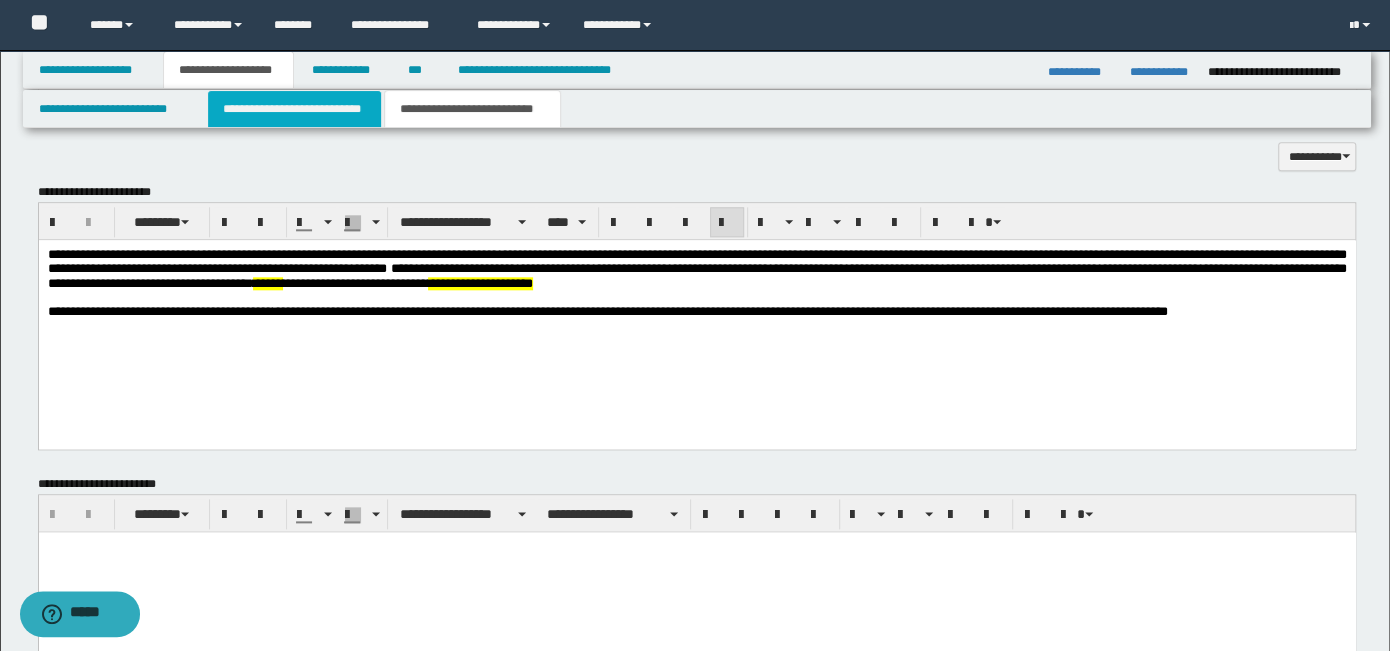 click on "**********" at bounding box center [294, 109] 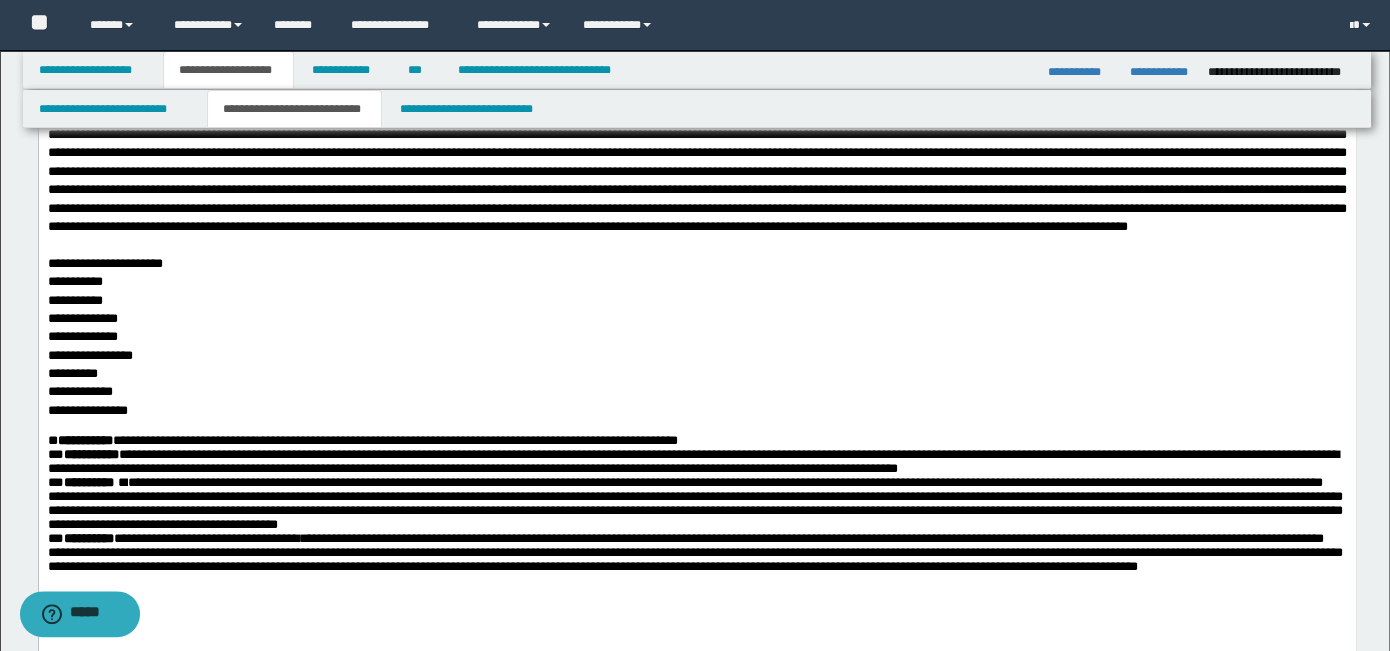 scroll, scrollTop: 566, scrollLeft: 0, axis: vertical 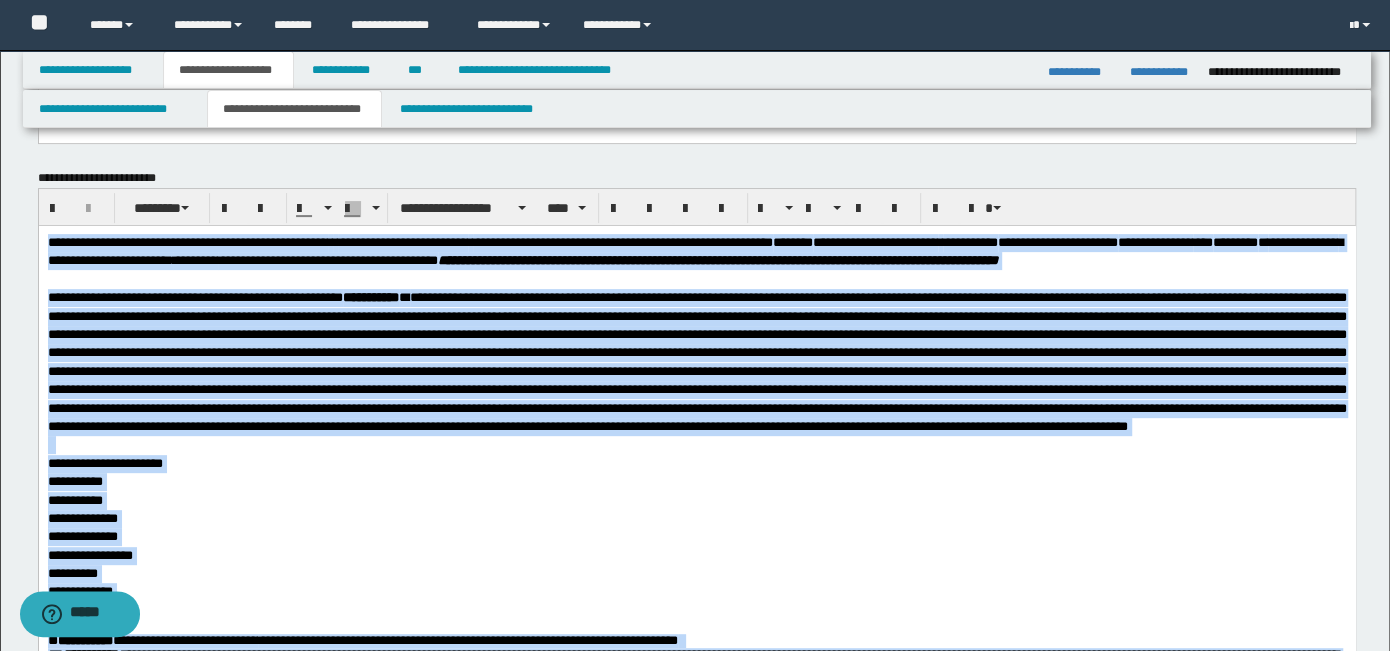 drag, startPoint x: 586, startPoint y: 896, endPoint x: 70, endPoint y: 471, distance: 668.4916 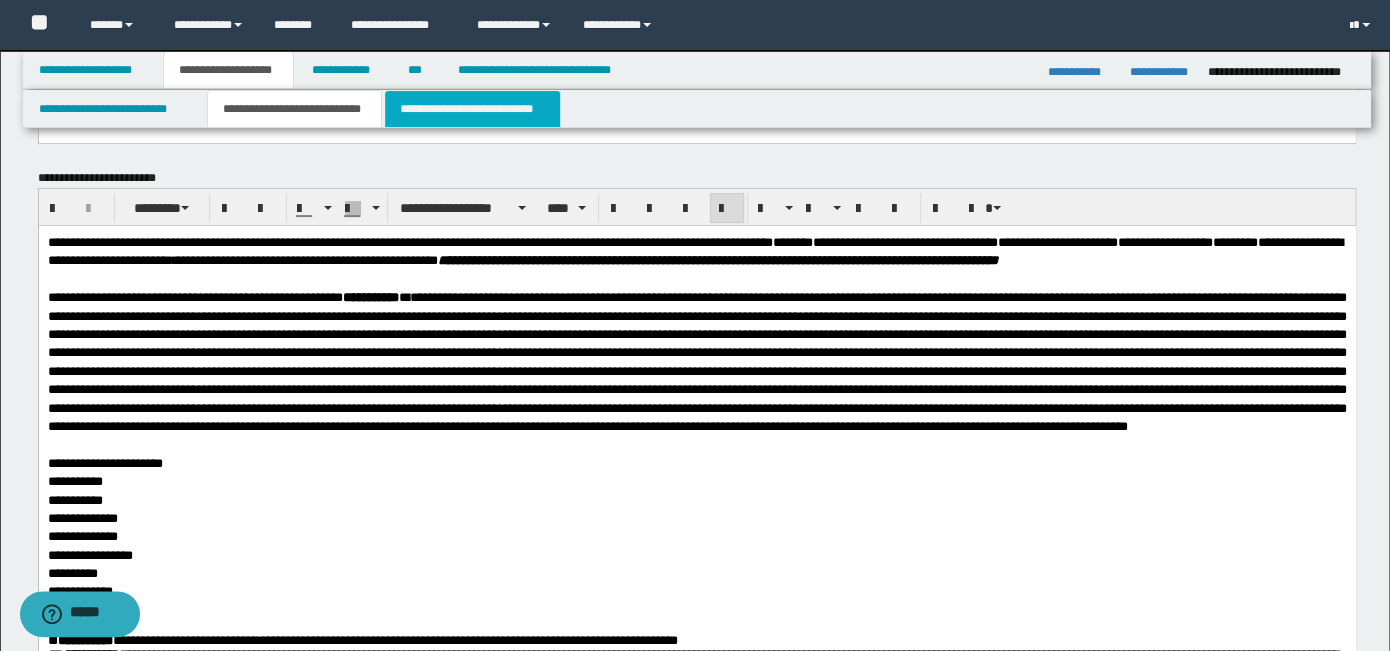 click on "**********" at bounding box center (472, 109) 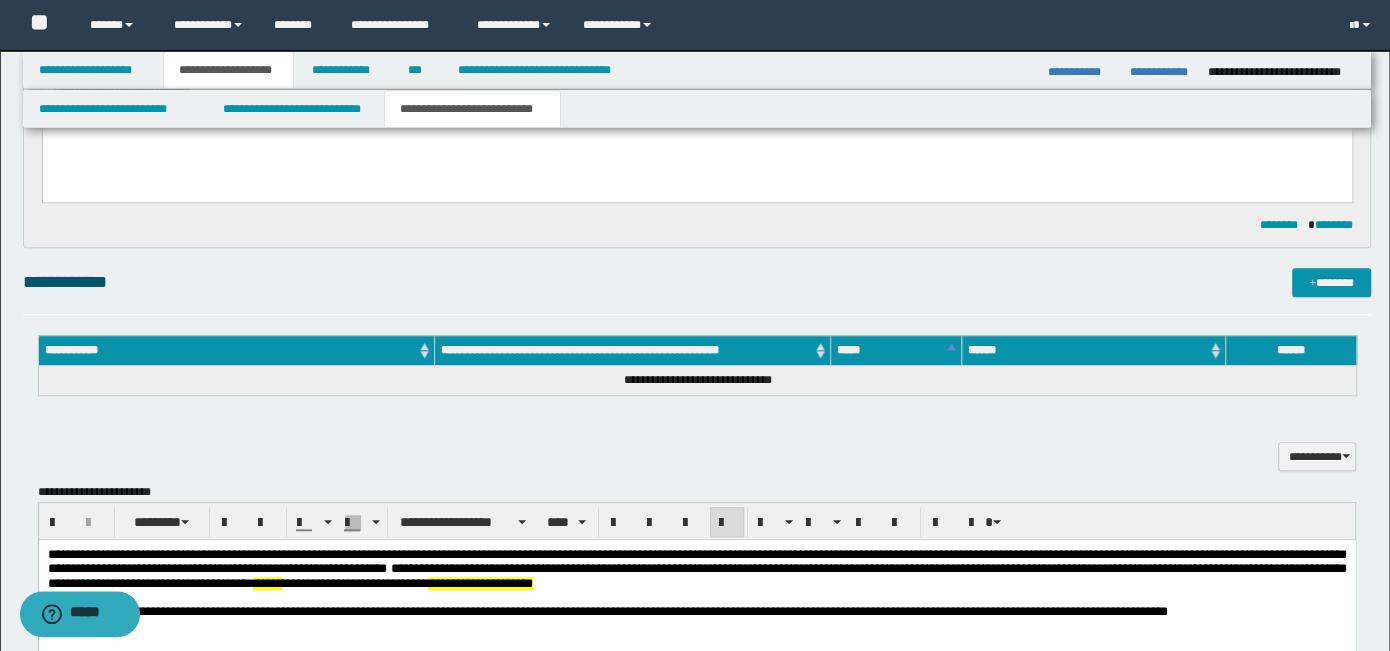 scroll, scrollTop: 1266, scrollLeft: 0, axis: vertical 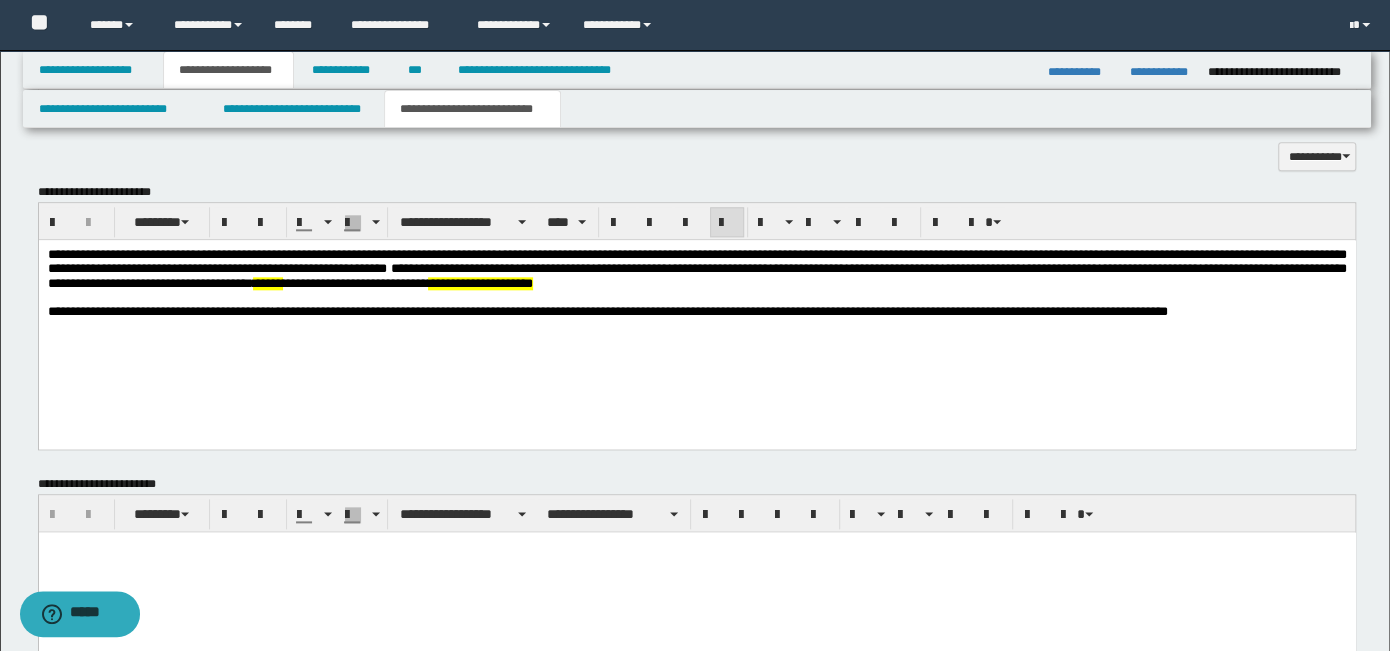 click on "**********" at bounding box center (696, 260) 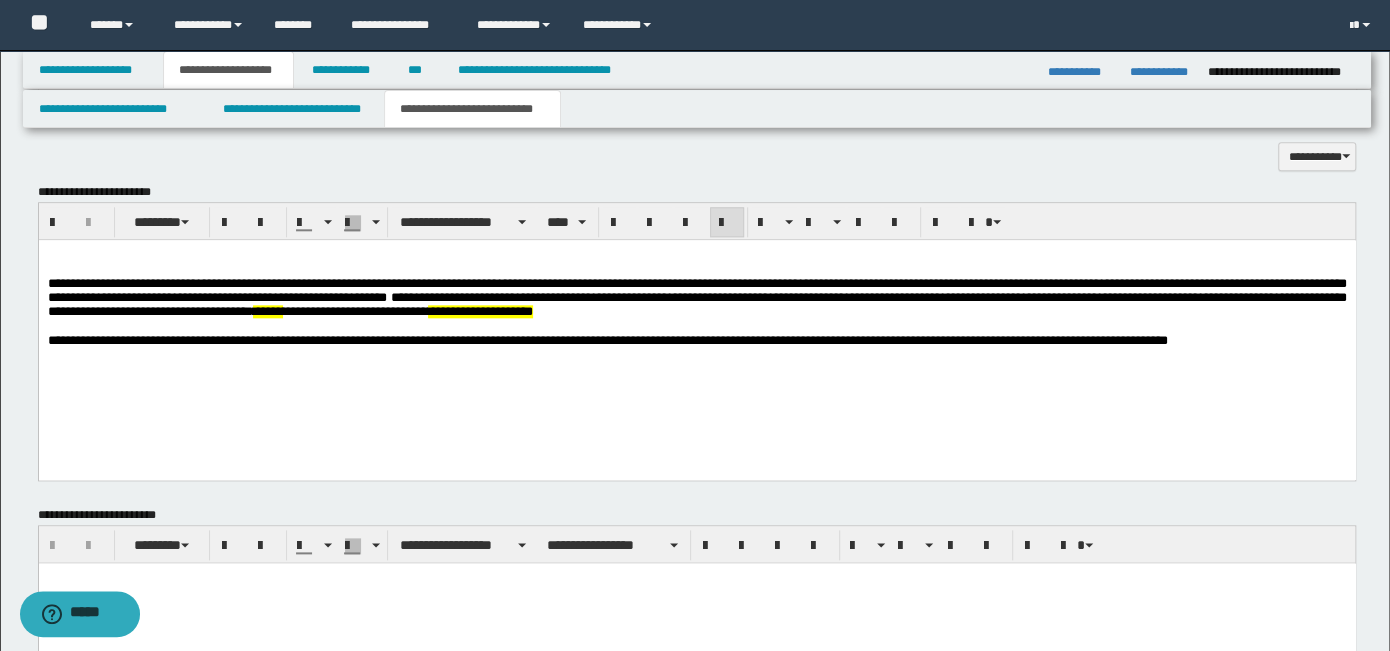 type 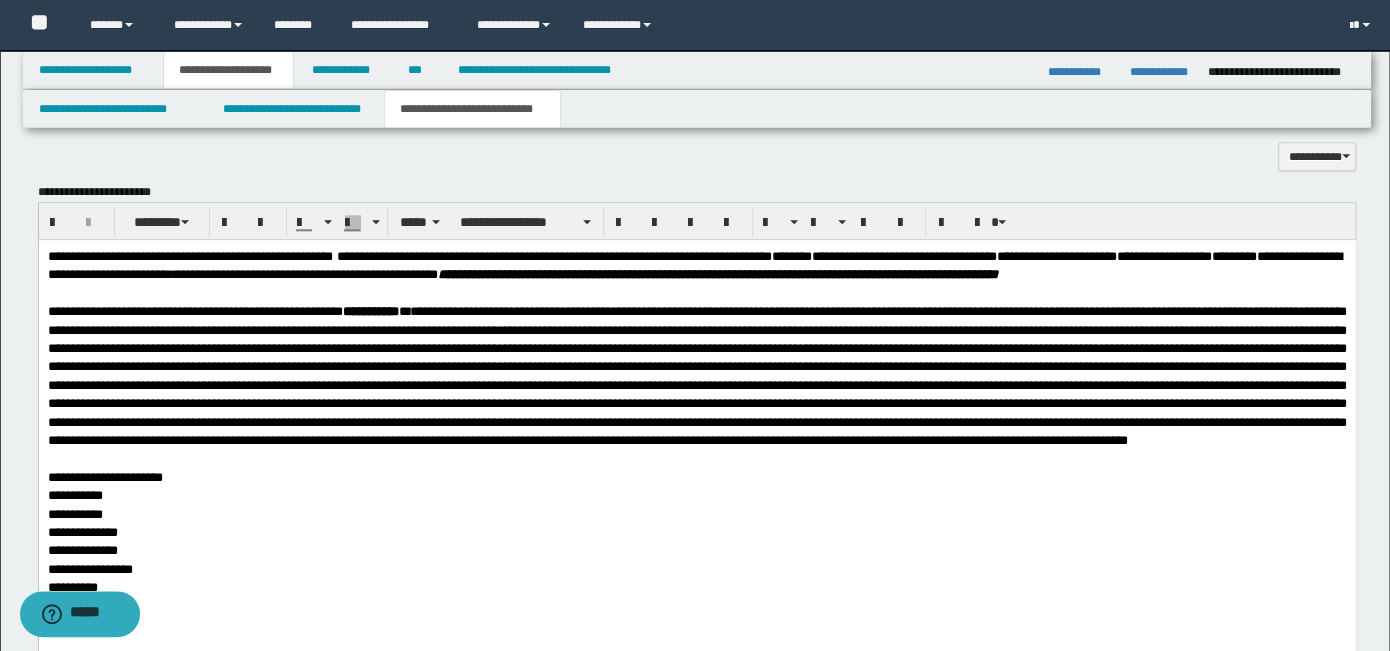 scroll, scrollTop: 1566, scrollLeft: 0, axis: vertical 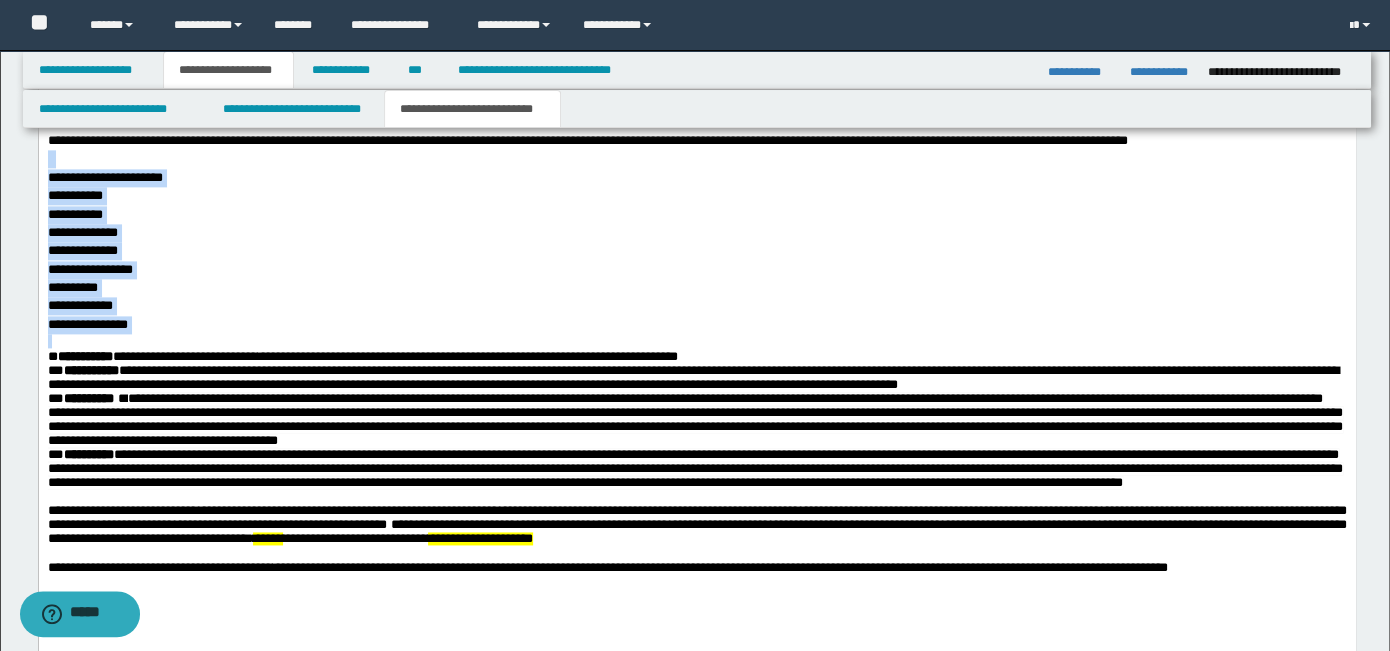 drag, startPoint x: 203, startPoint y: 372, endPoint x: 38, endPoint y: 127, distance: 295.3811 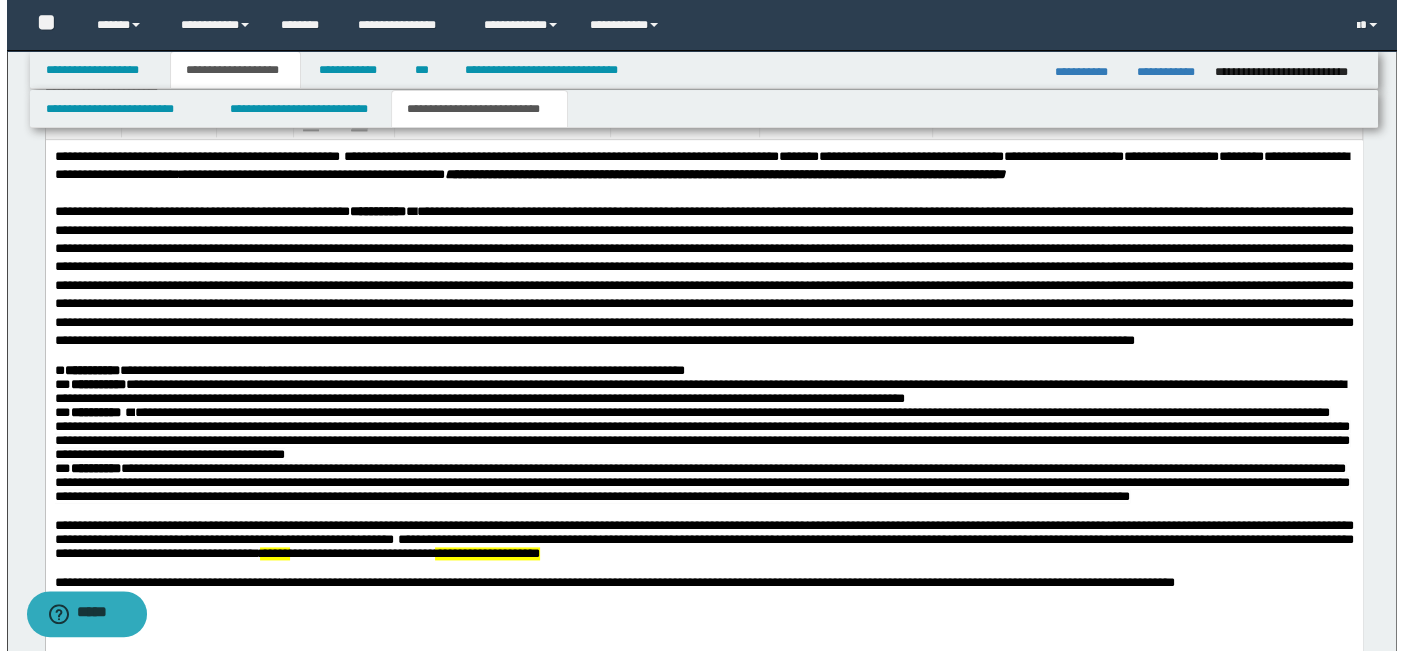 scroll, scrollTop: 1566, scrollLeft: 0, axis: vertical 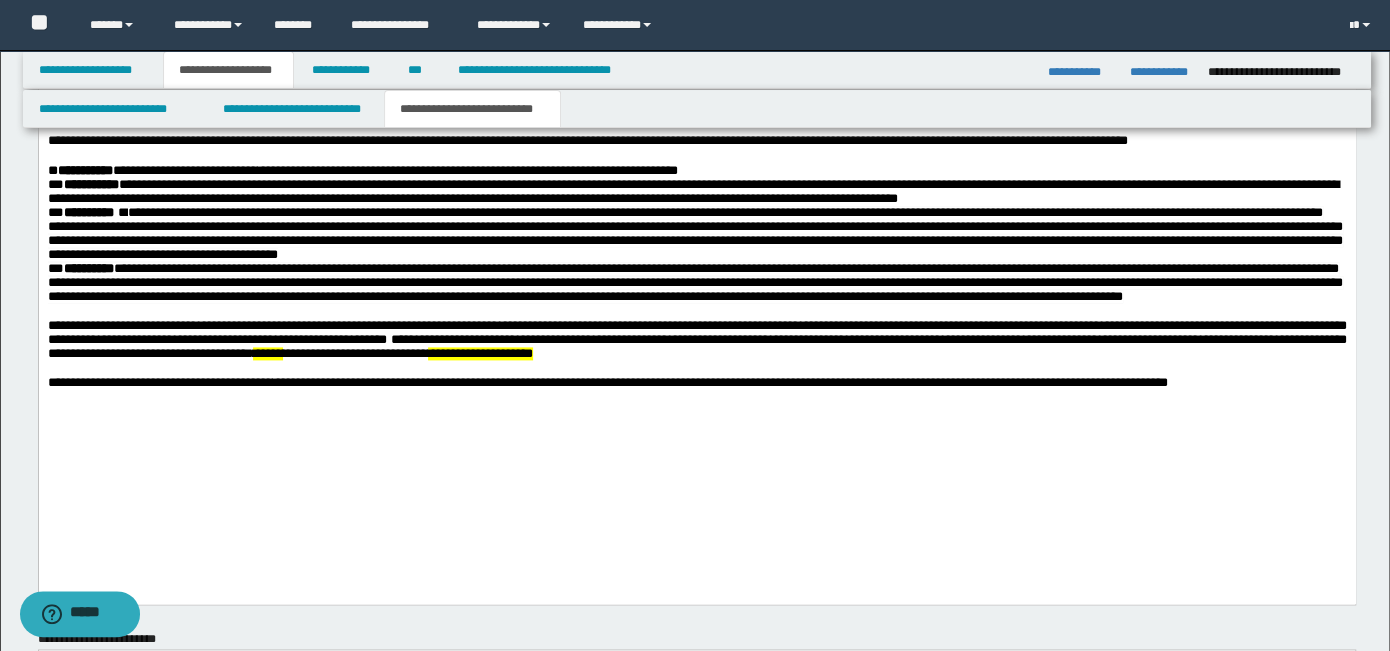 drag, startPoint x: 43, startPoint y: 267, endPoint x: 963, endPoint y: 338, distance: 922.7356 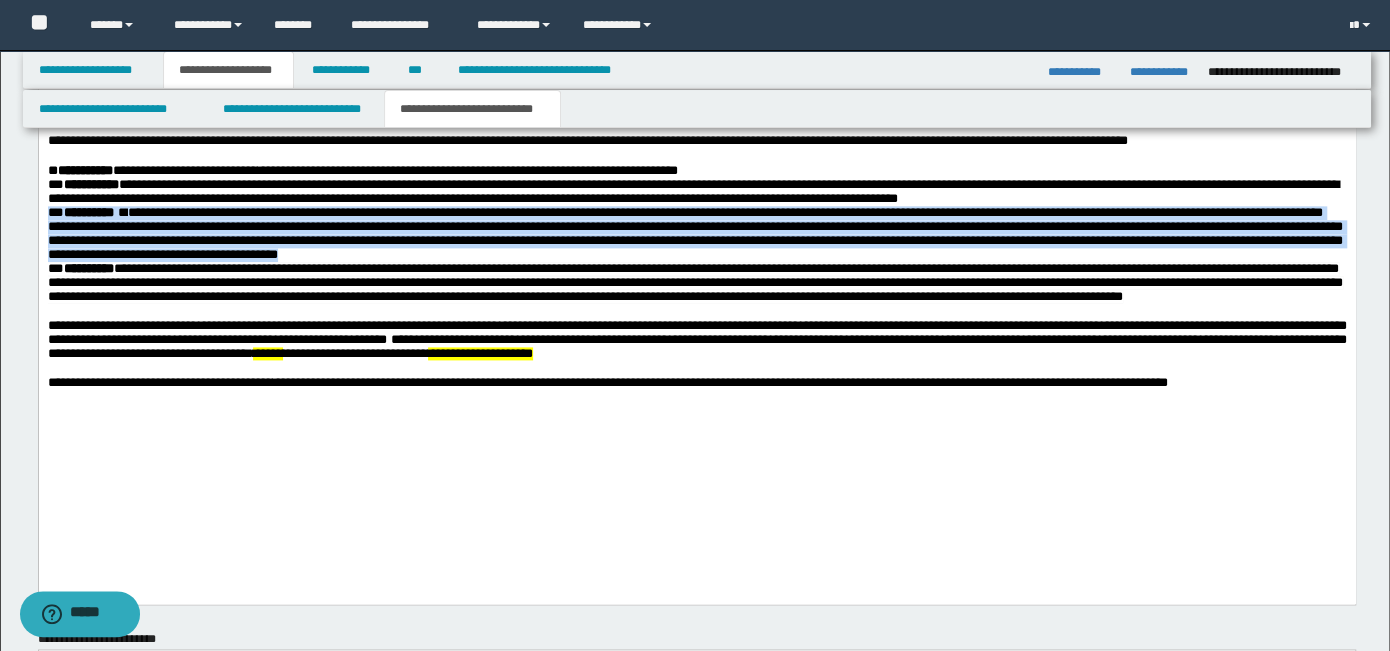 drag, startPoint x: 1073, startPoint y: 316, endPoint x: 15, endPoint y: 277, distance: 1058.7185 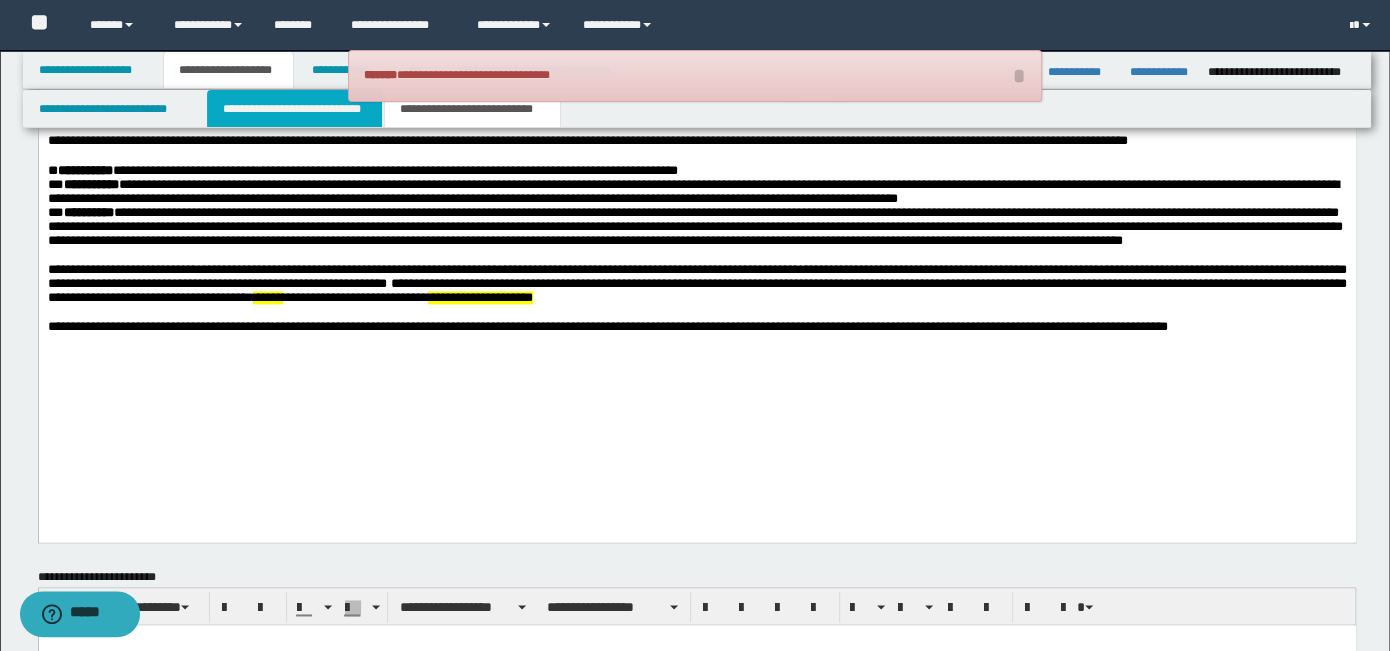 drag, startPoint x: 323, startPoint y: 115, endPoint x: 332, endPoint y: 137, distance: 23.769728 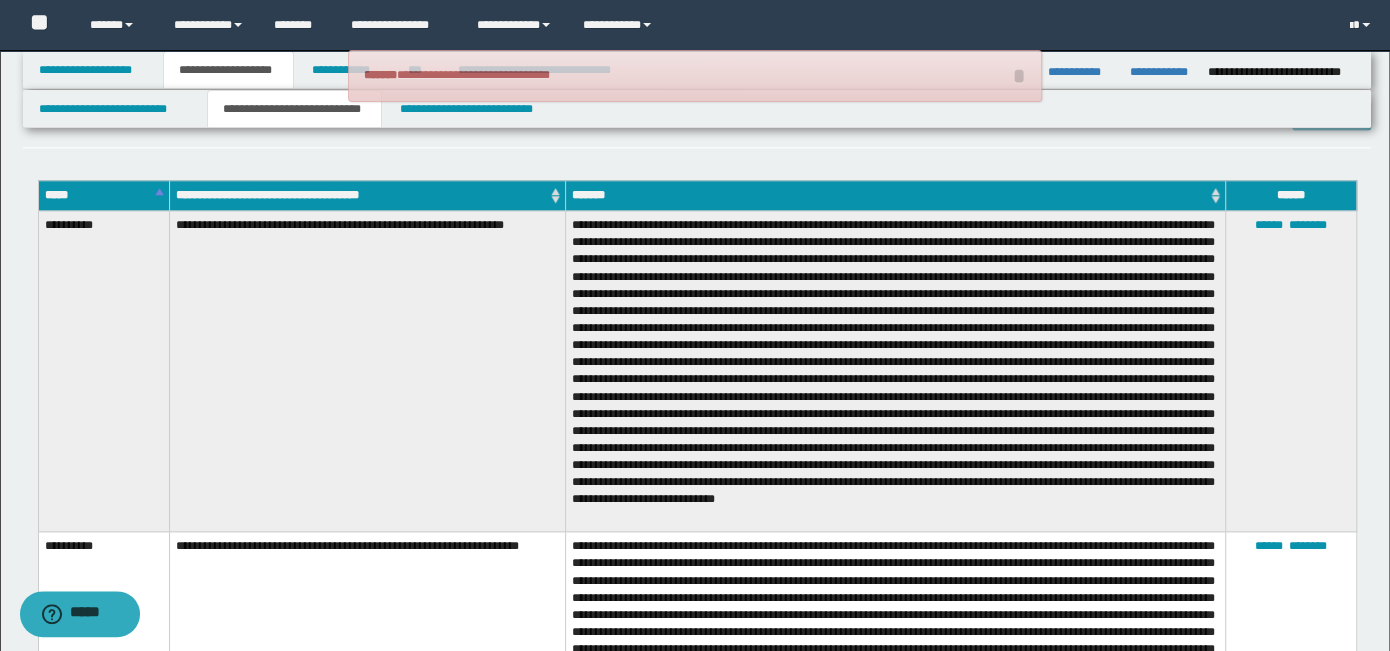 scroll, scrollTop: 766, scrollLeft: 0, axis: vertical 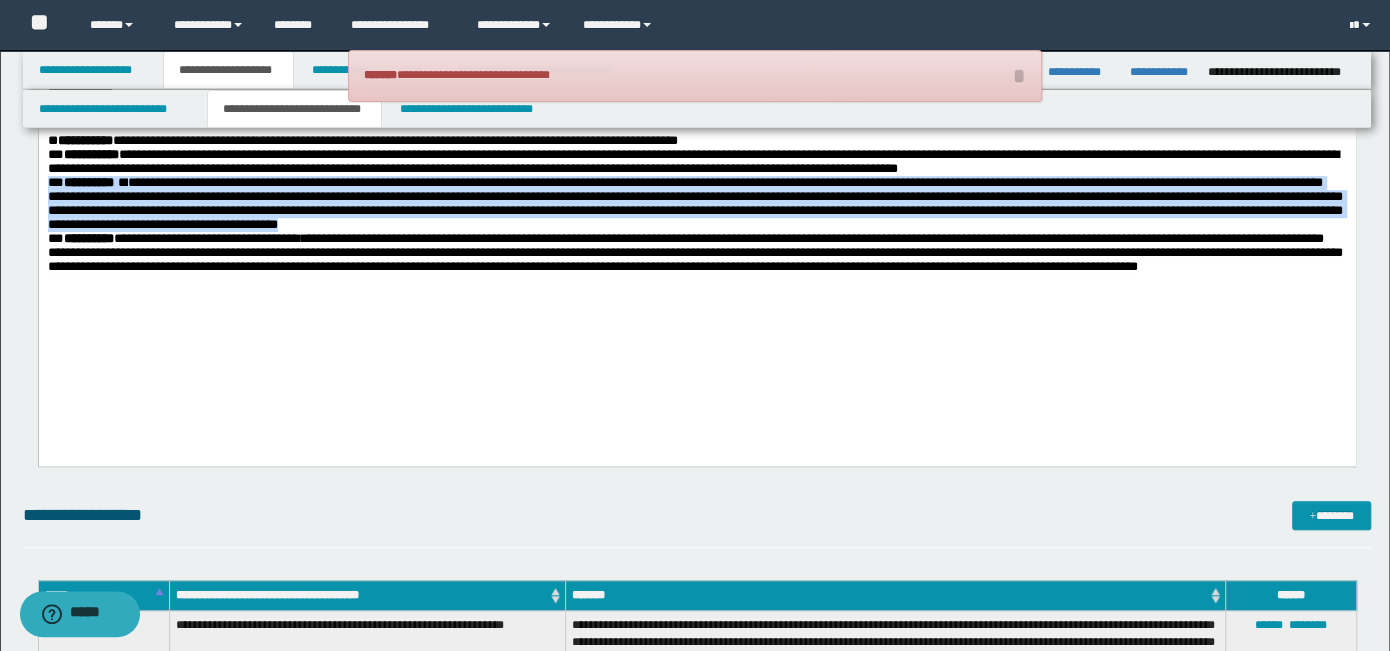 drag, startPoint x: 48, startPoint y: 238, endPoint x: 1192, endPoint y: 287, distance: 1145.049 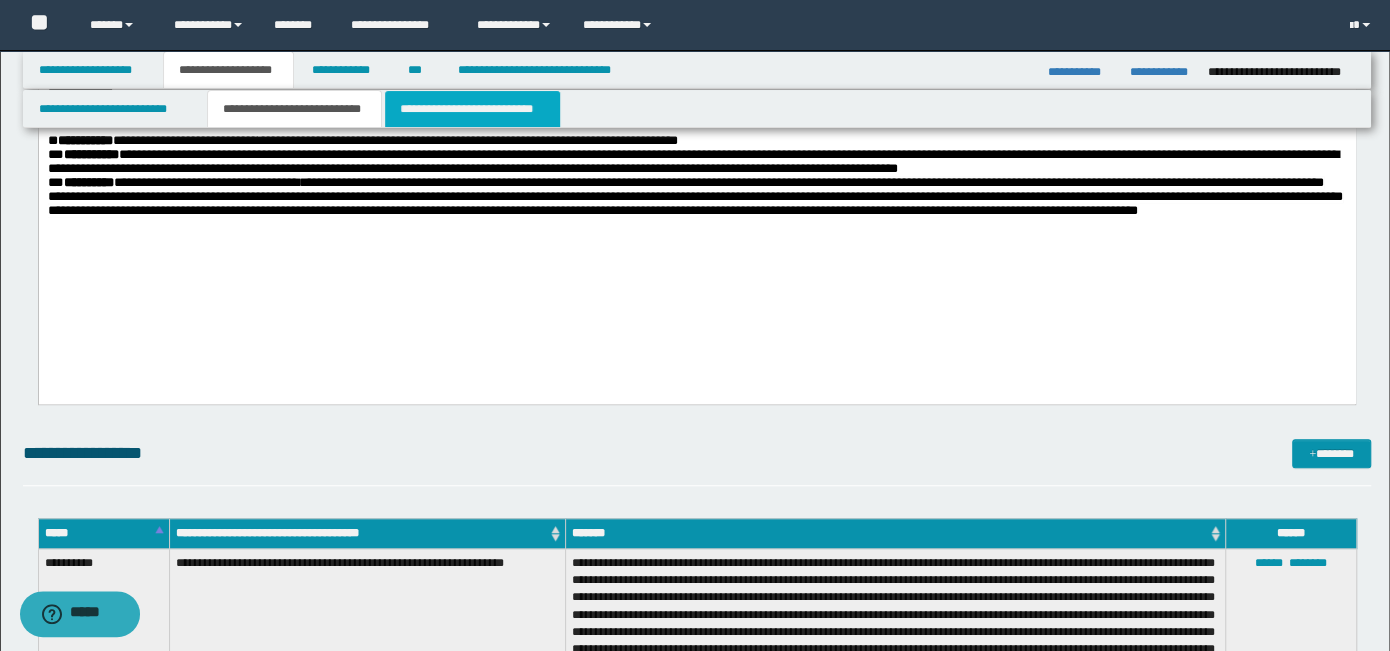 click on "**********" at bounding box center (472, 109) 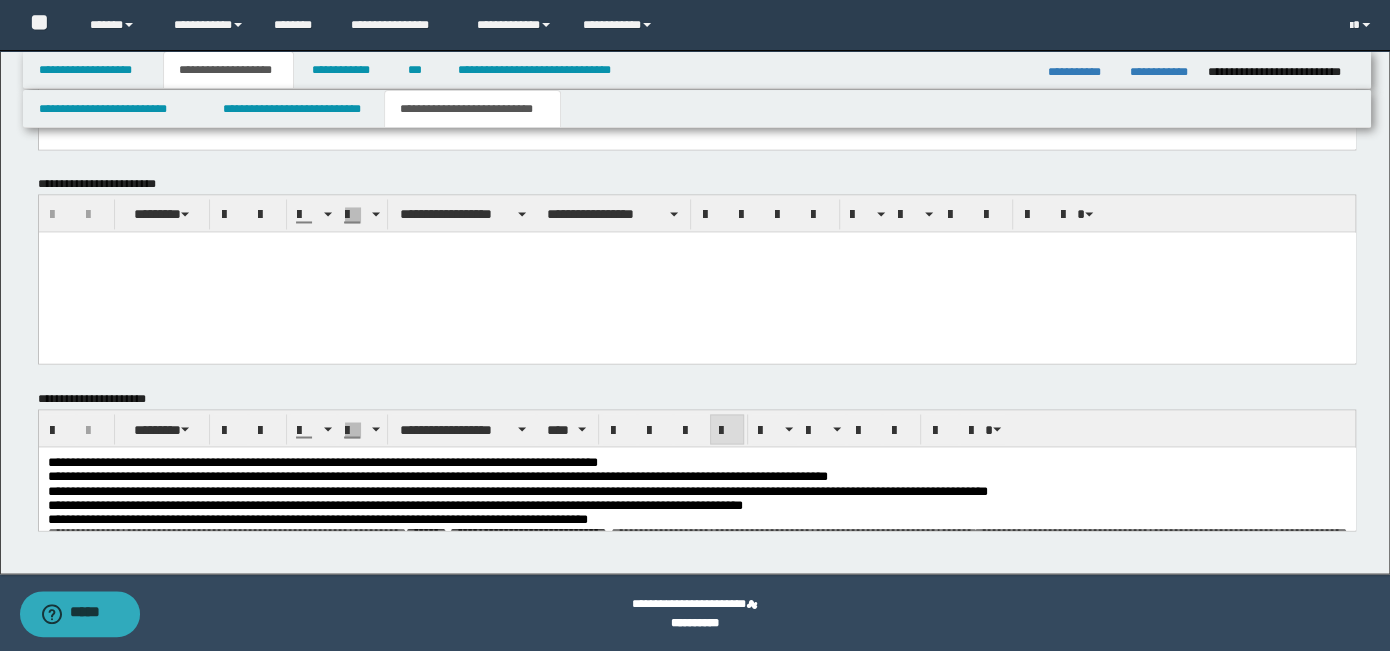 scroll, scrollTop: 1359, scrollLeft: 0, axis: vertical 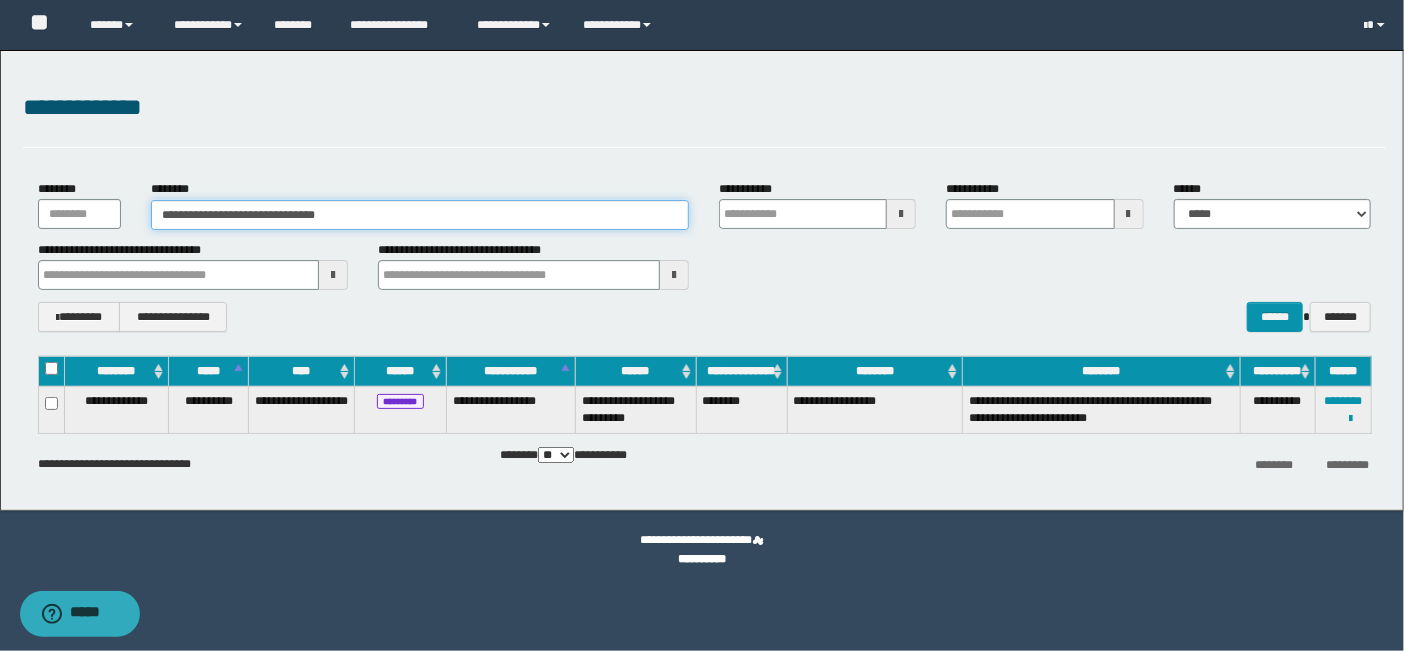 drag, startPoint x: 400, startPoint y: 219, endPoint x: -4, endPoint y: 221, distance: 404.00494 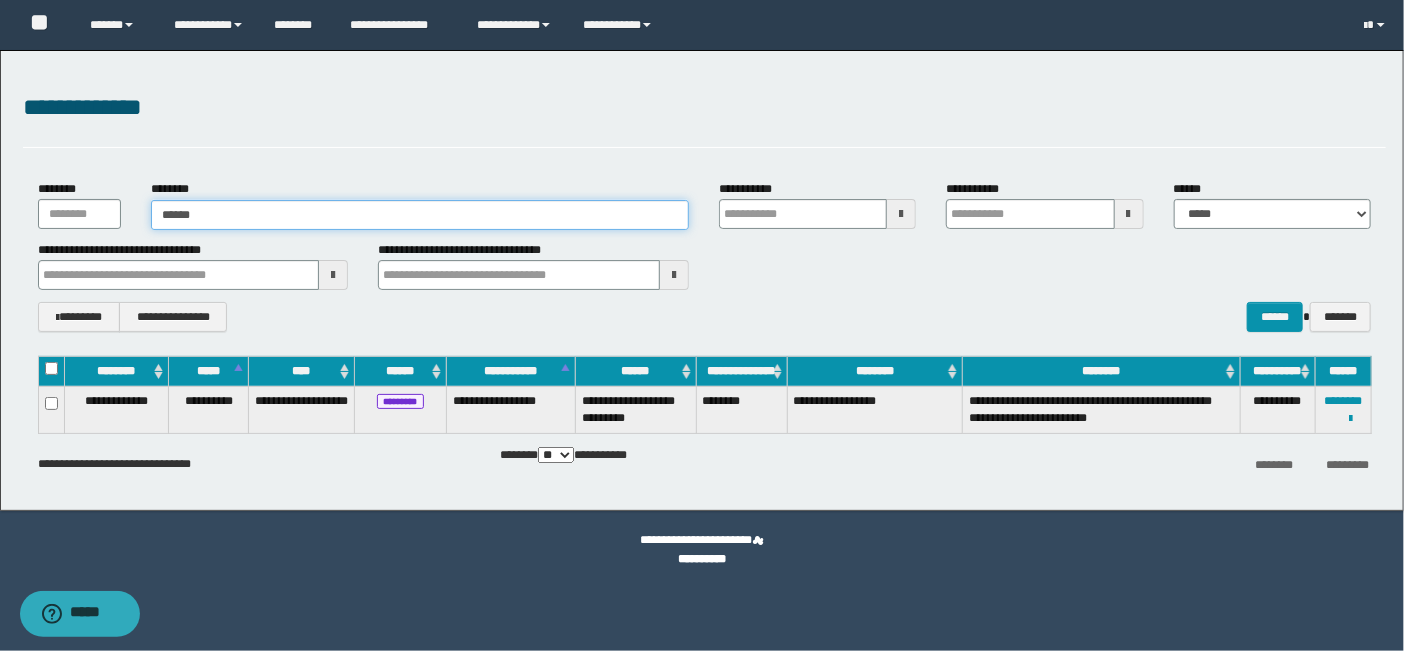 type on "******" 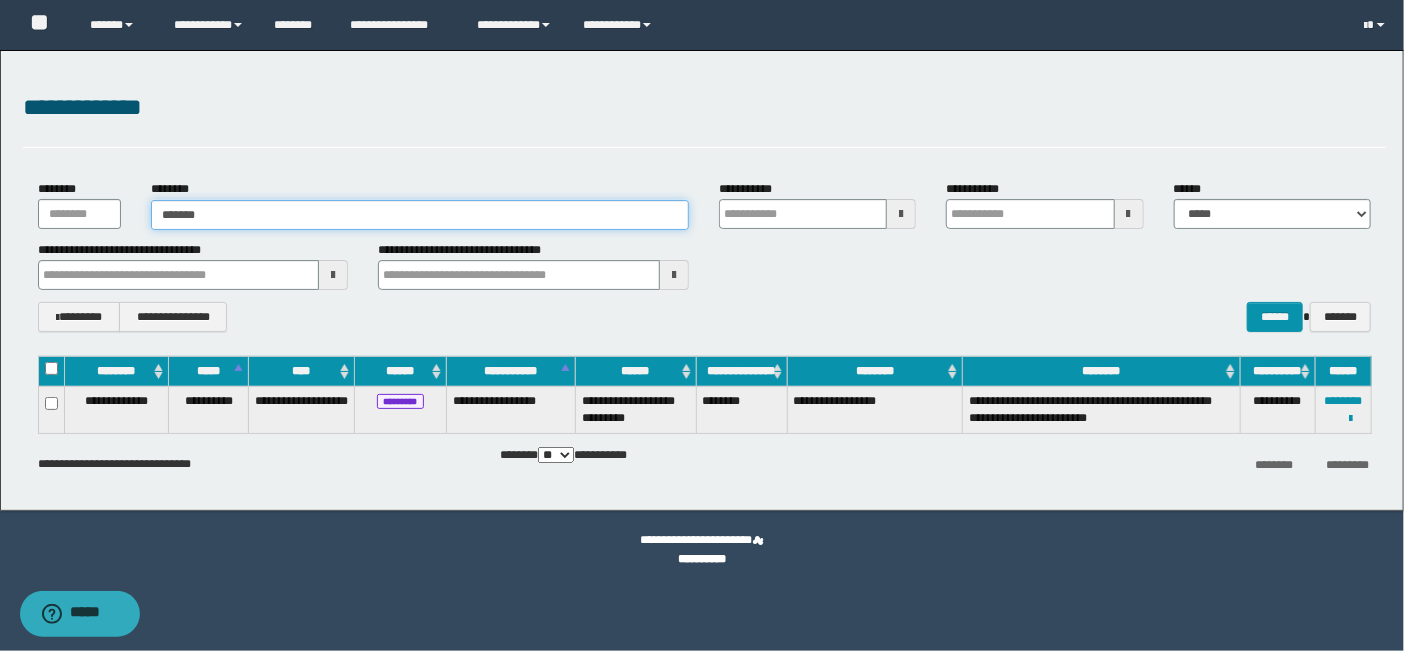type on "******" 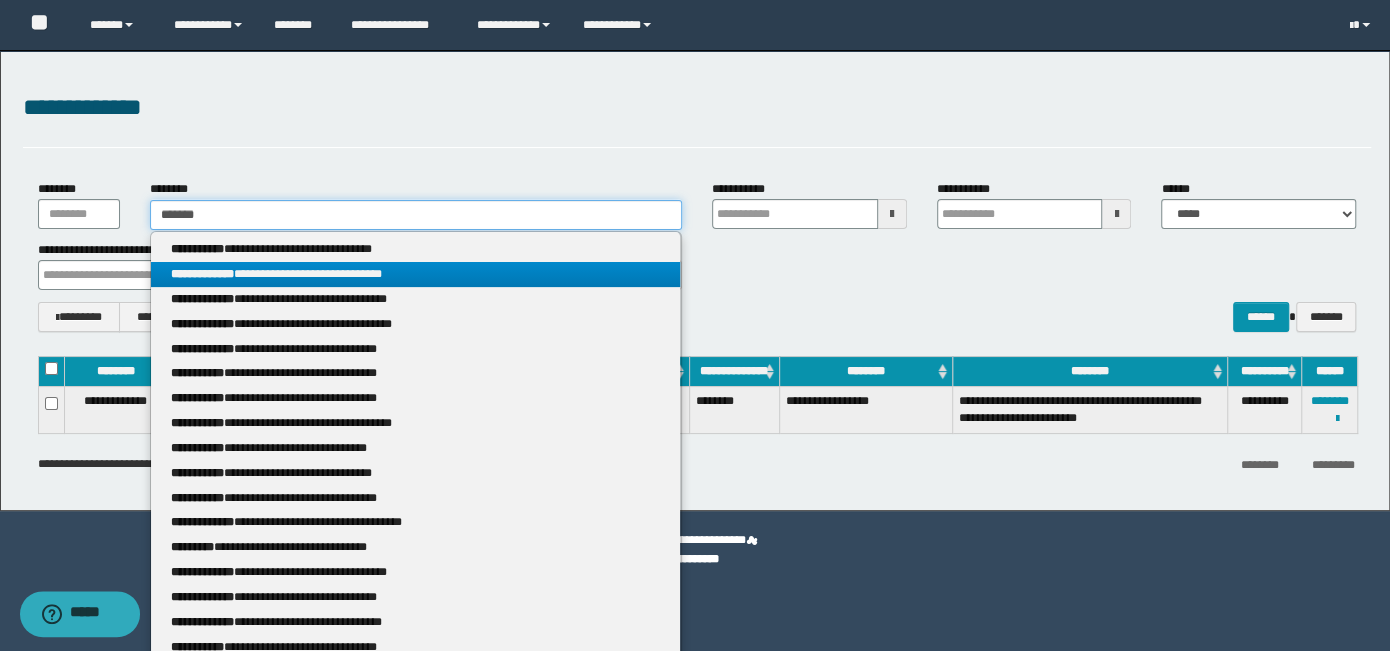 type on "******" 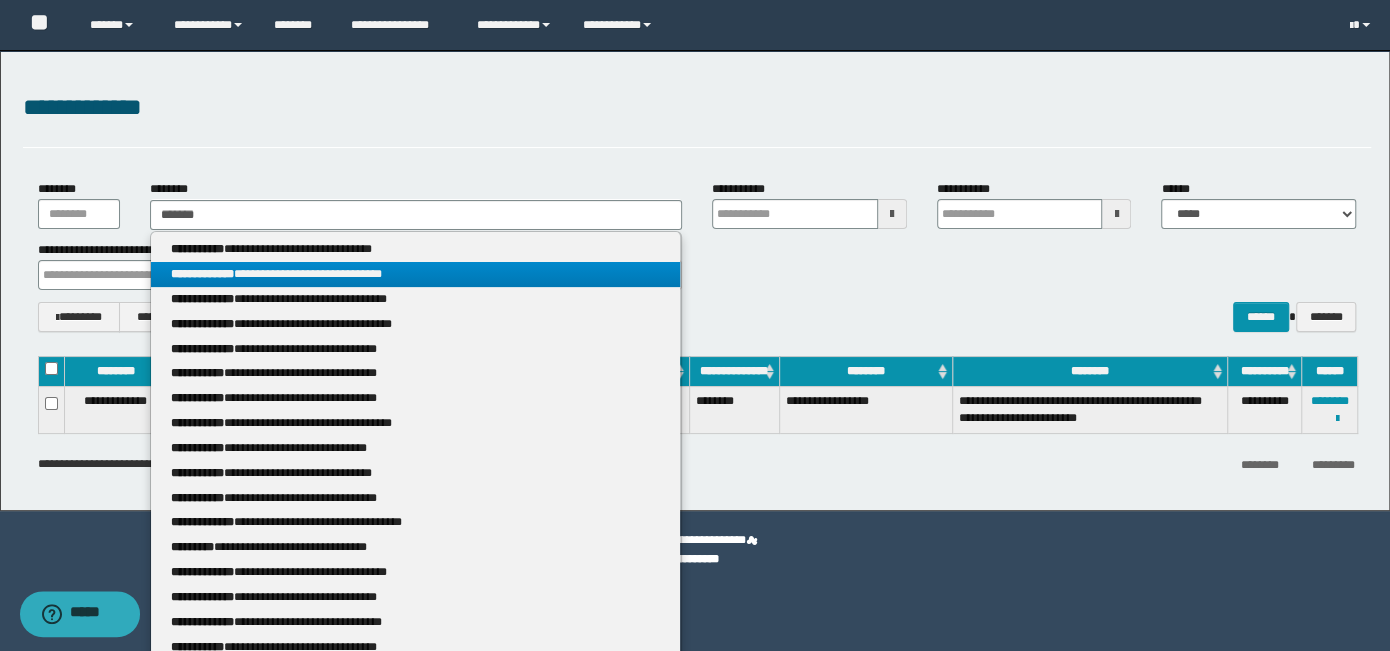 click on "**********" at bounding box center (416, 274) 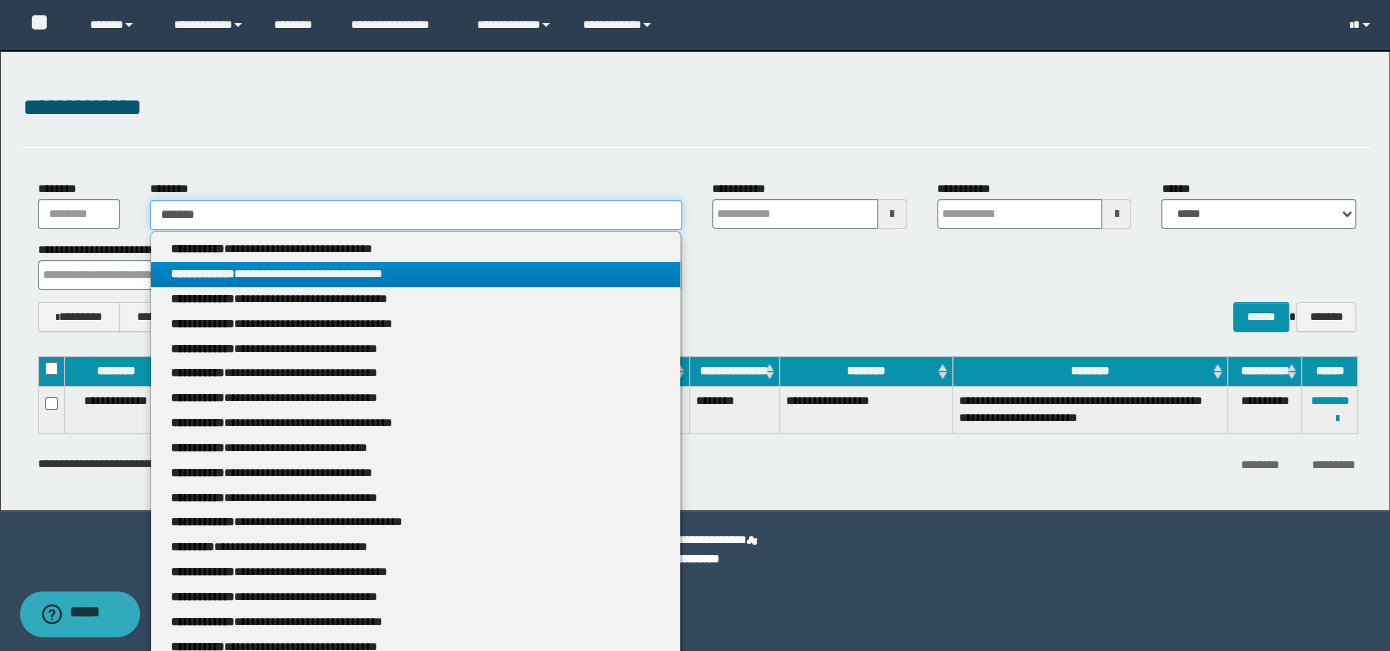 type 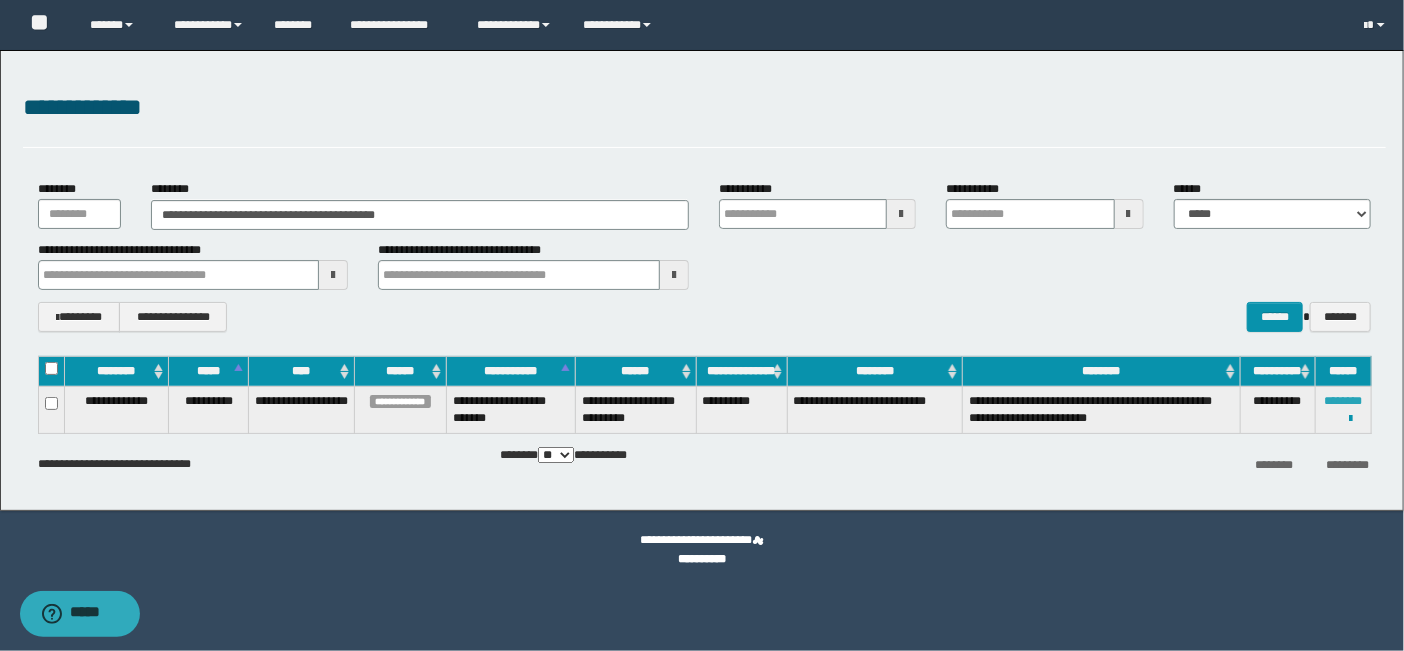 click on "********" at bounding box center [1343, 401] 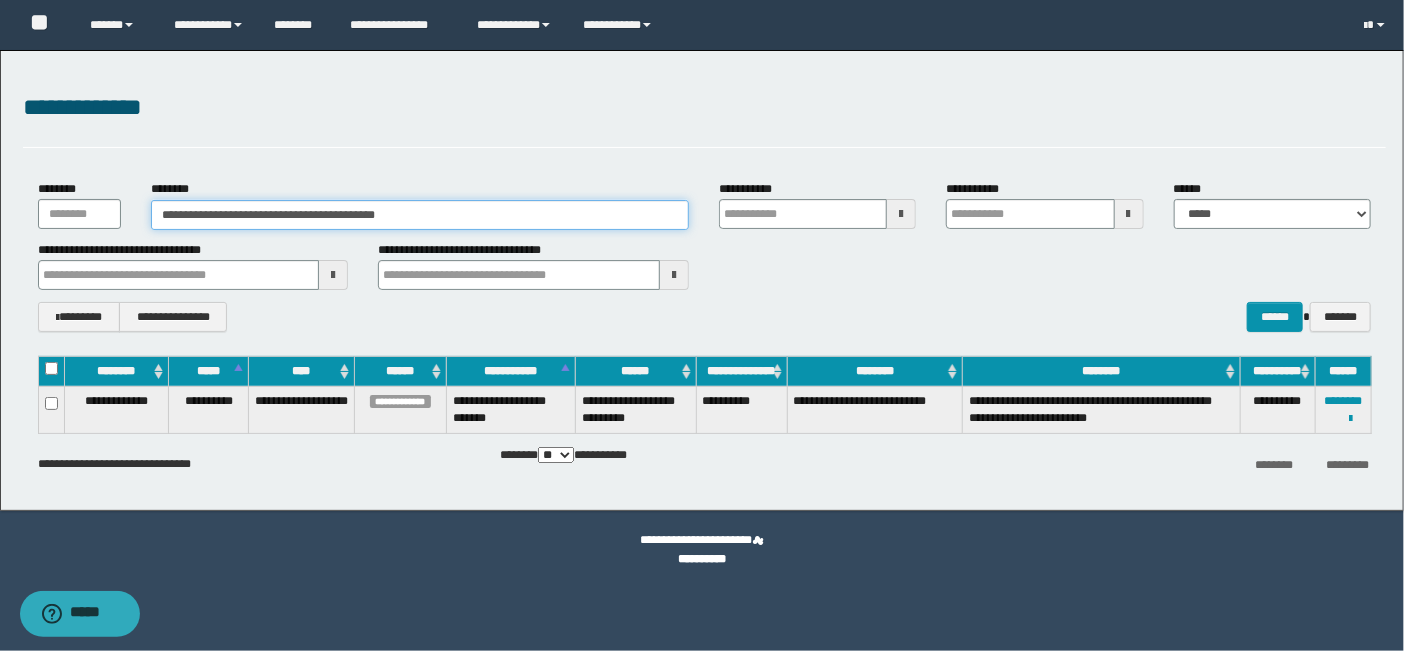 drag, startPoint x: 489, startPoint y: 223, endPoint x: -4, endPoint y: 196, distance: 493.7388 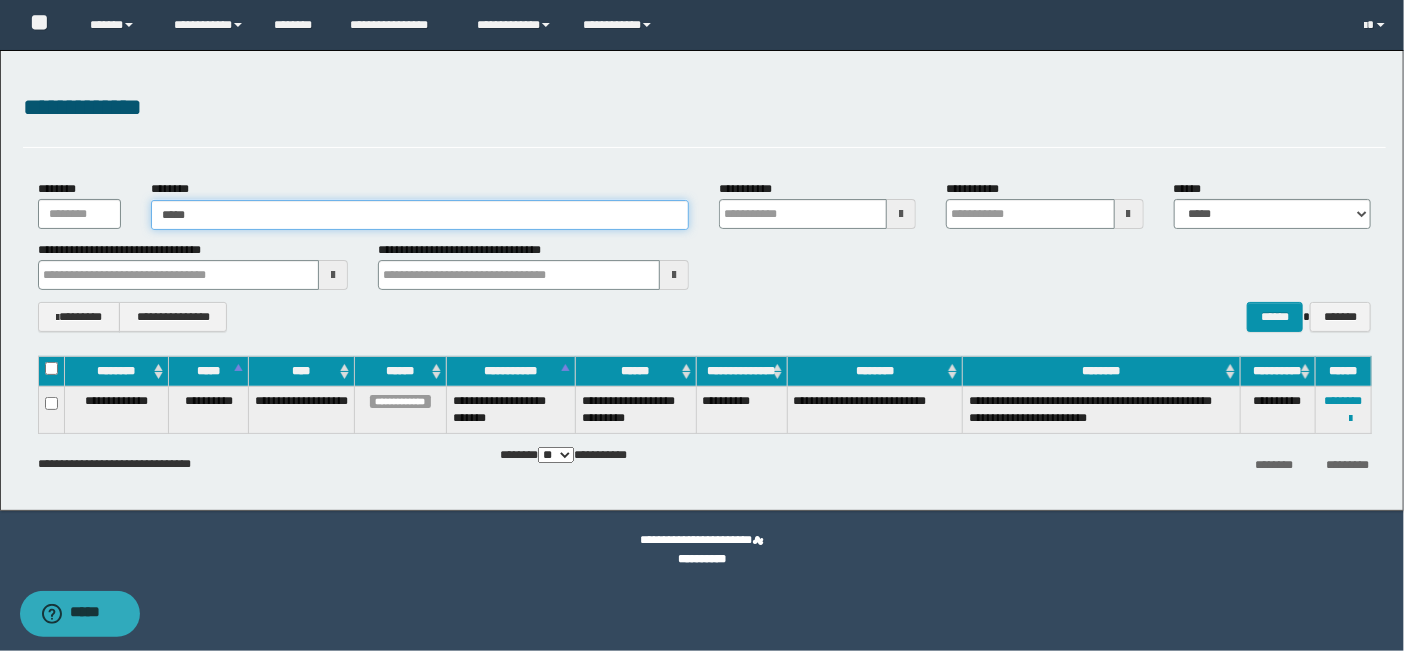 type on "*****" 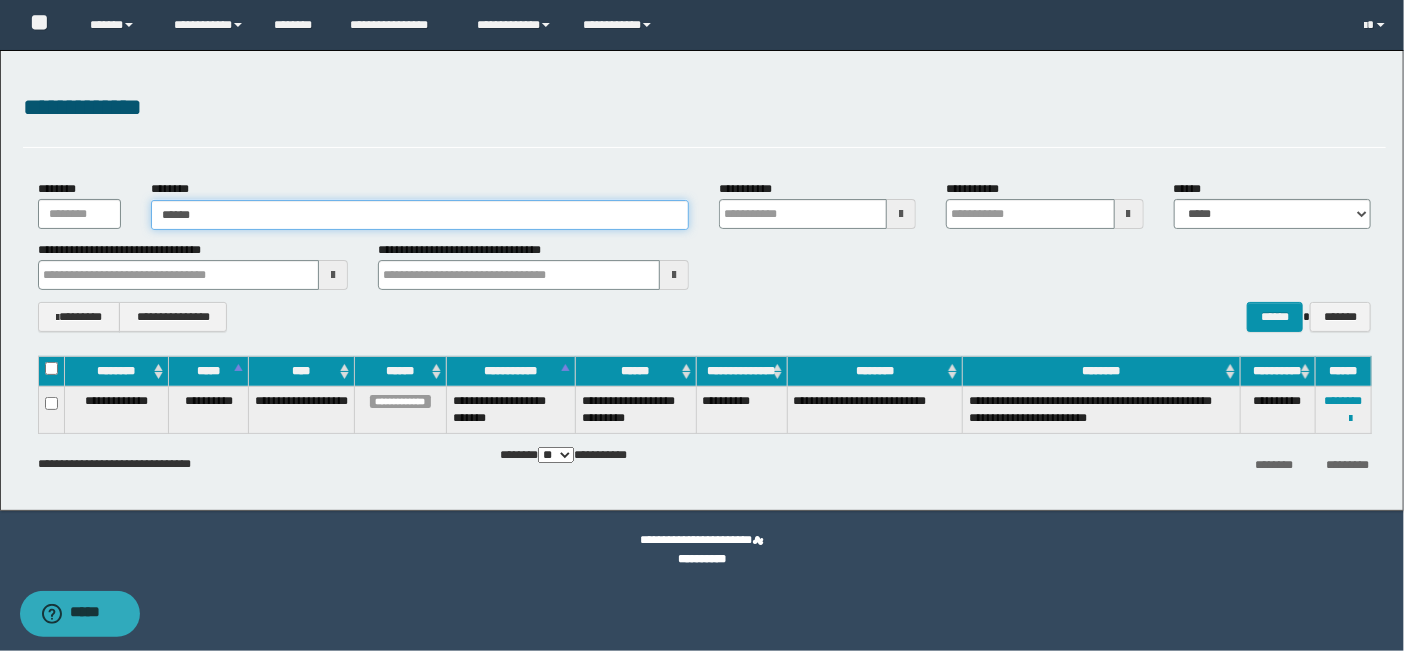 type on "*****" 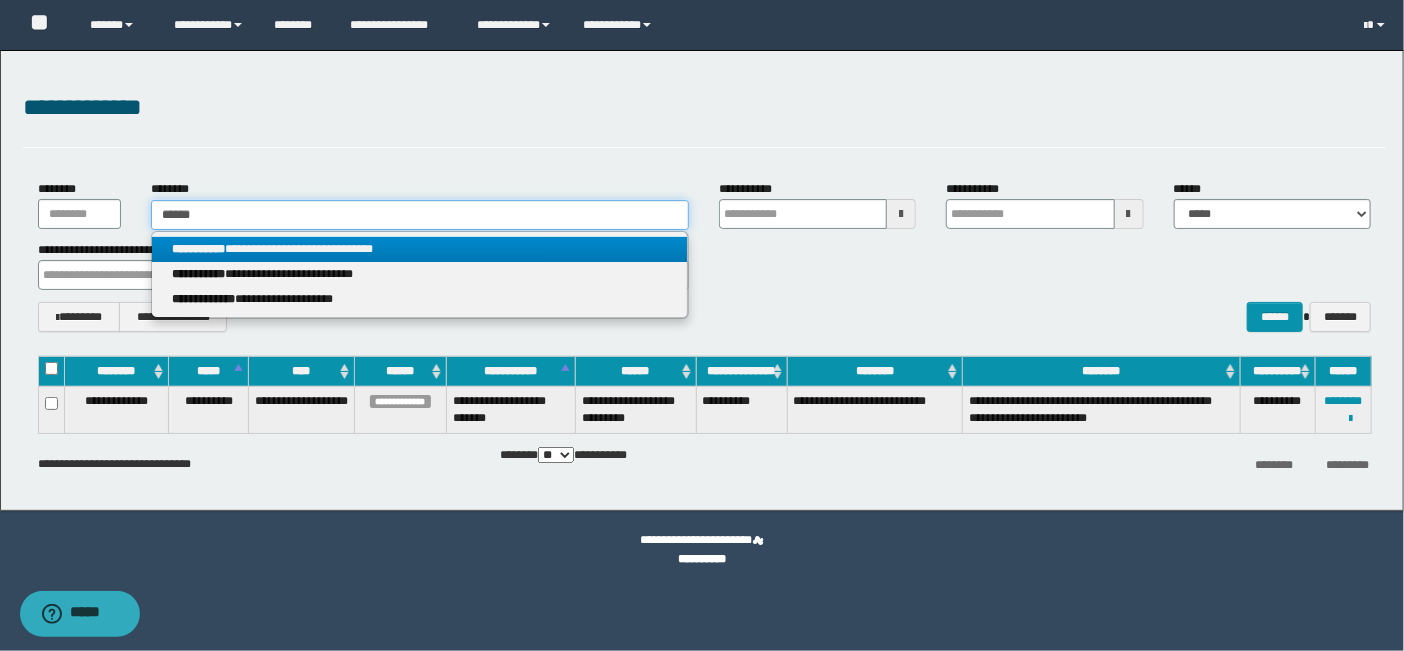 type on "*****" 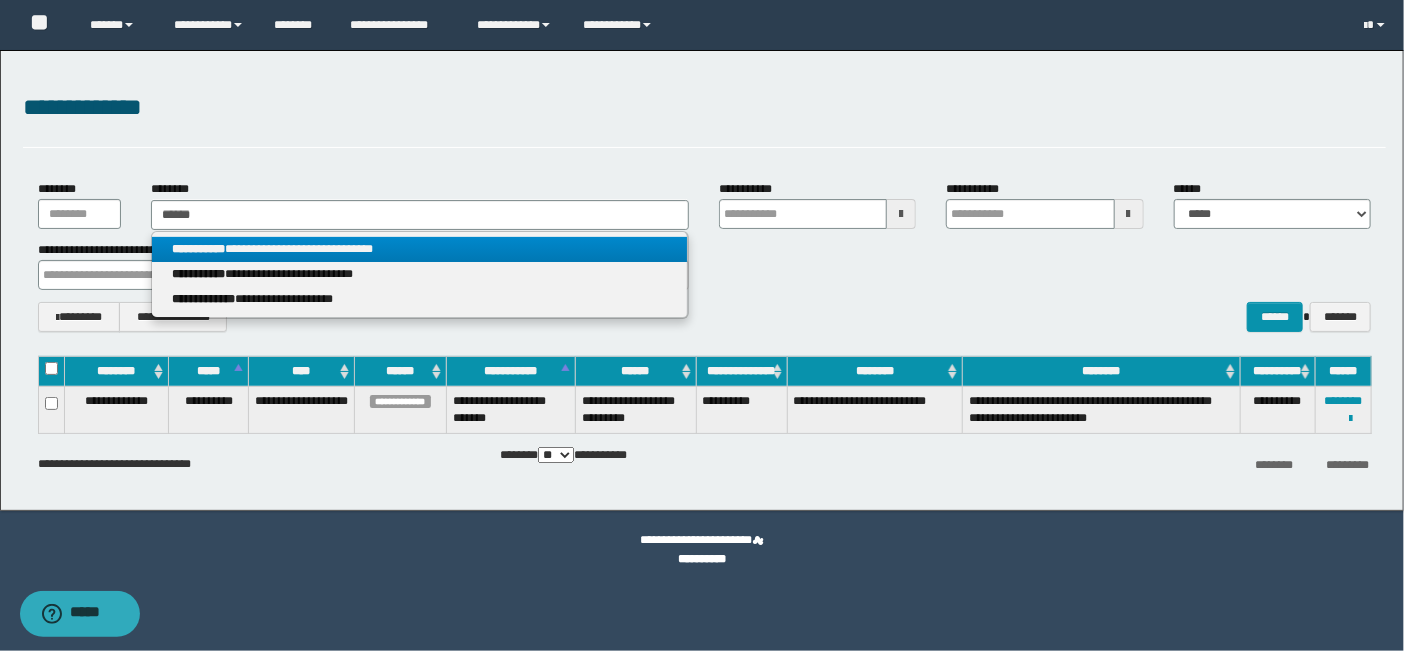 click on "**********" at bounding box center [420, 249] 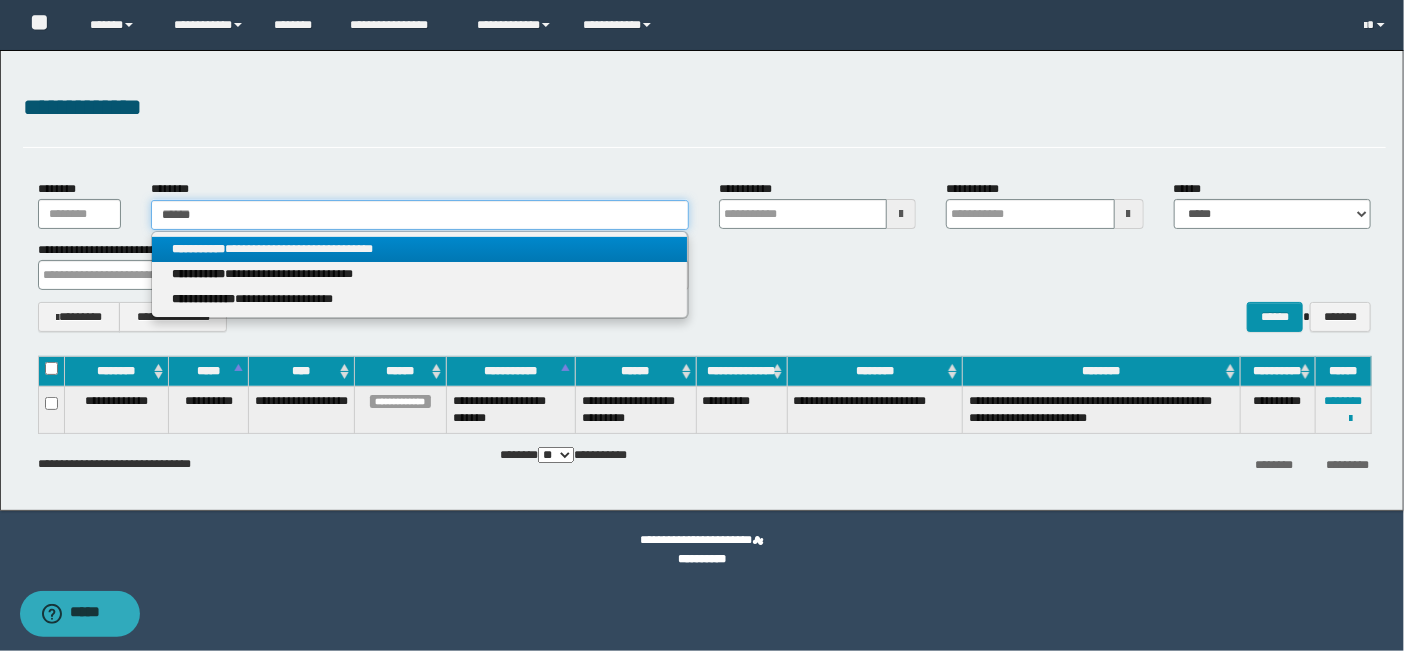 type 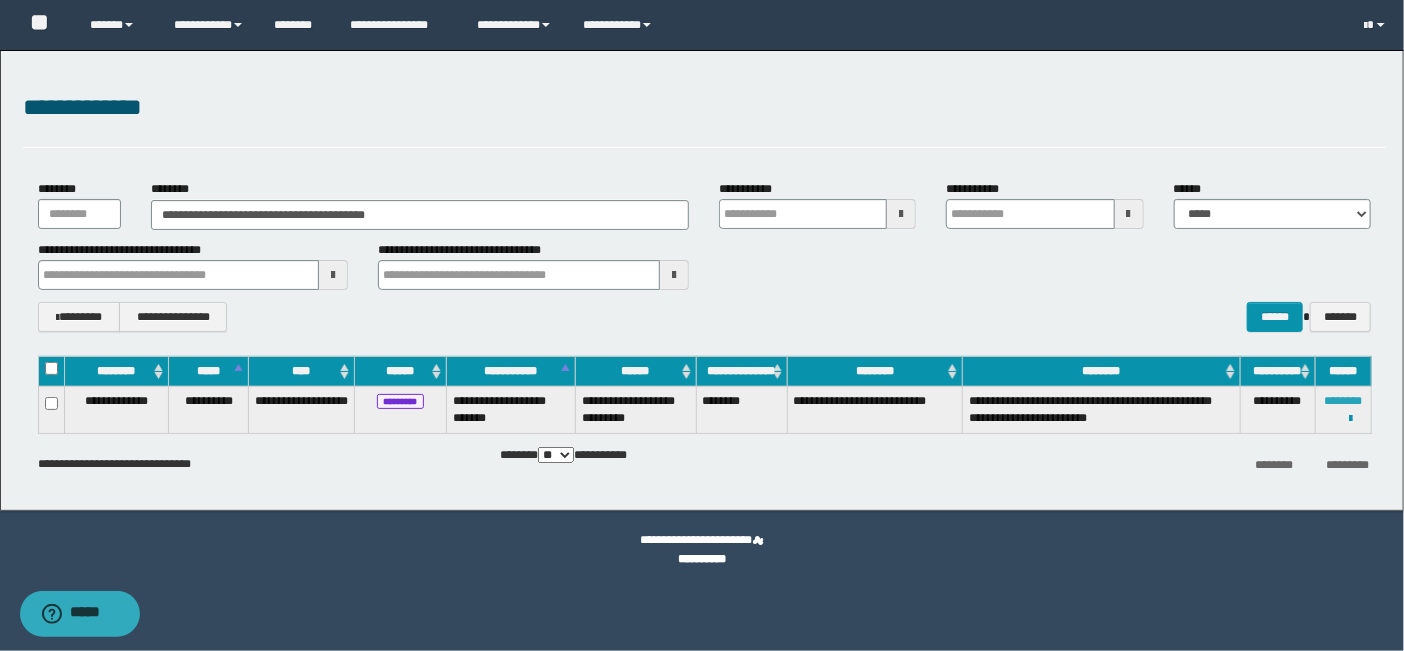 click on "********" at bounding box center [1343, 401] 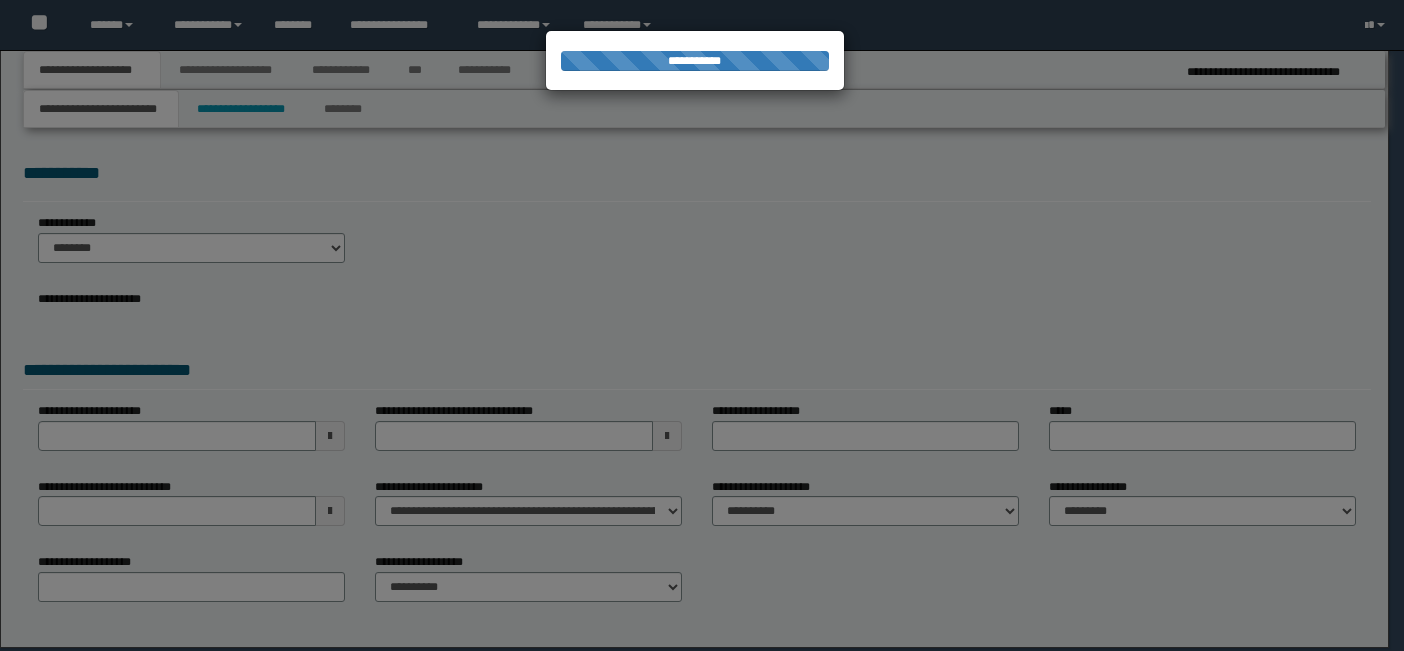 select on "*" 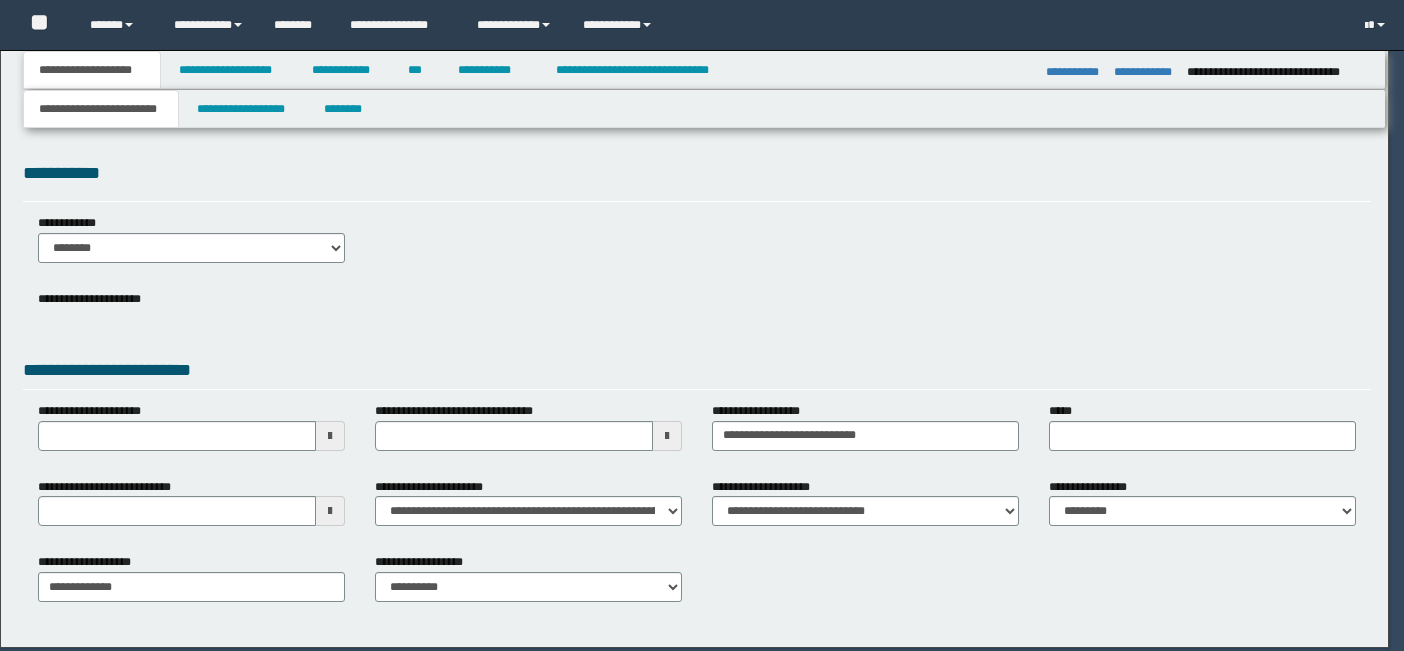scroll, scrollTop: 0, scrollLeft: 0, axis: both 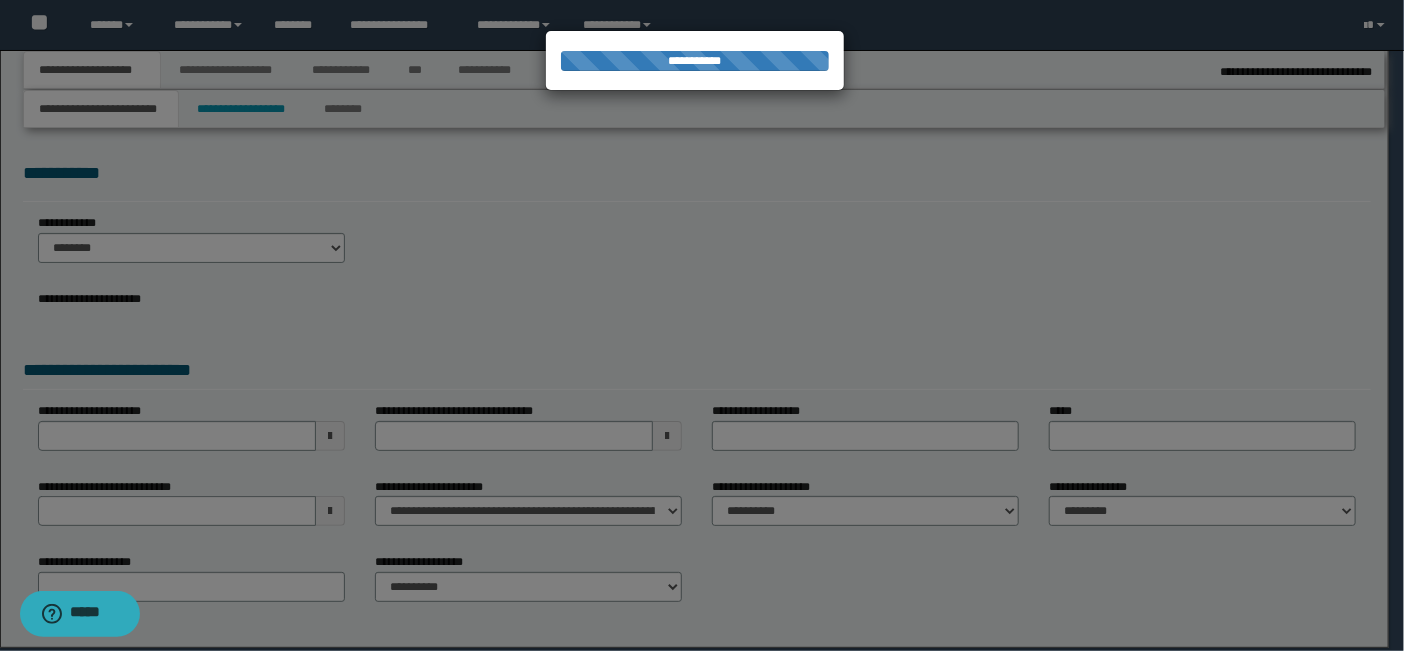 select on "*" 